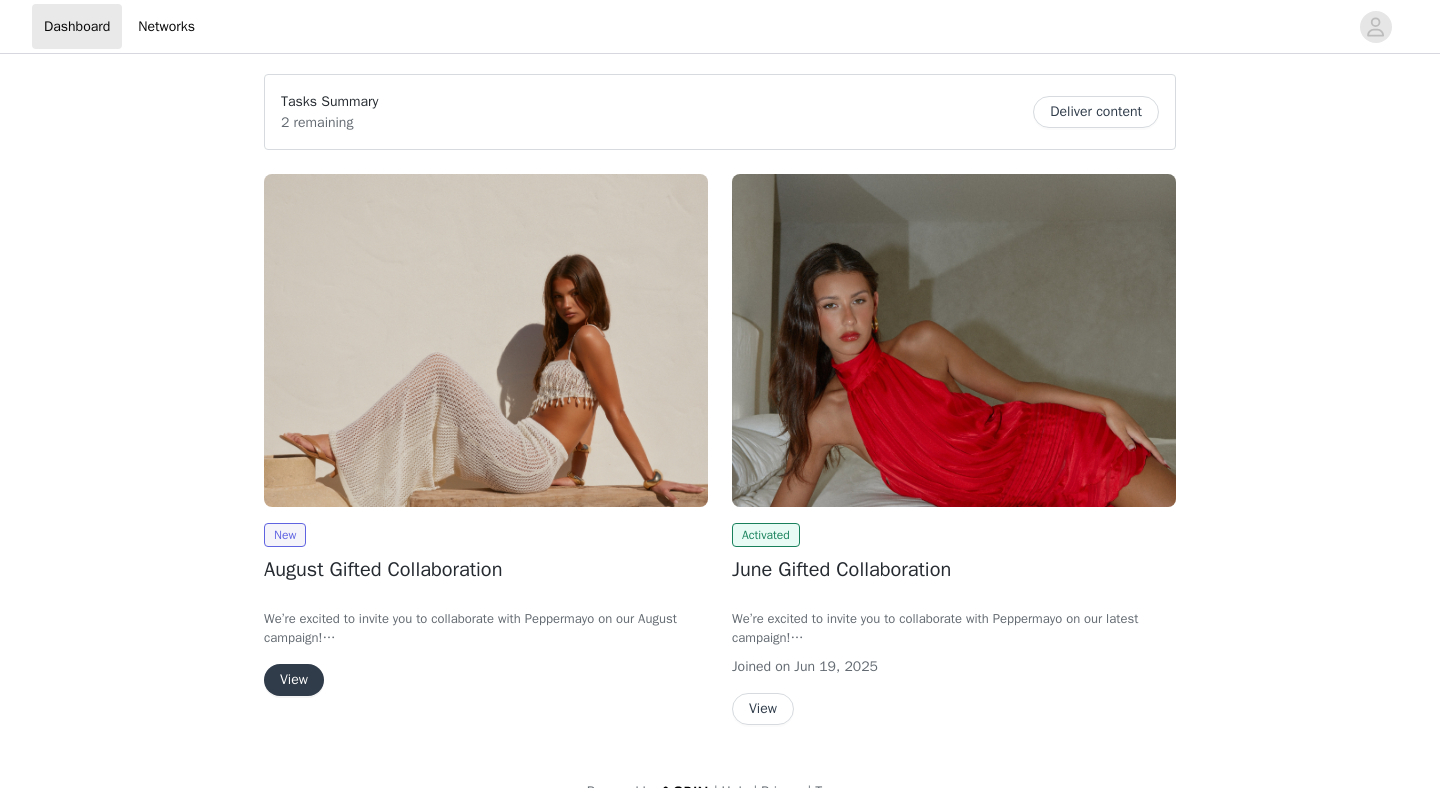 scroll, scrollTop: 0, scrollLeft: 0, axis: both 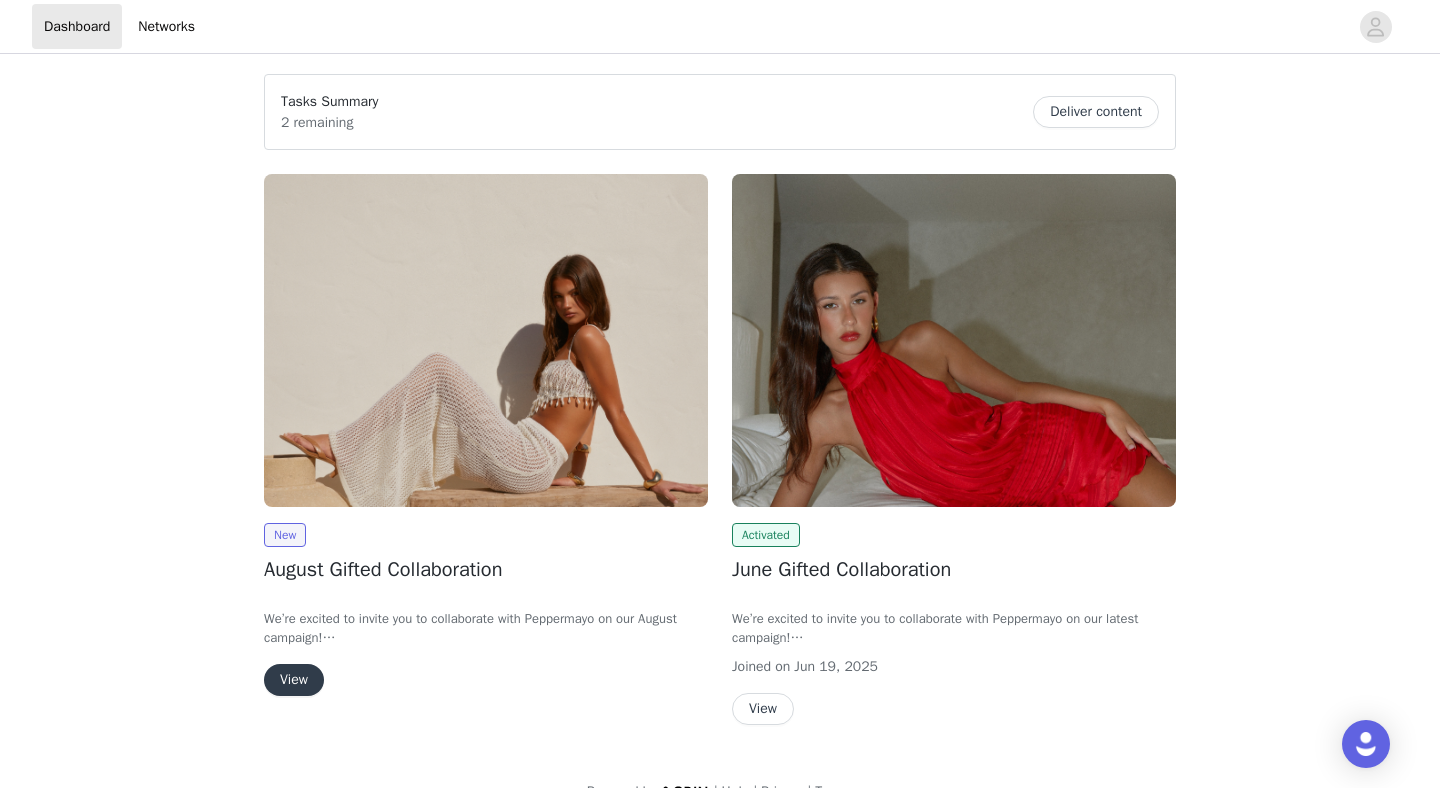click on "View" at bounding box center (294, 680) 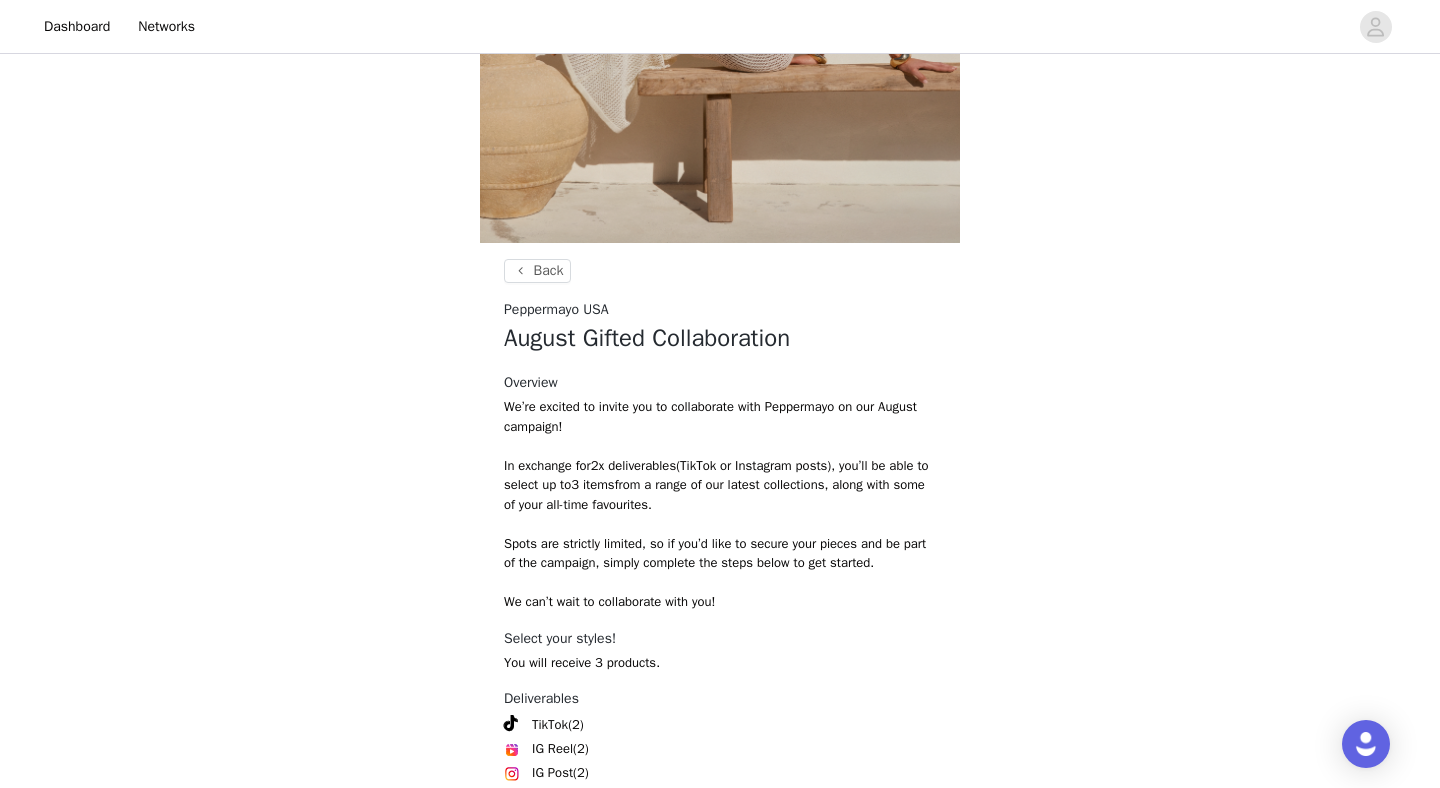 scroll, scrollTop: 680, scrollLeft: 0, axis: vertical 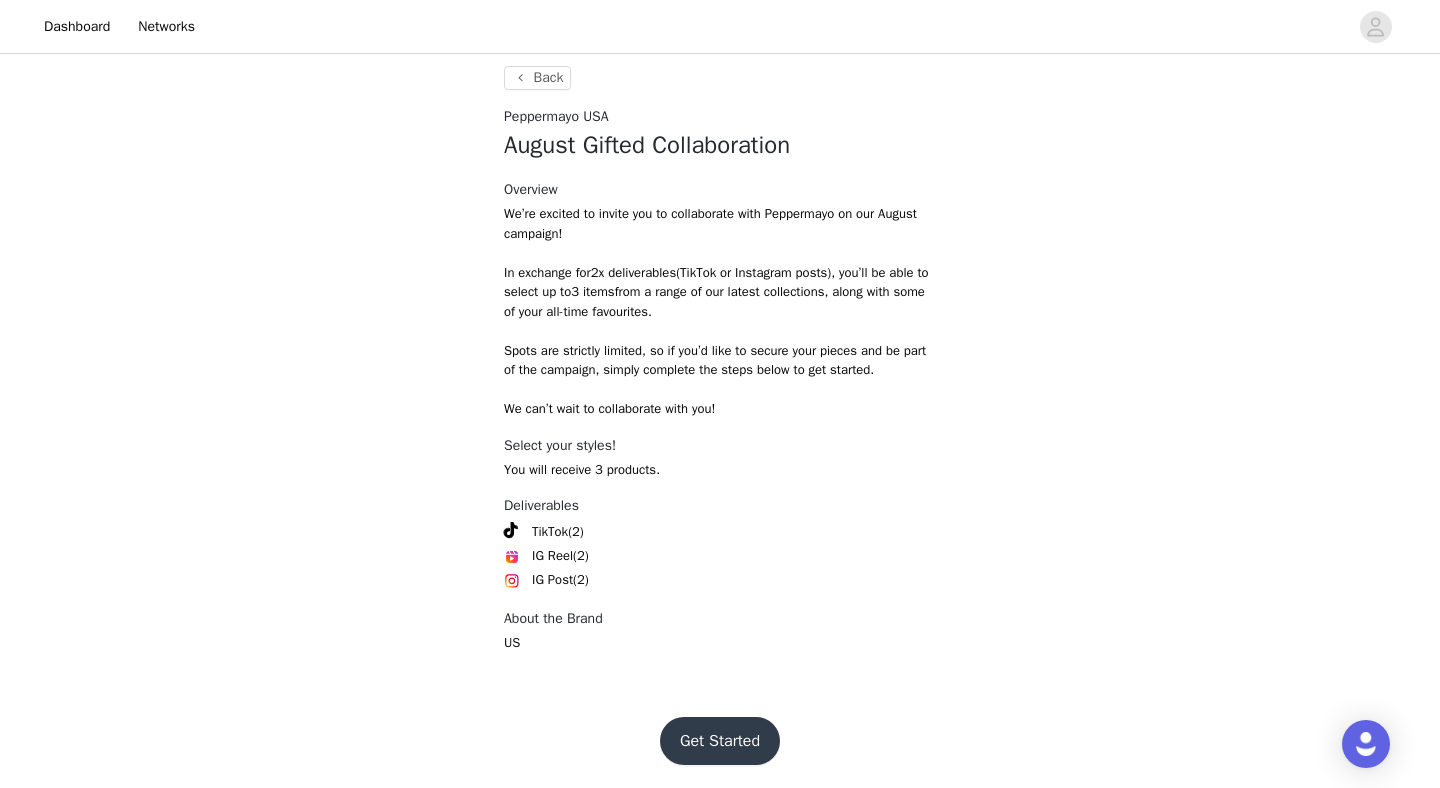 click on "Get Started" at bounding box center [720, 741] 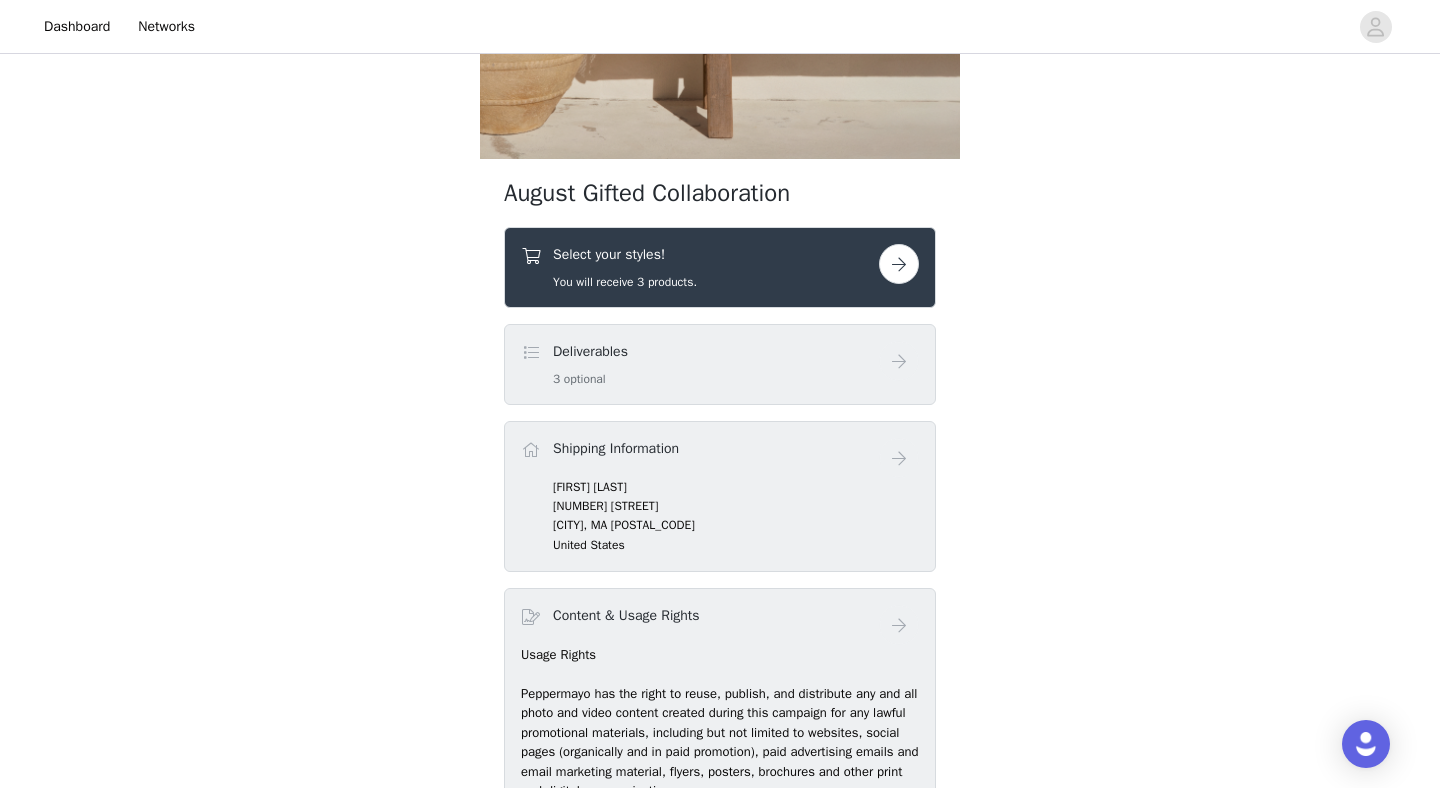 scroll, scrollTop: 583, scrollLeft: 0, axis: vertical 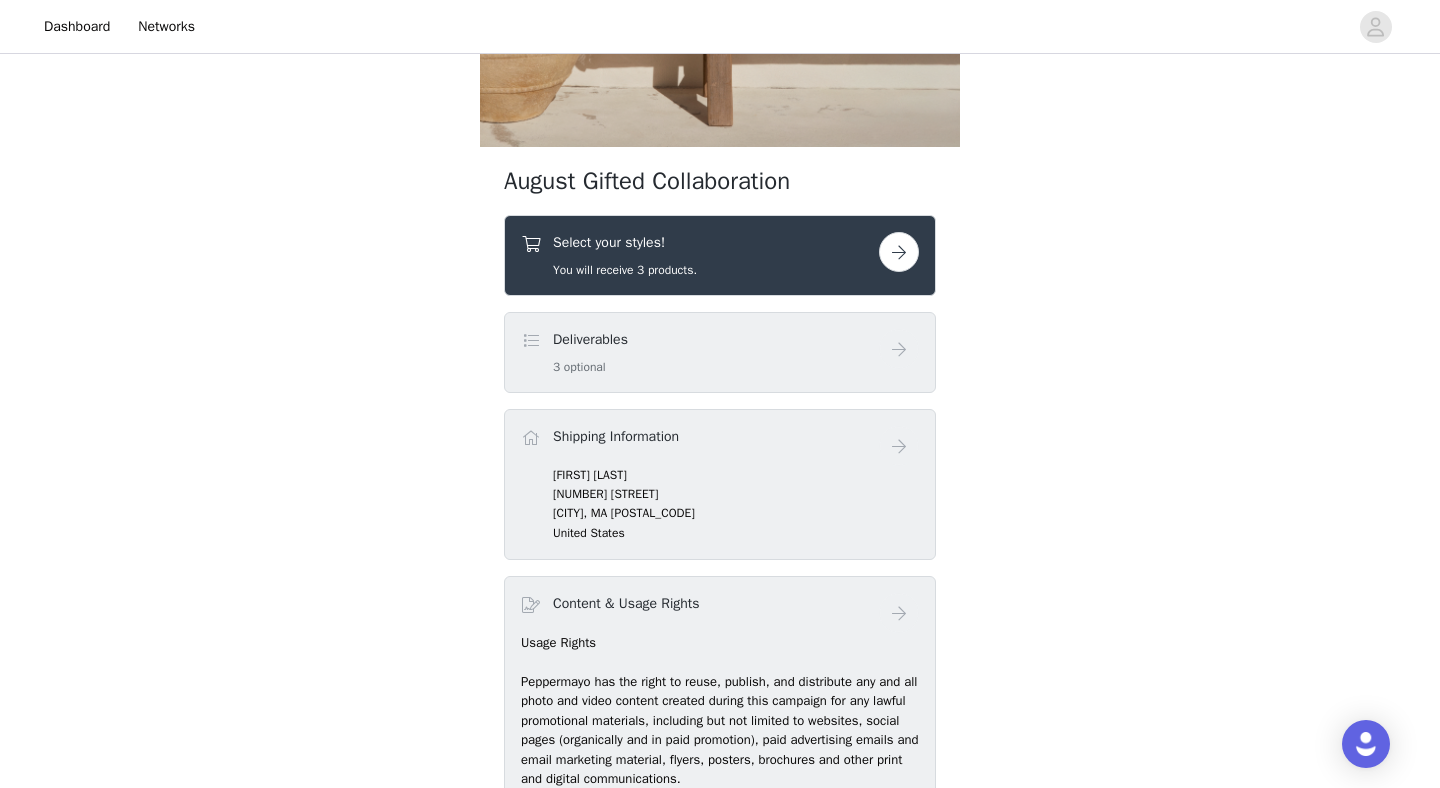 click at bounding box center [899, 252] 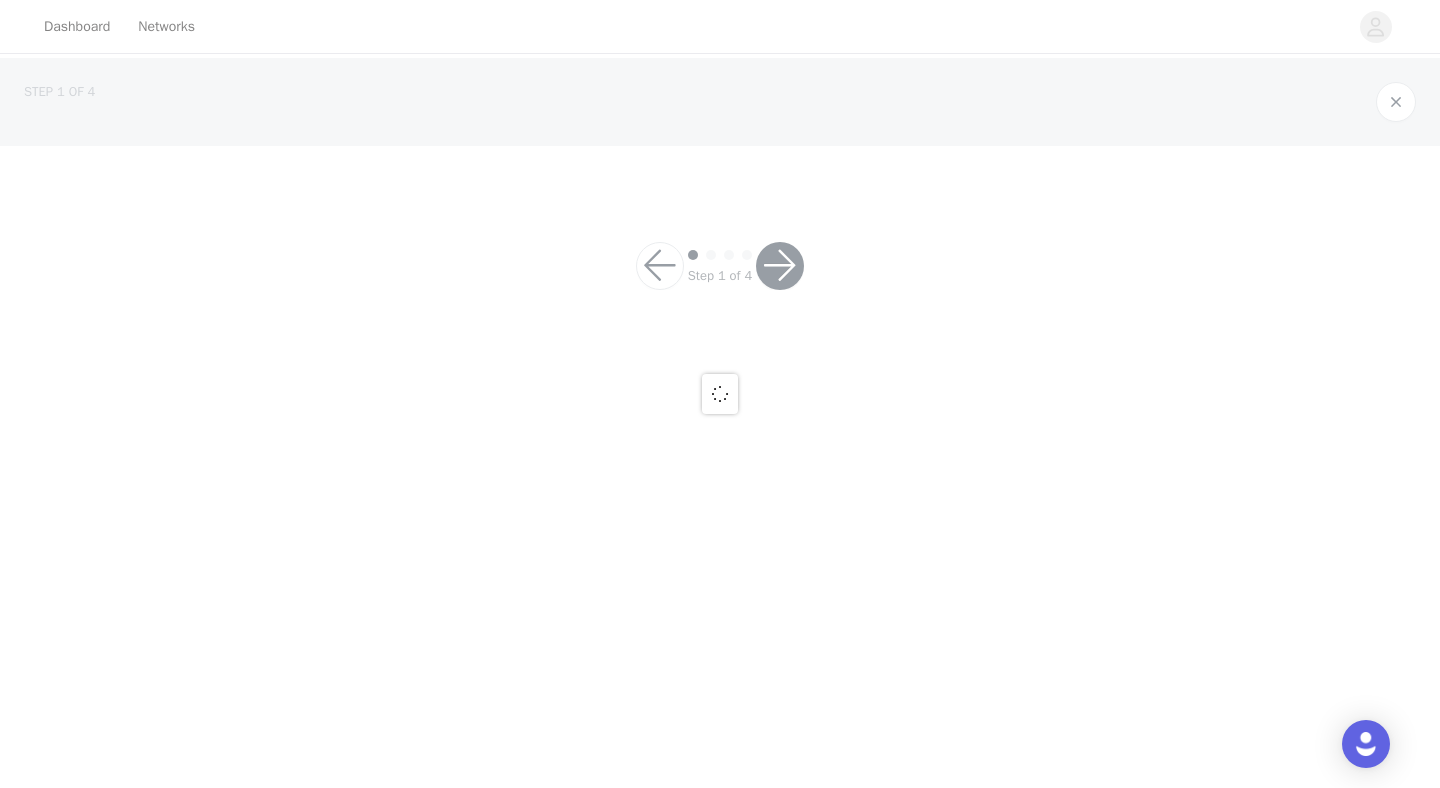 scroll, scrollTop: 0, scrollLeft: 0, axis: both 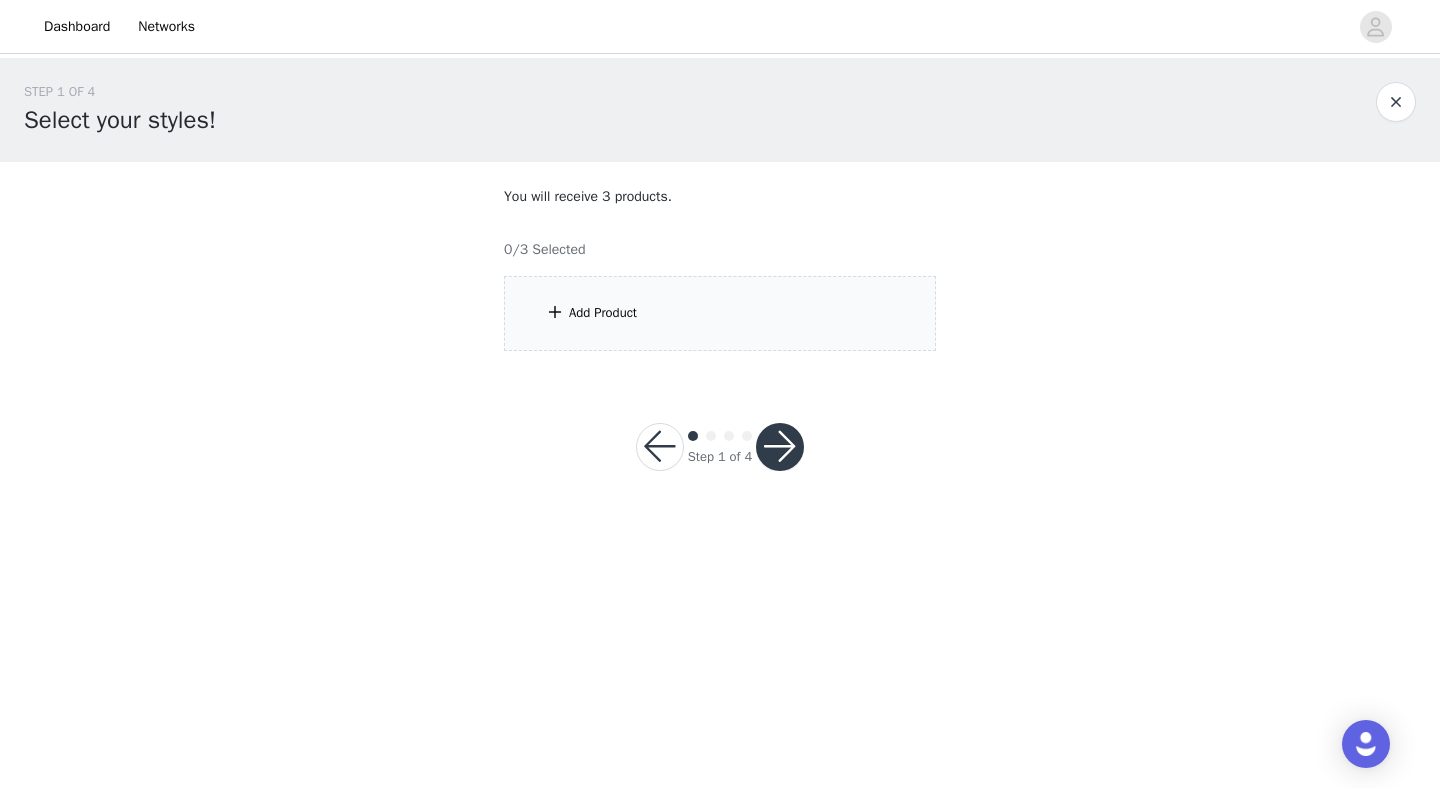click at bounding box center (555, 312) 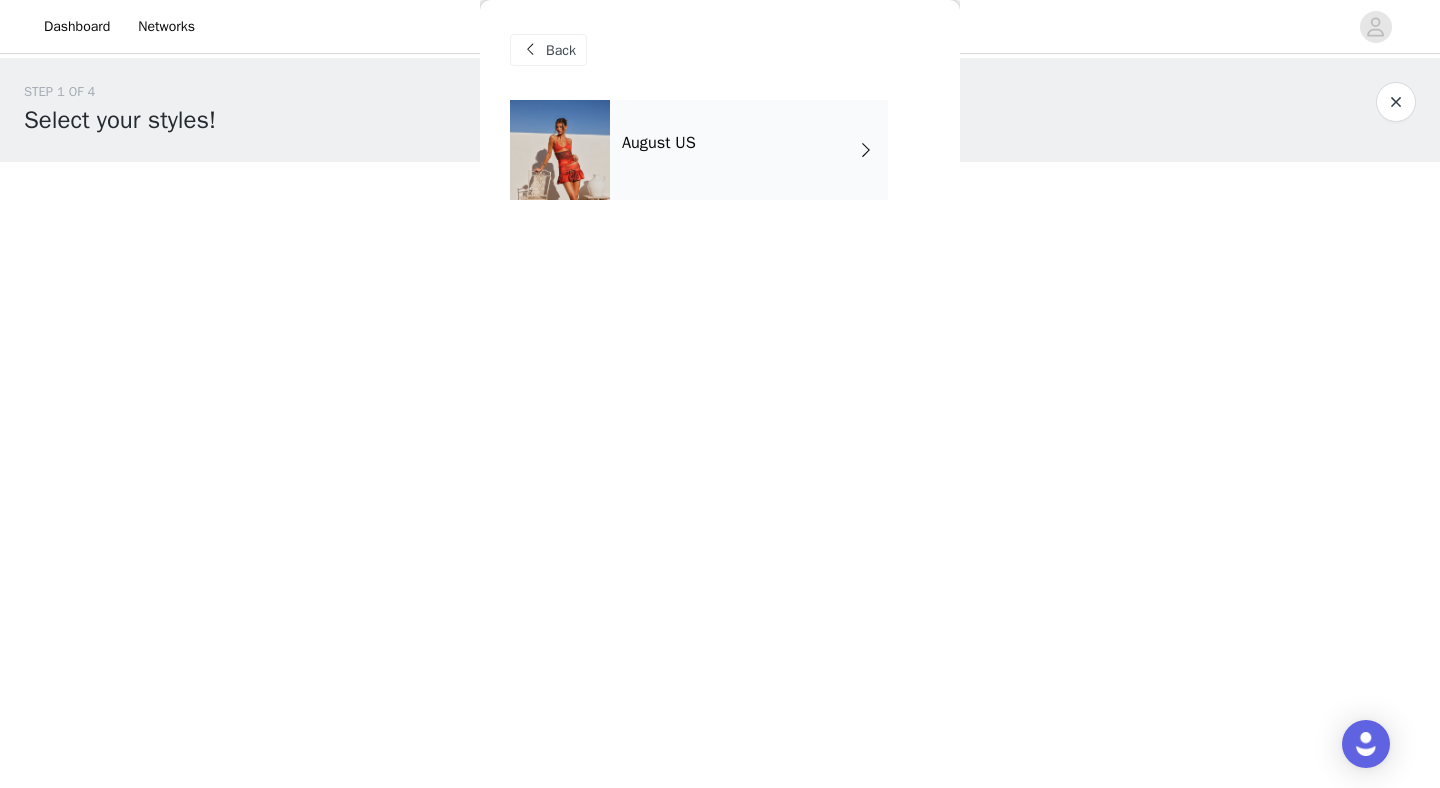 click on "August US" at bounding box center (749, 150) 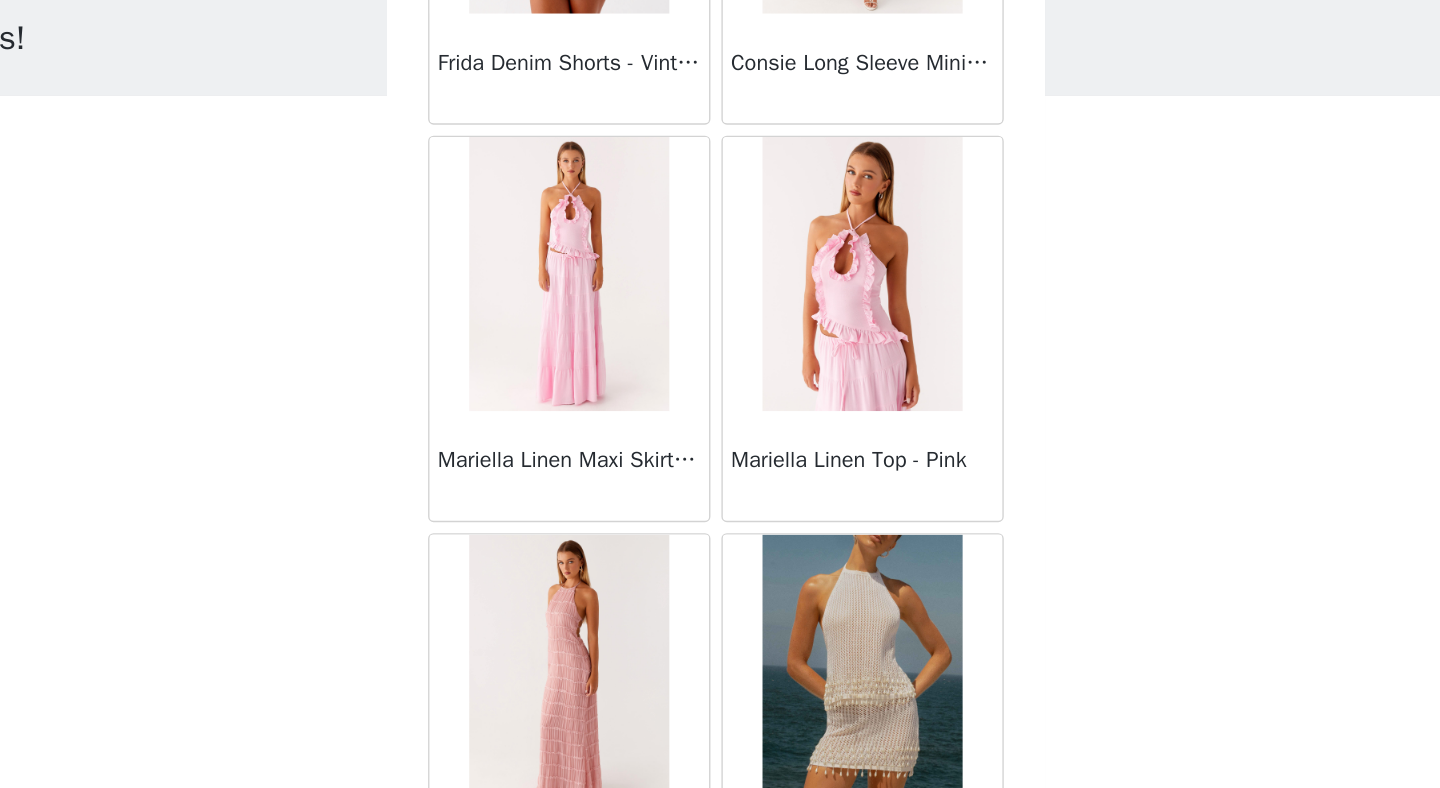 scroll, scrollTop: 2272, scrollLeft: 0, axis: vertical 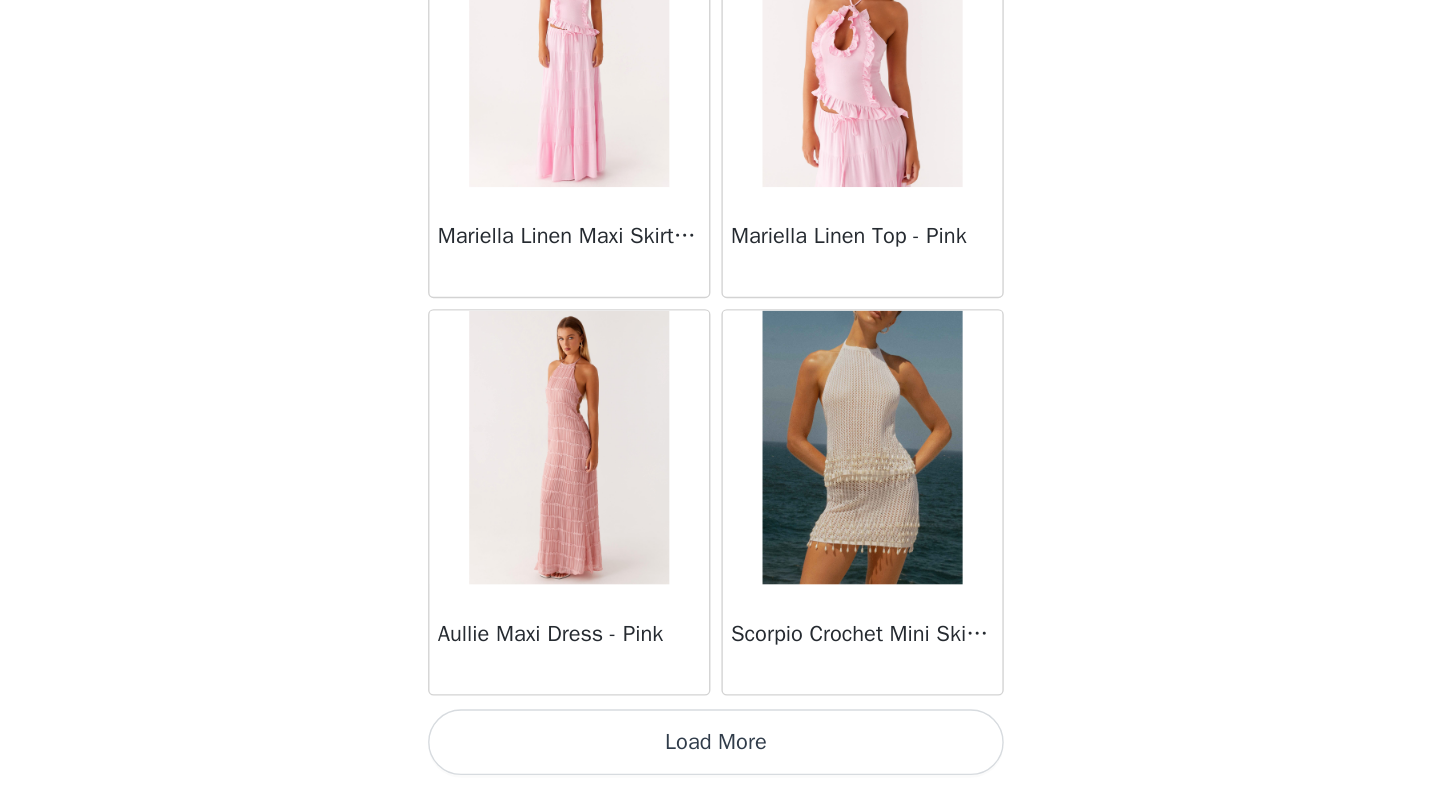 click on "Load More" at bounding box center [720, 754] 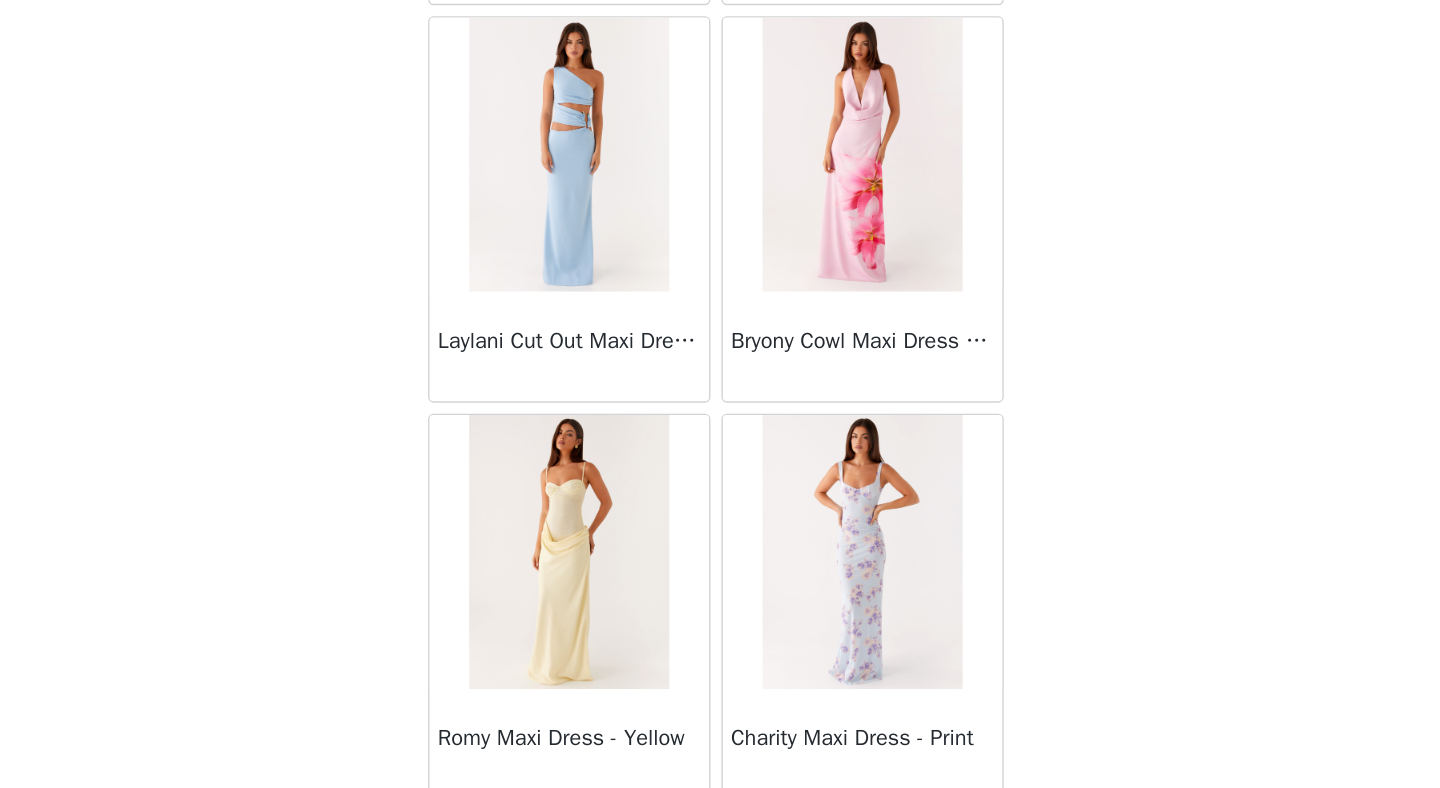 scroll, scrollTop: 5172, scrollLeft: 0, axis: vertical 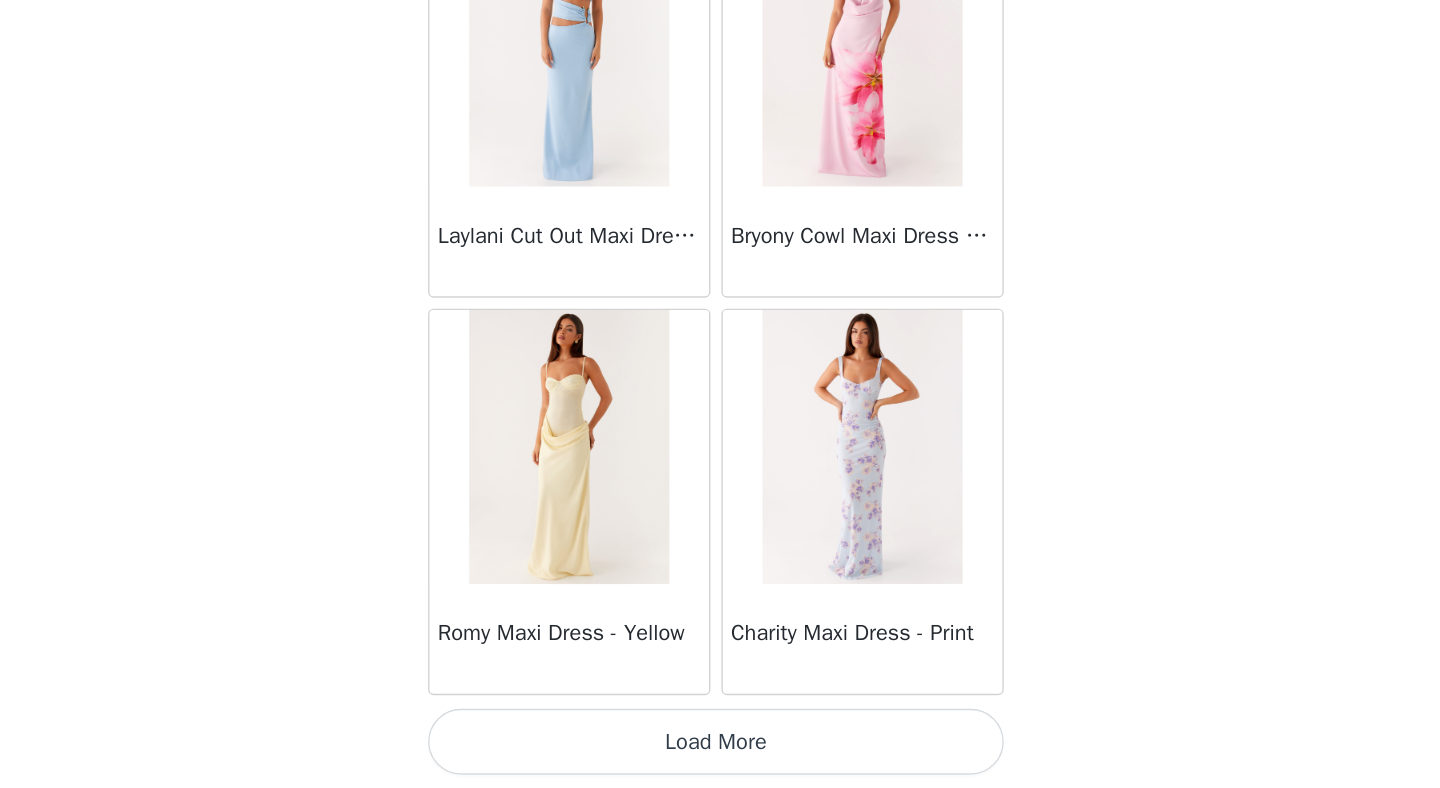click on "Load More" at bounding box center (720, 754) 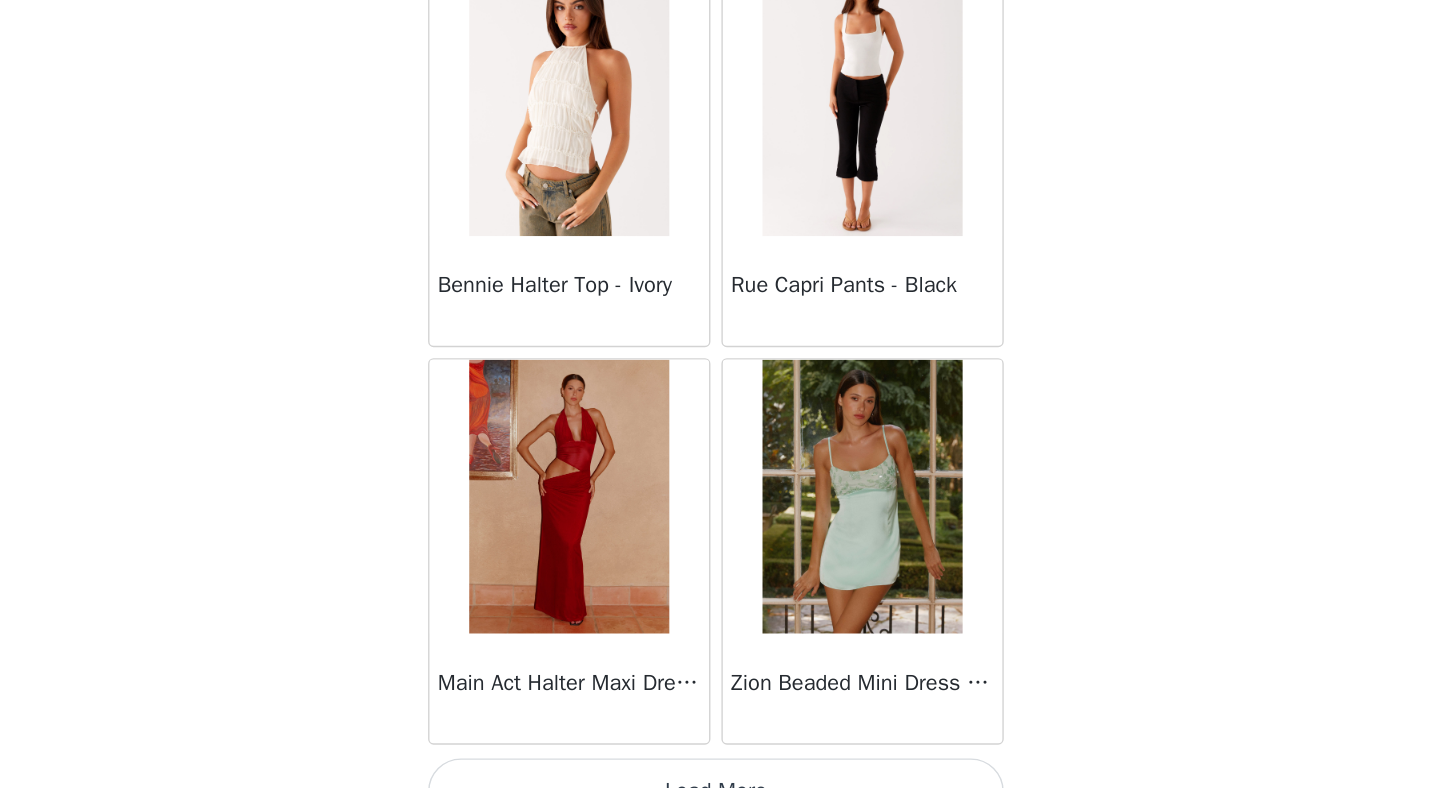 scroll, scrollTop: 8072, scrollLeft: 0, axis: vertical 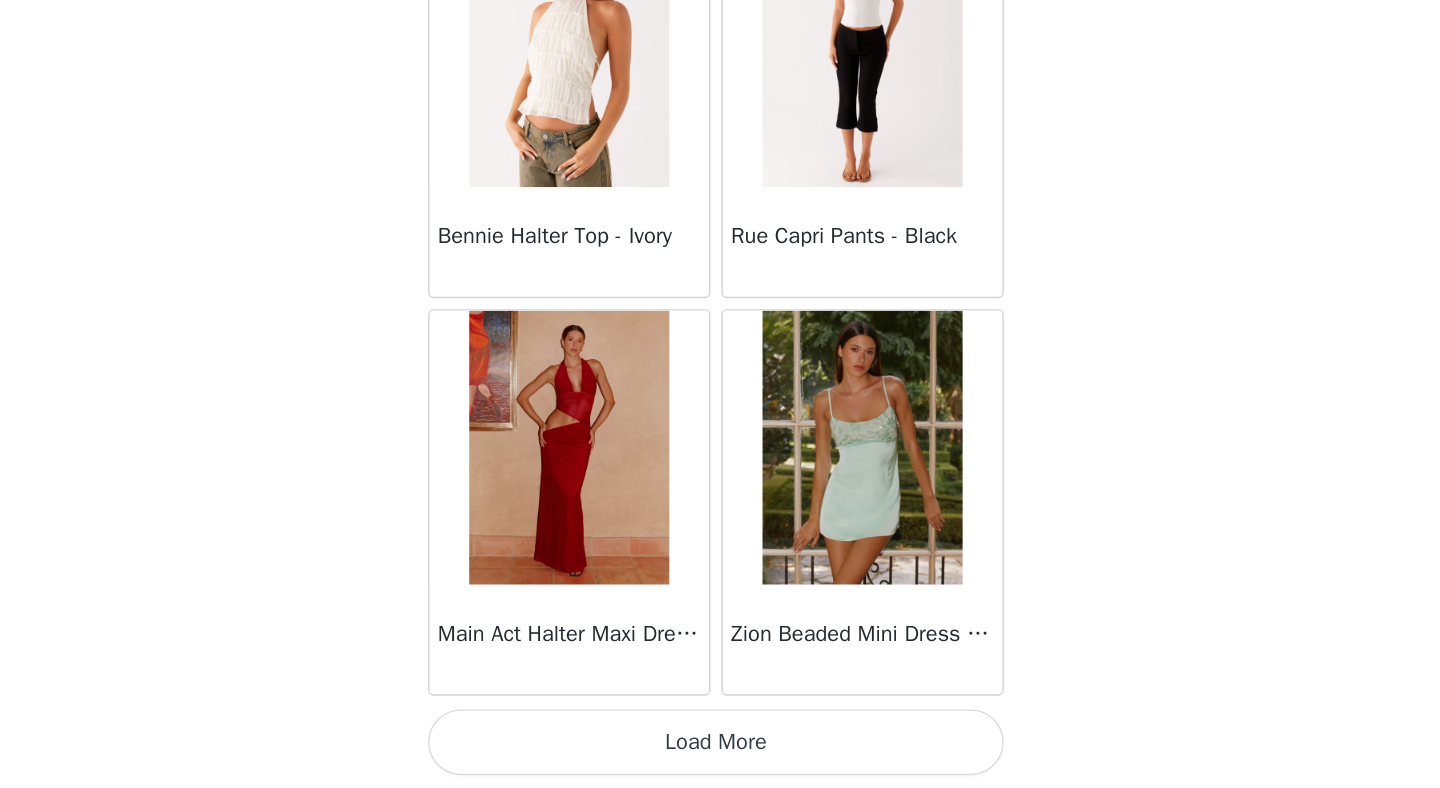 click on "Load More" at bounding box center (720, 754) 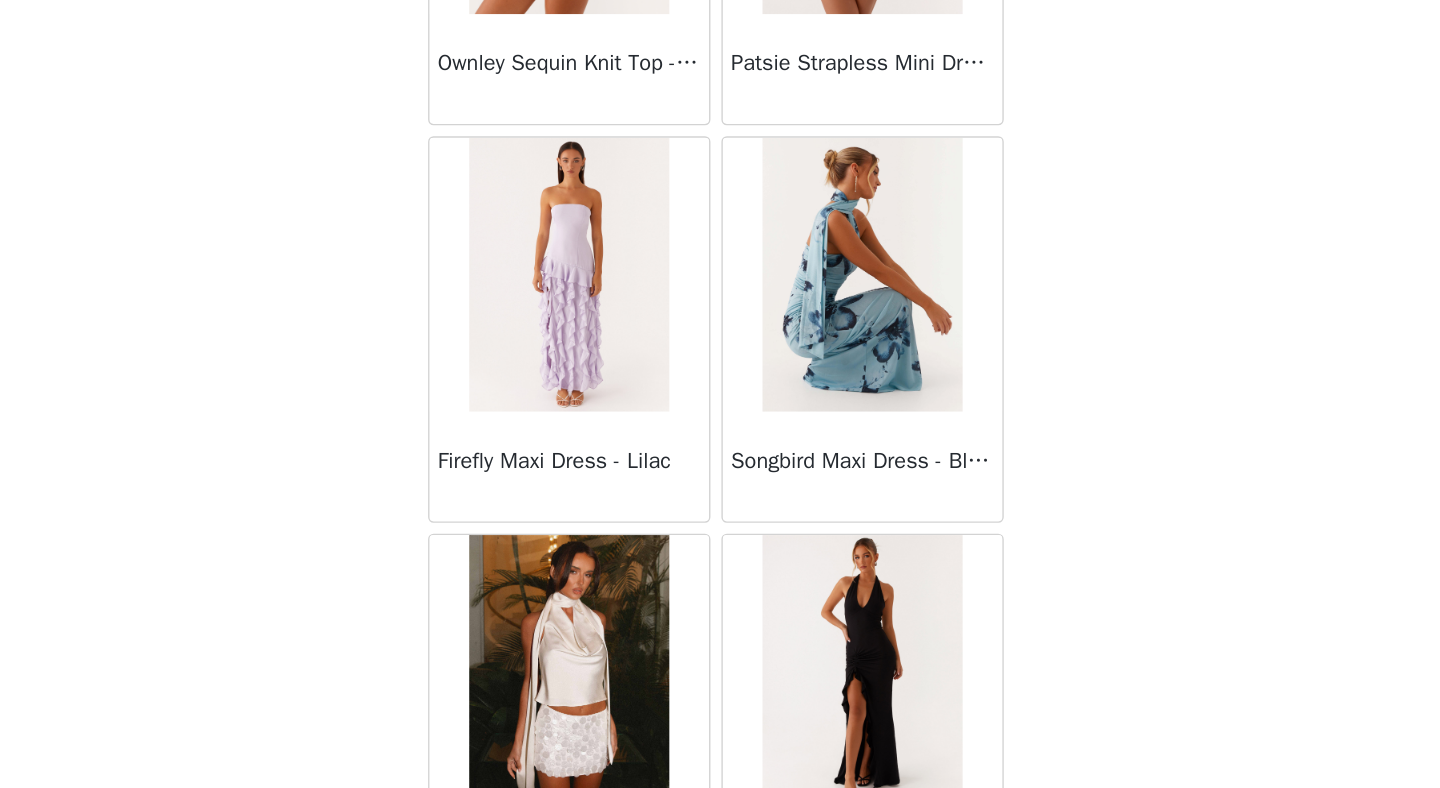 scroll, scrollTop: 10972, scrollLeft: 0, axis: vertical 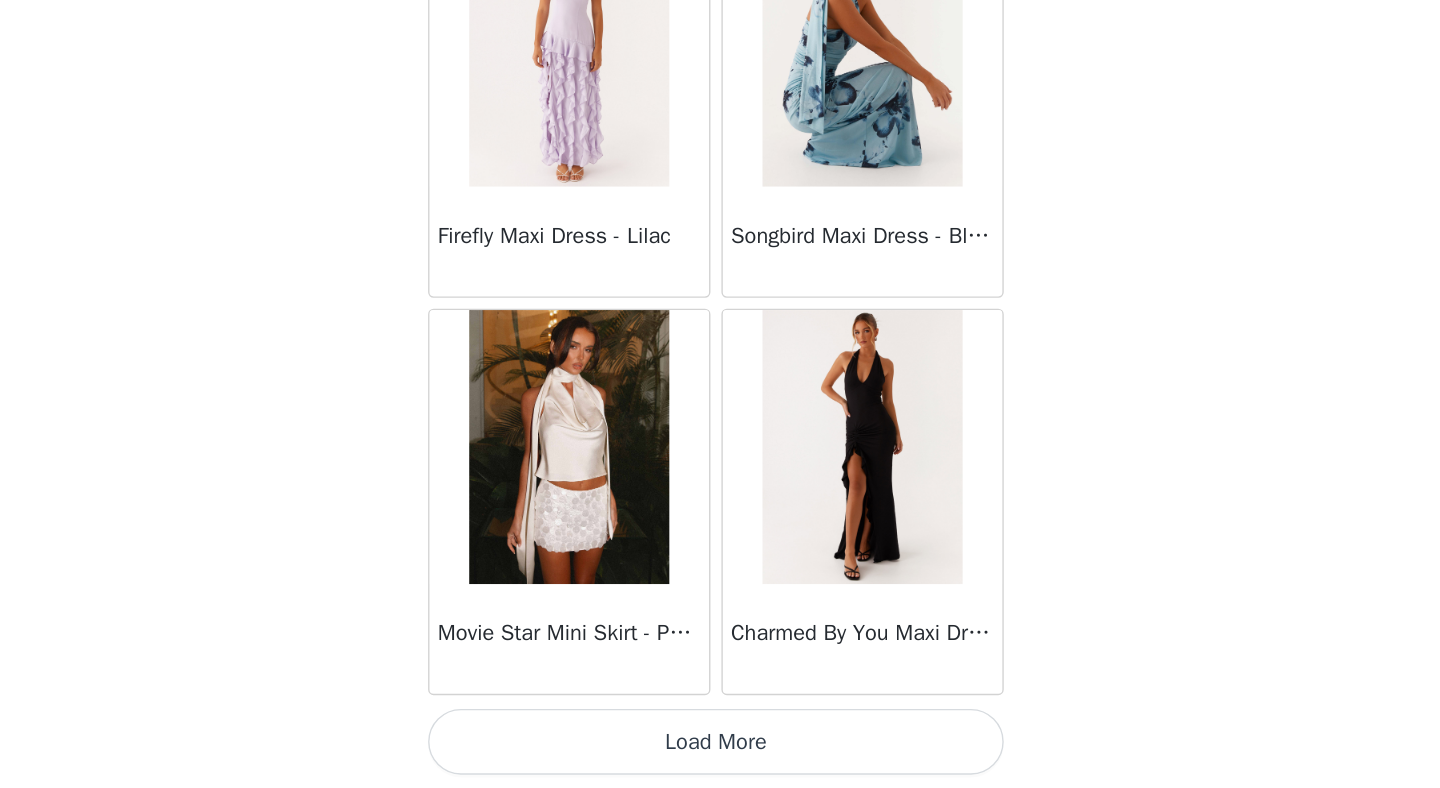 click on "Load More" at bounding box center (720, 754) 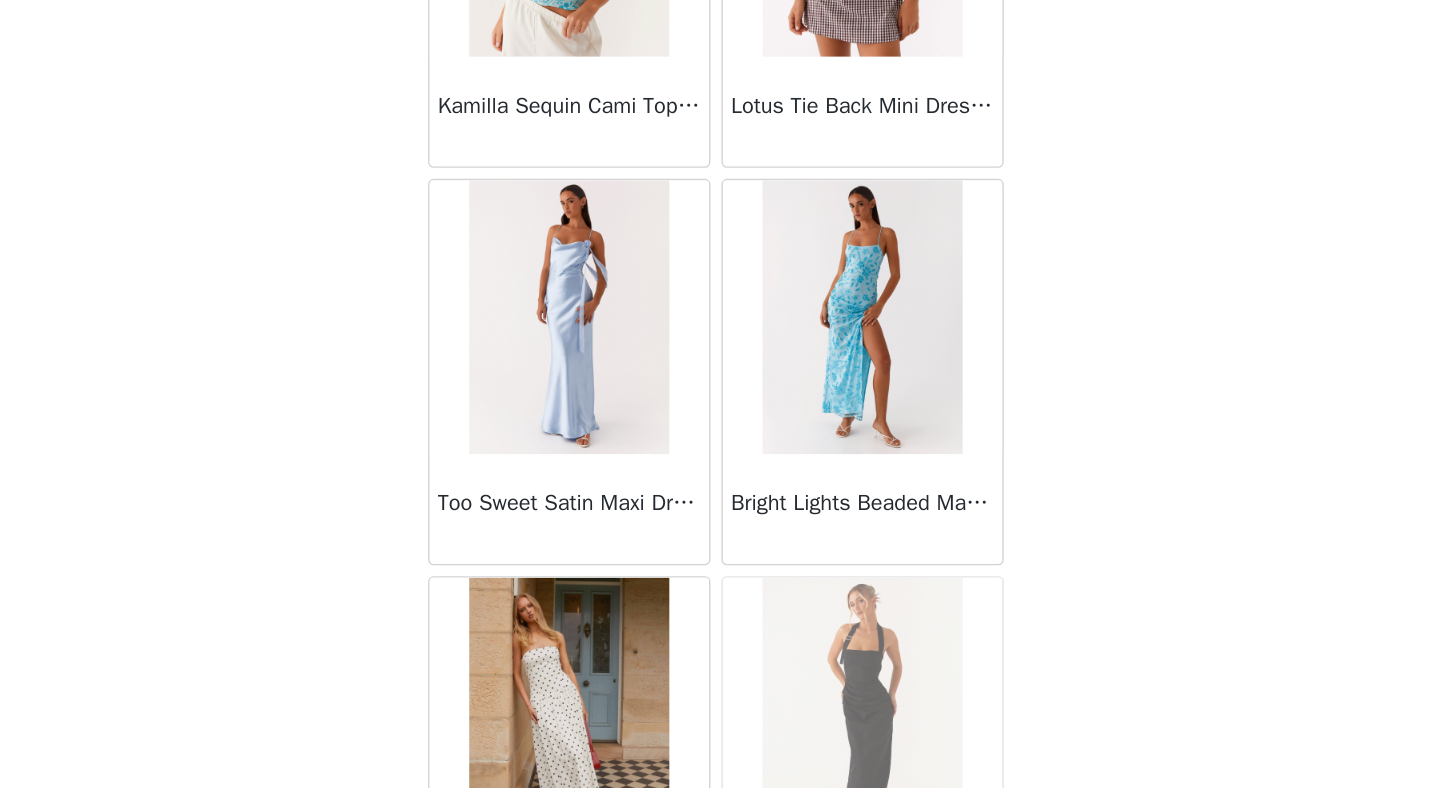 scroll, scrollTop: 13872, scrollLeft: 0, axis: vertical 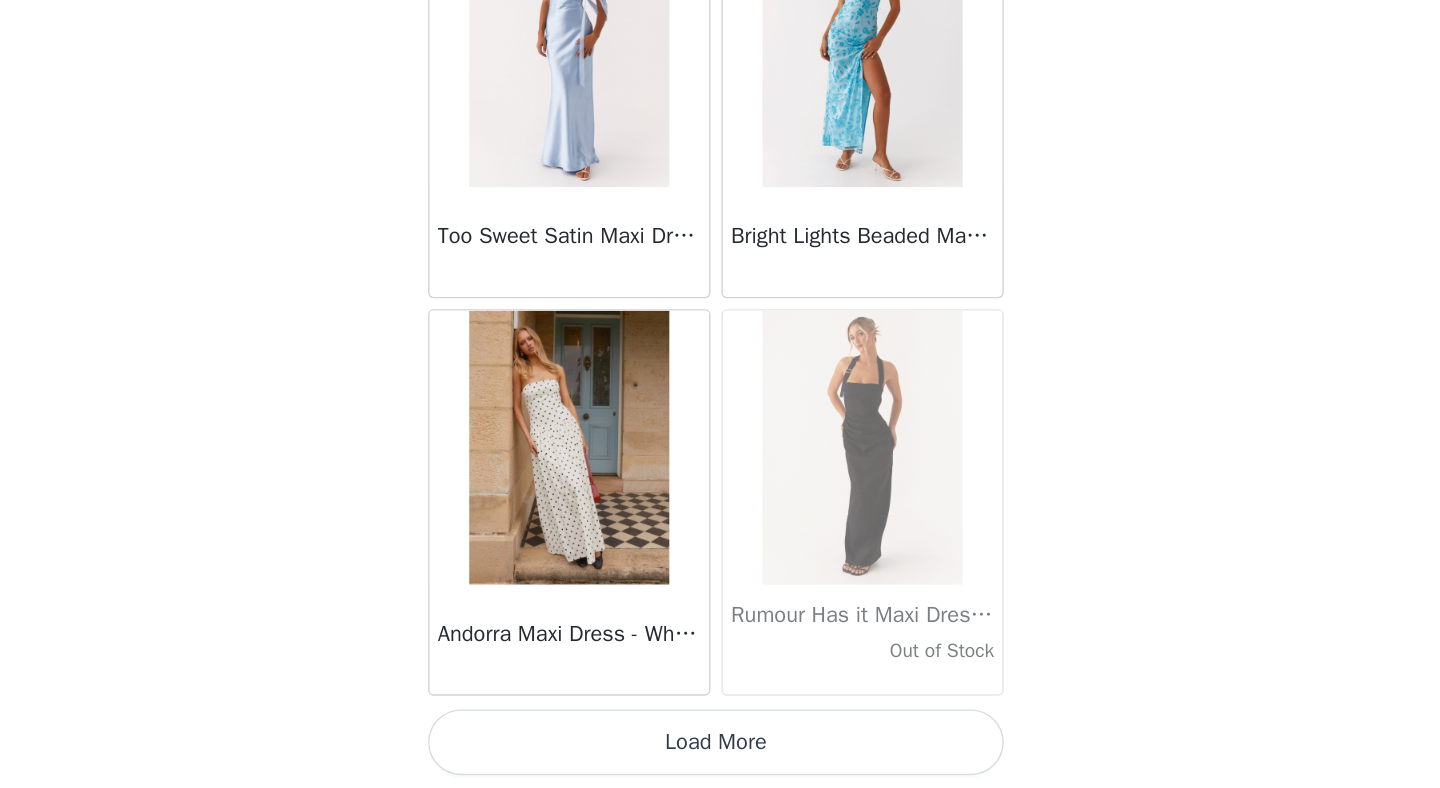 click on "Load More" at bounding box center [720, 754] 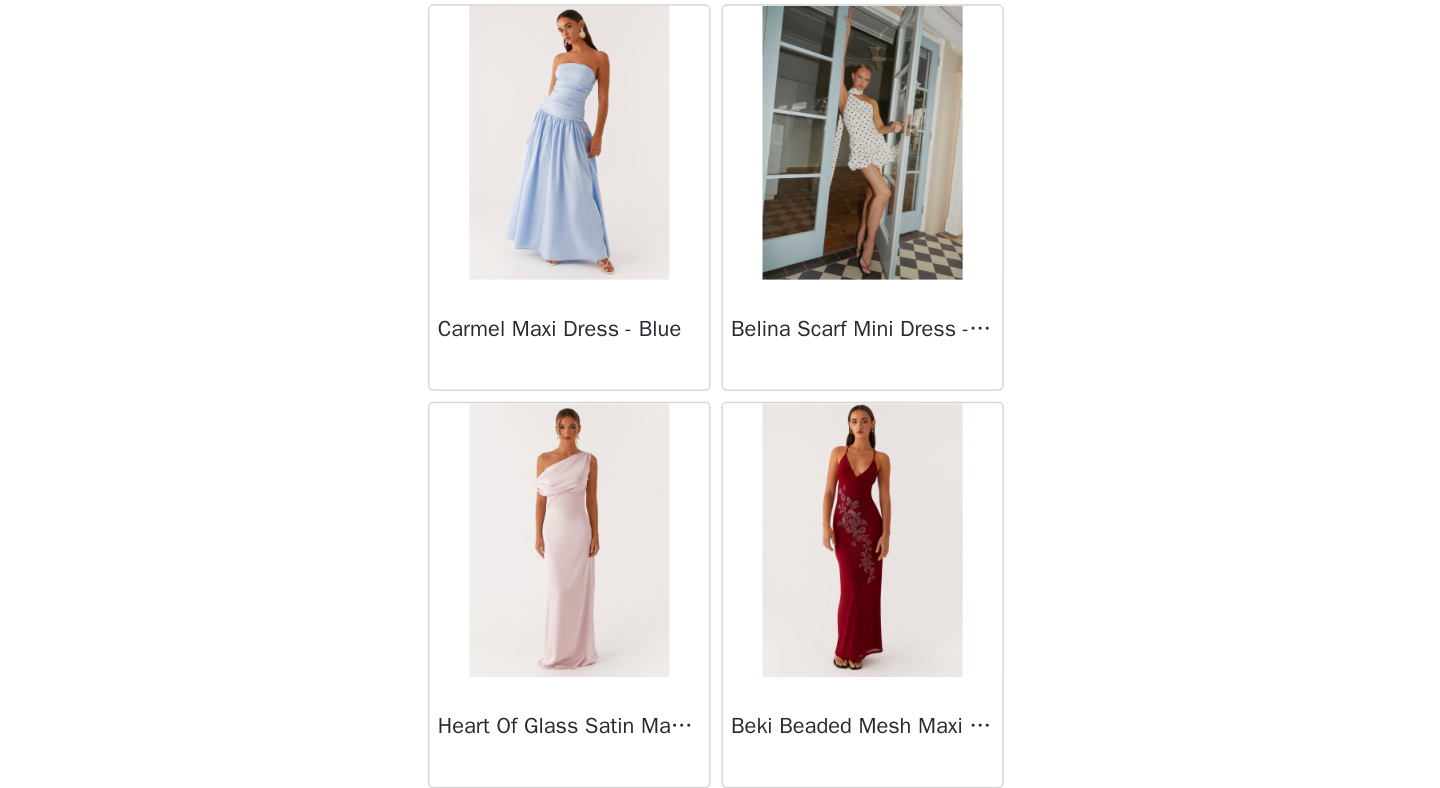 scroll, scrollTop: 16771, scrollLeft: 0, axis: vertical 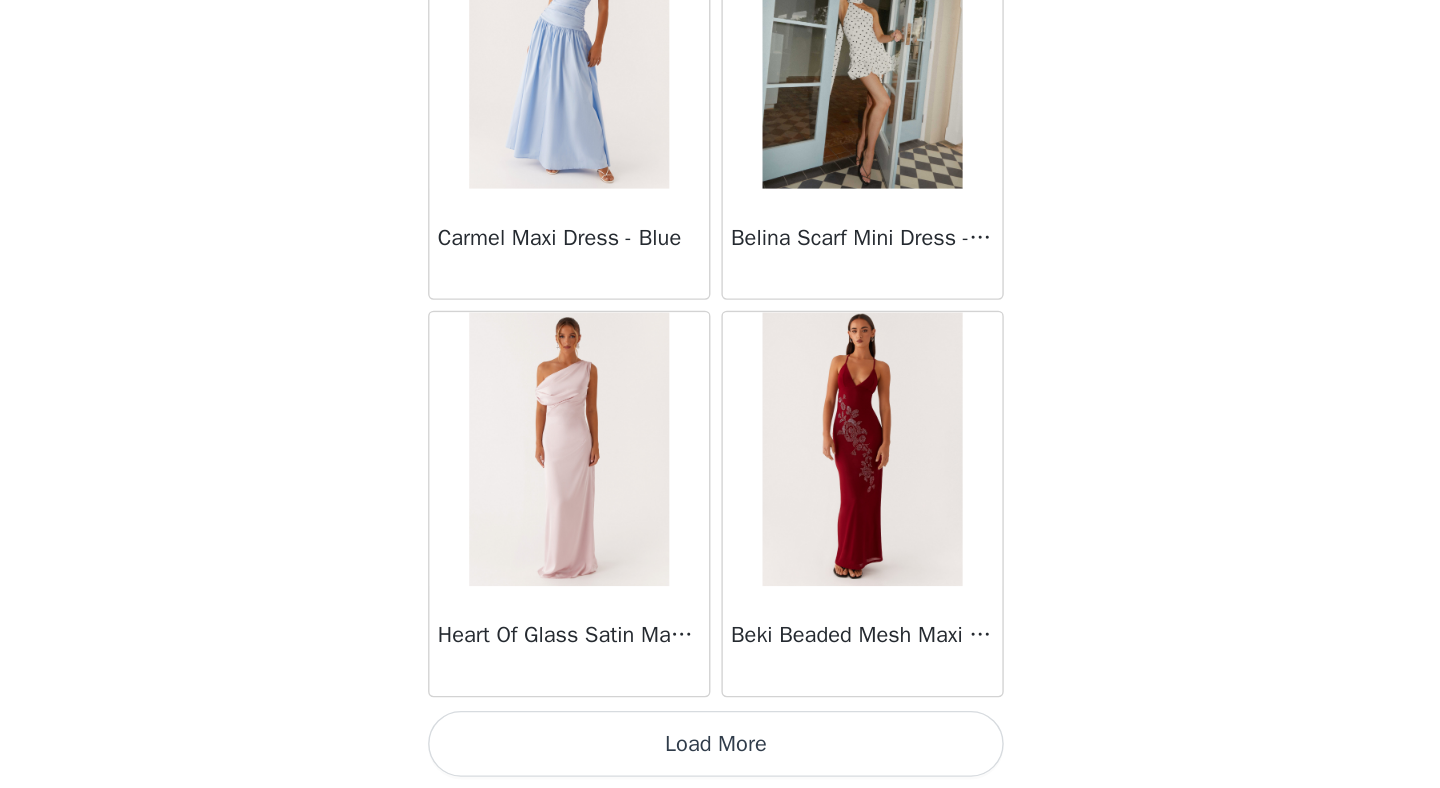 click on "Load More" at bounding box center (720, 755) 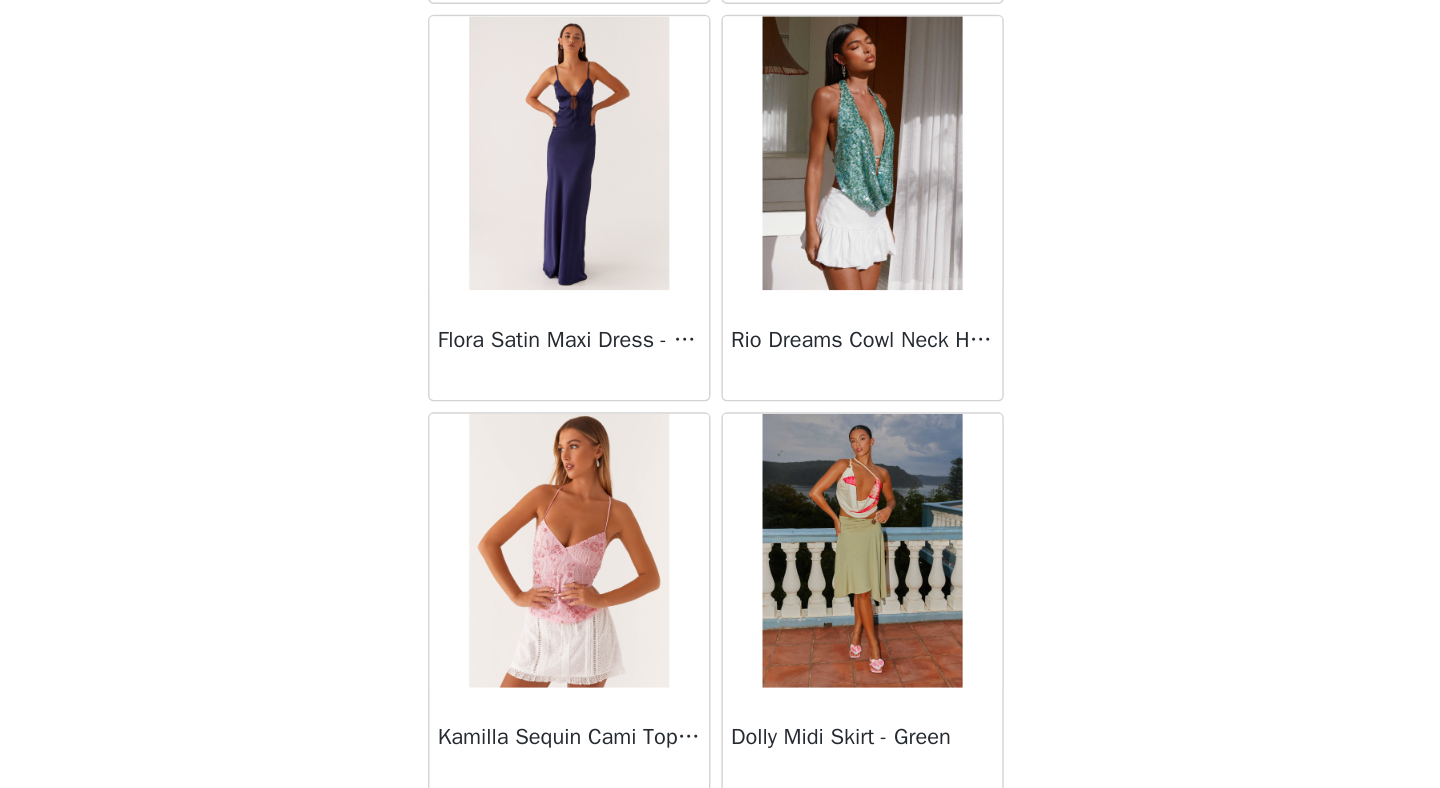 scroll, scrollTop: 19672, scrollLeft: 0, axis: vertical 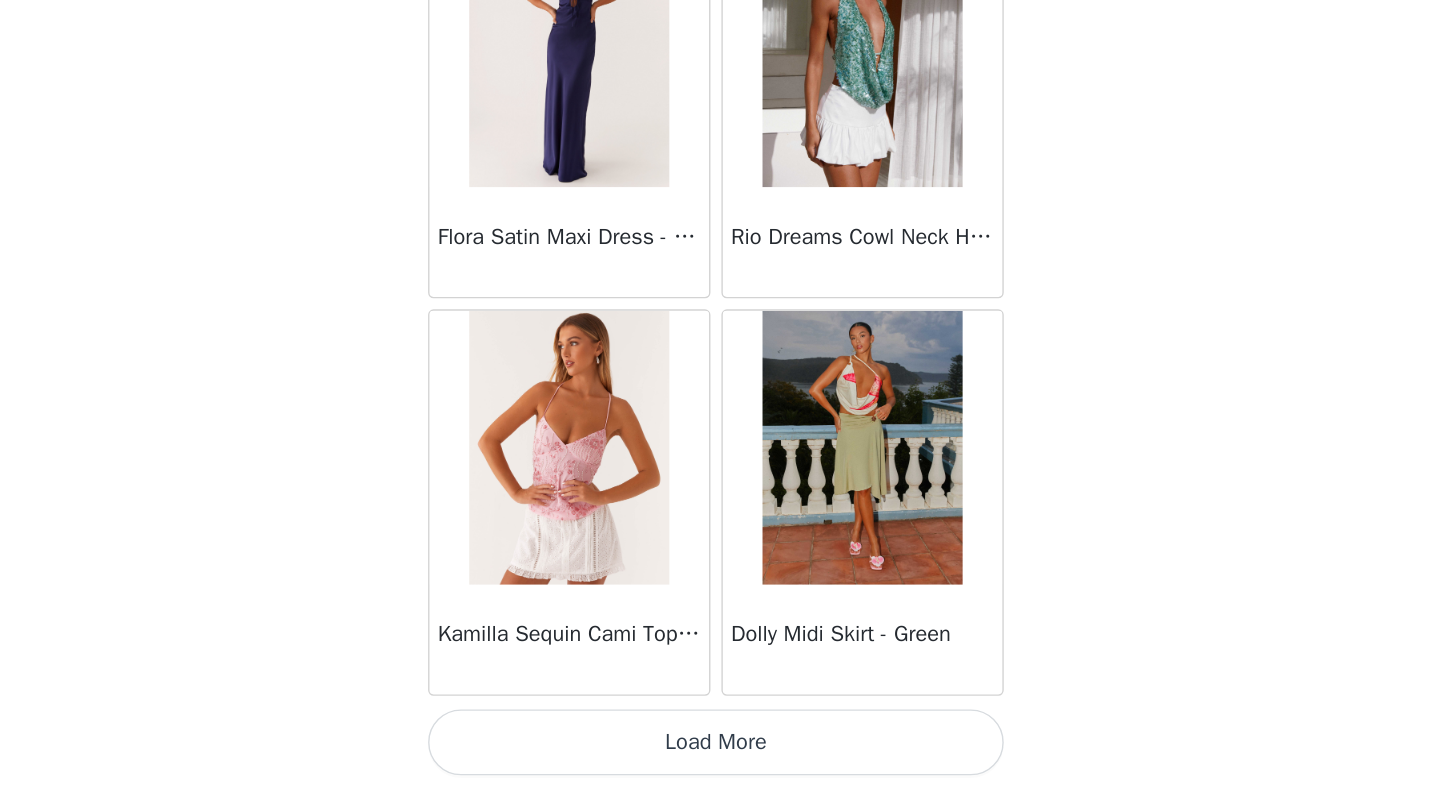 click on "Load More" at bounding box center [720, 754] 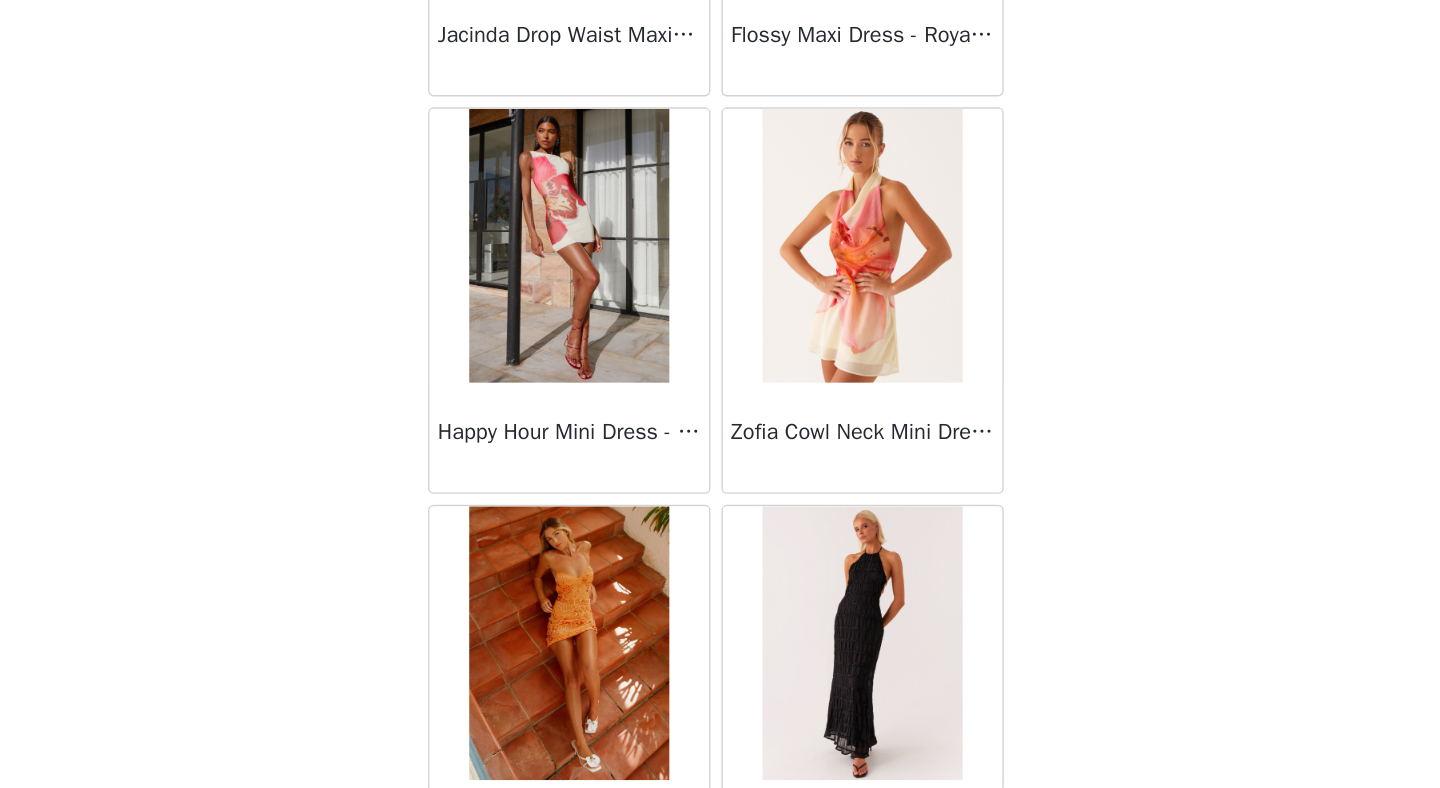 scroll, scrollTop: 22572, scrollLeft: 0, axis: vertical 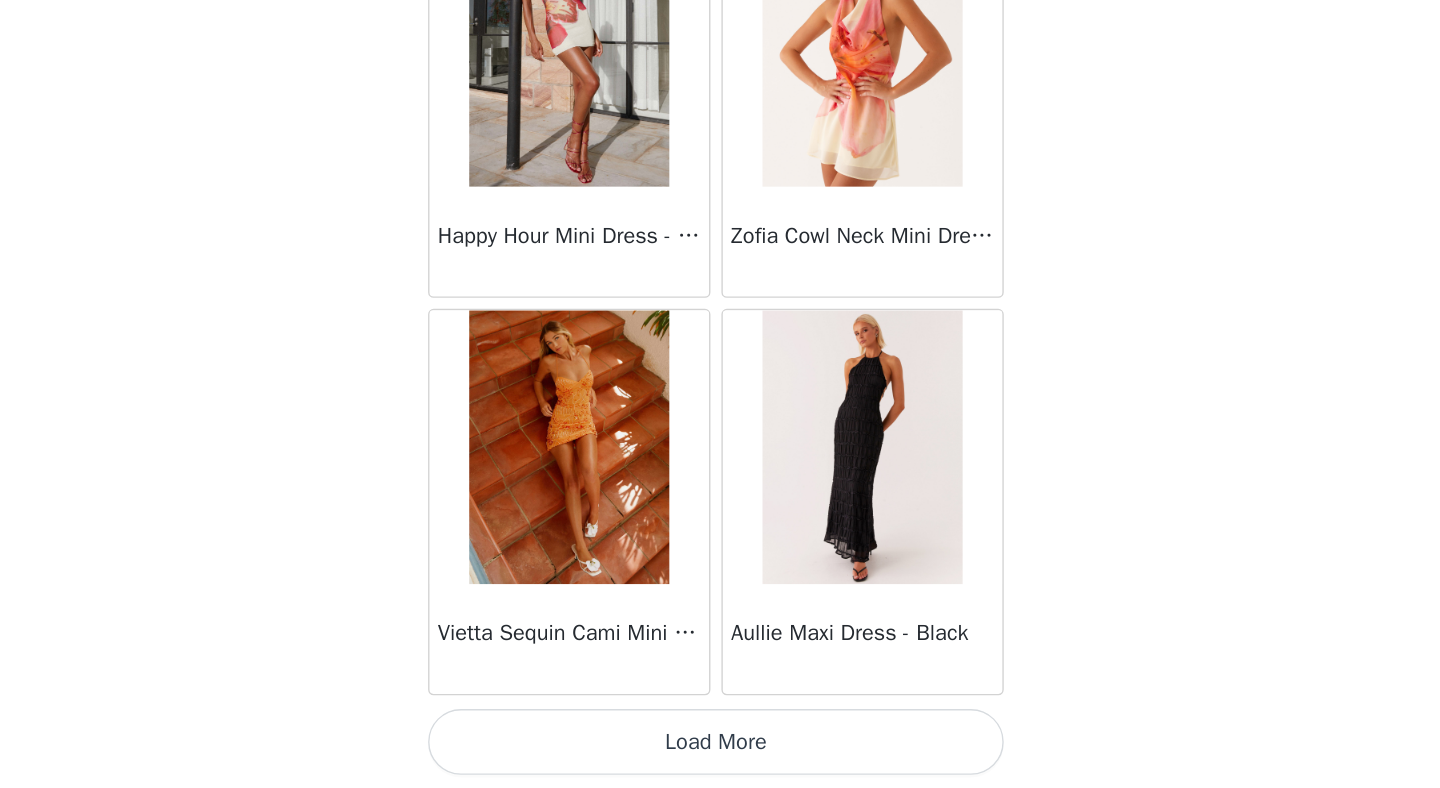 click on "Load More" at bounding box center [720, 754] 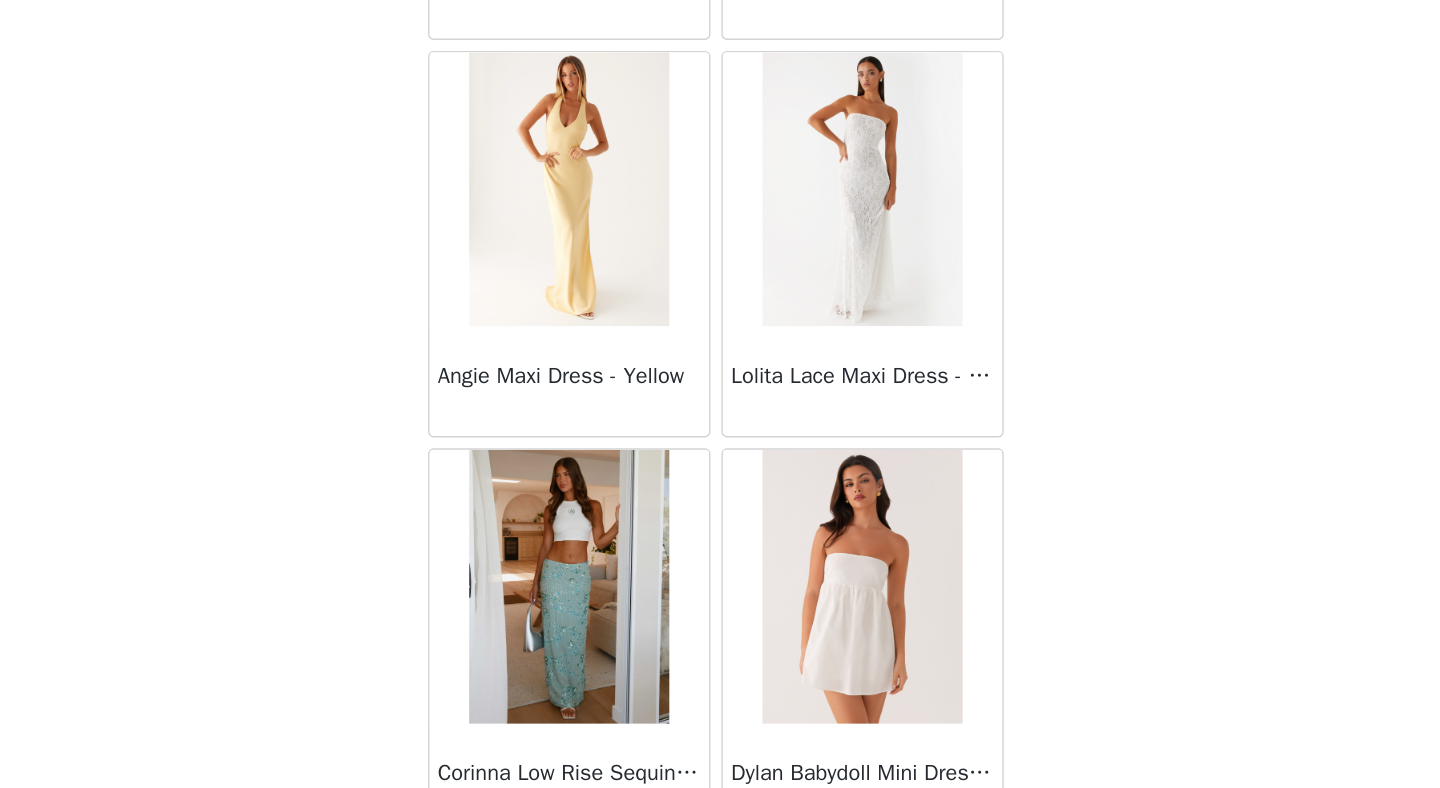 scroll, scrollTop: 25472, scrollLeft: 0, axis: vertical 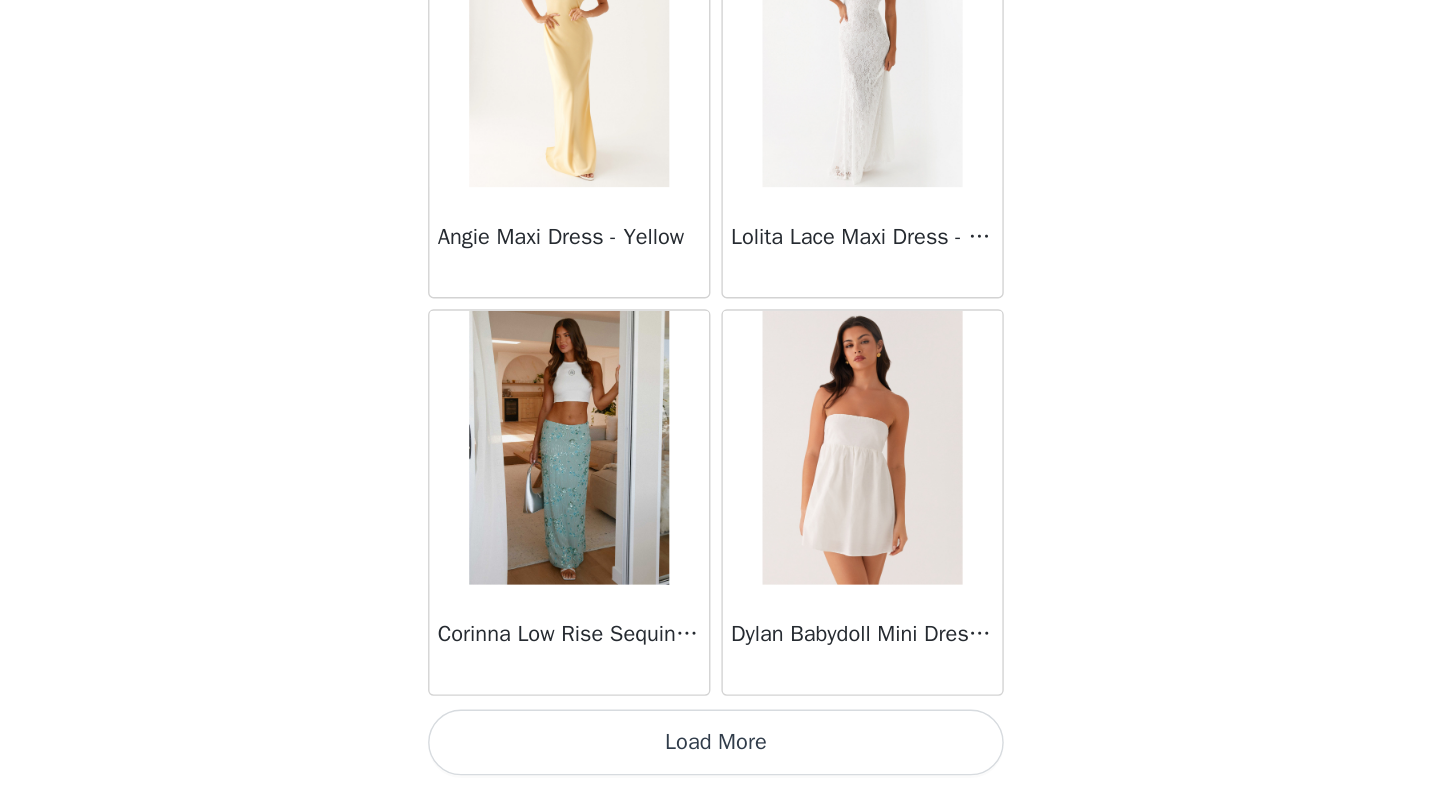 click on "Load More" at bounding box center [720, 754] 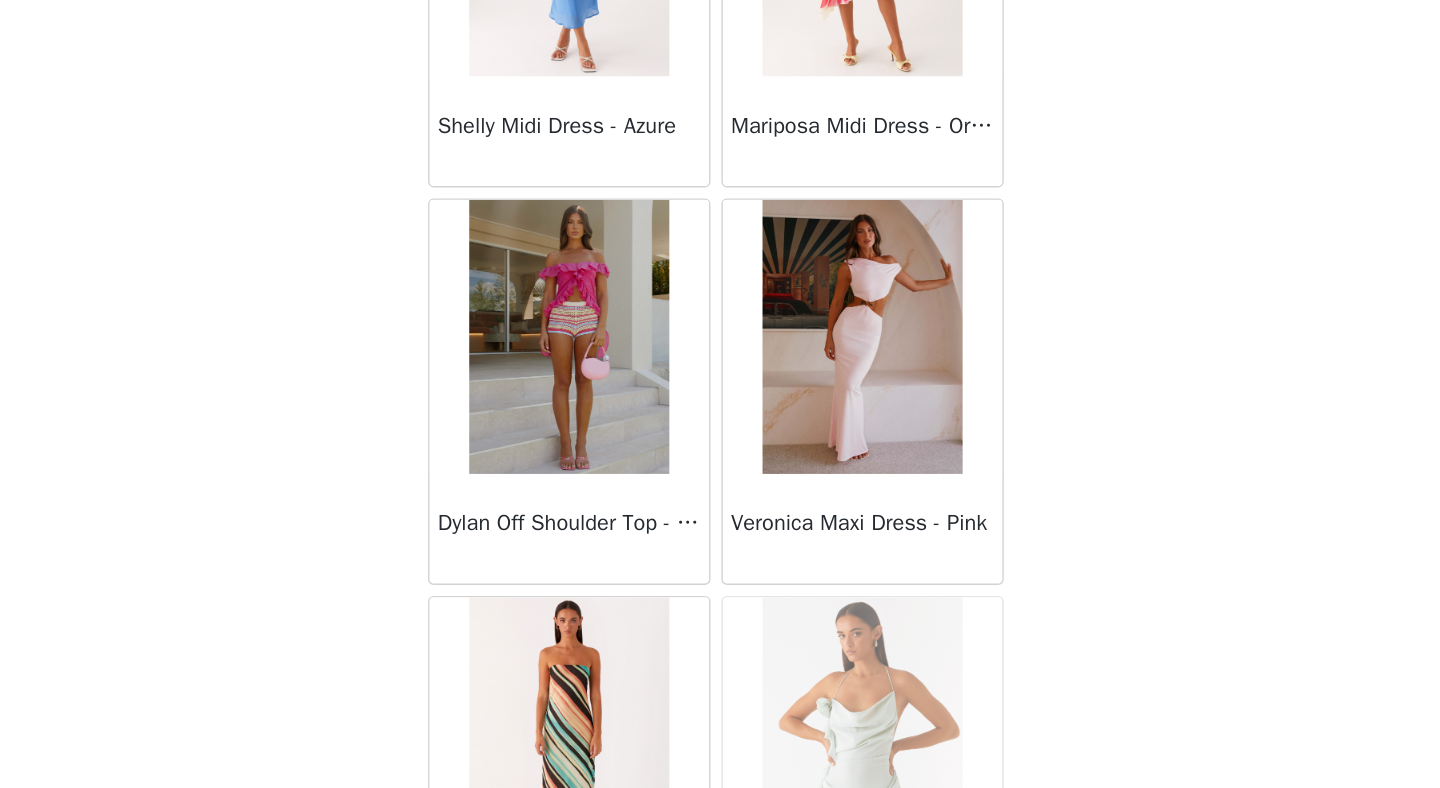 scroll, scrollTop: 28372, scrollLeft: 0, axis: vertical 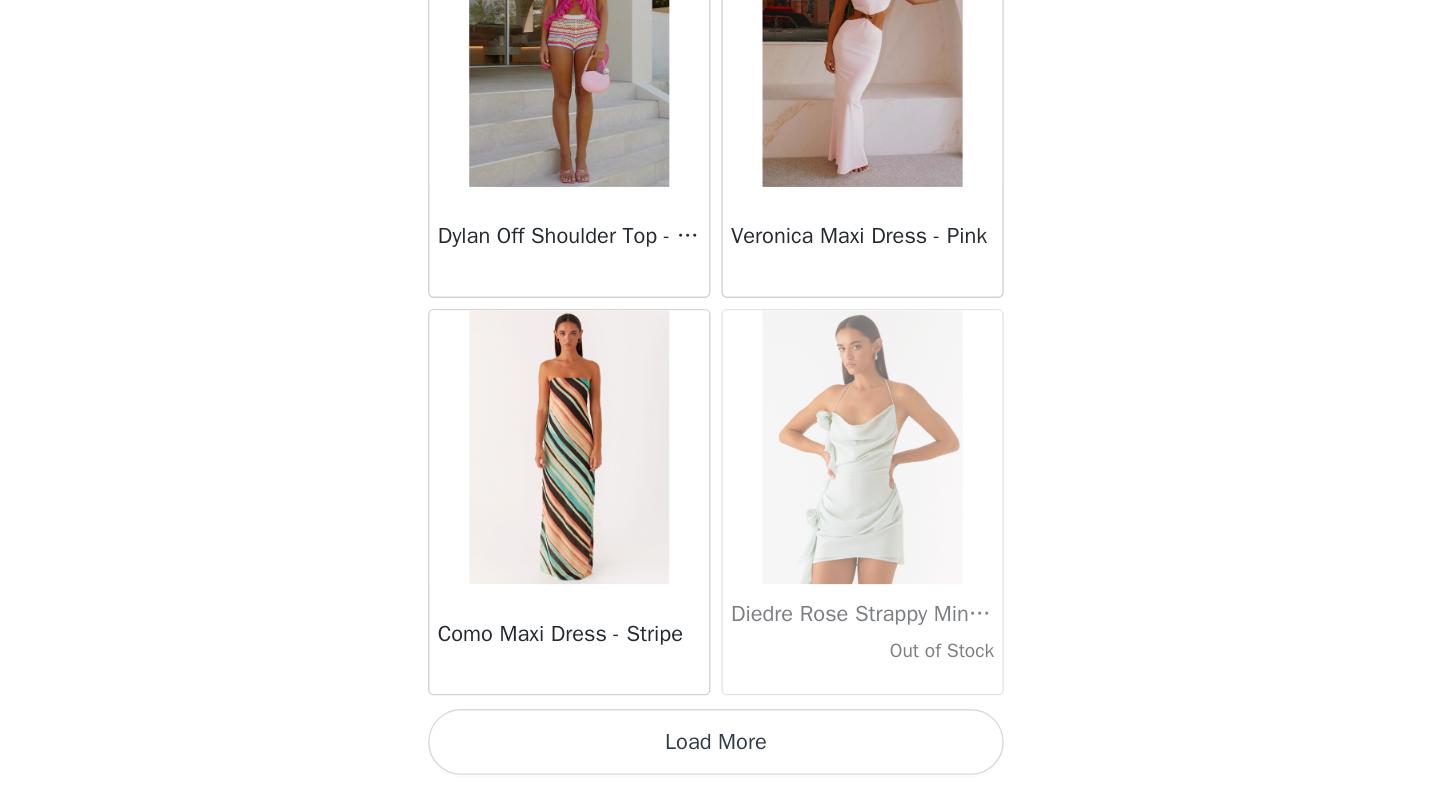 click on "Load More" at bounding box center [720, 754] 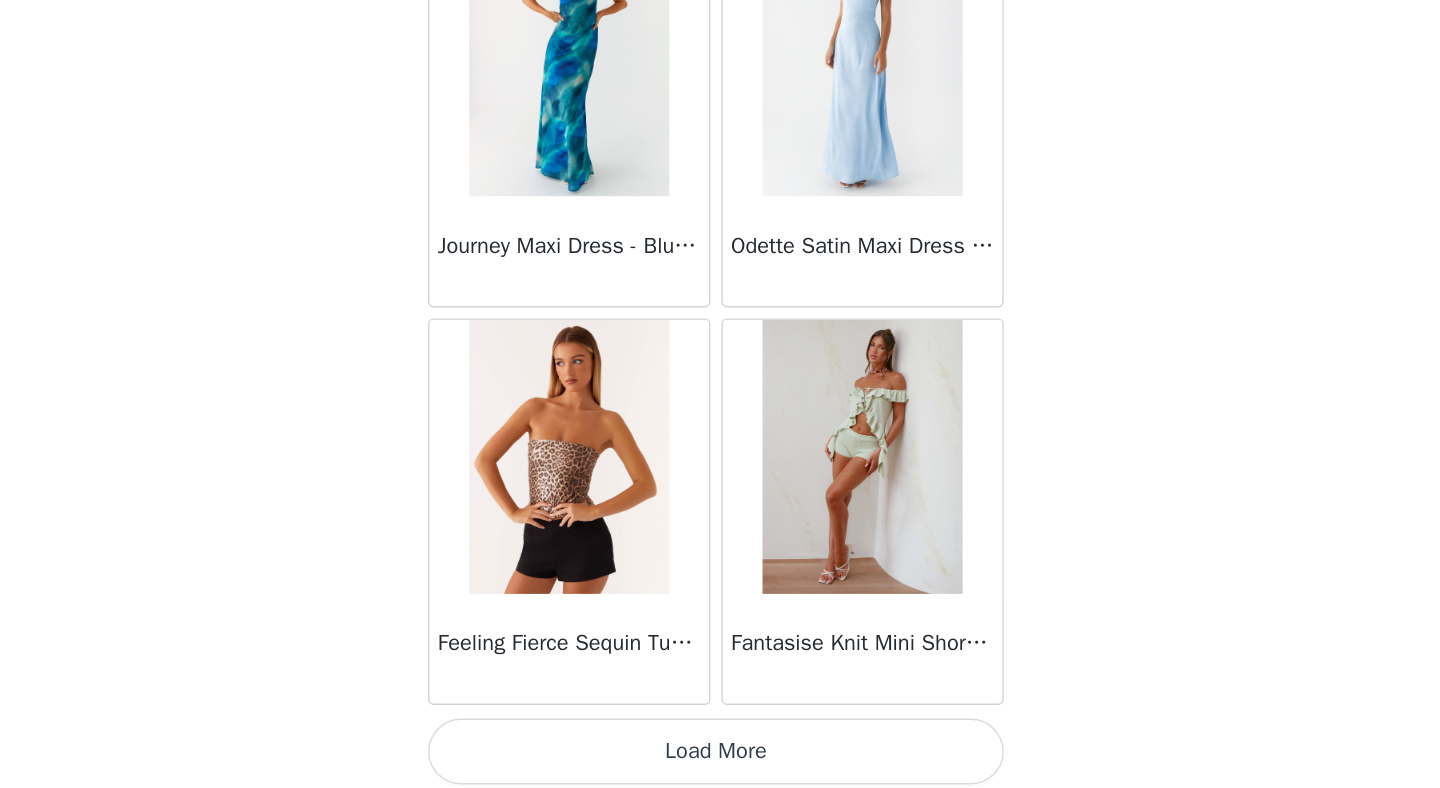 scroll, scrollTop: 31272, scrollLeft: 0, axis: vertical 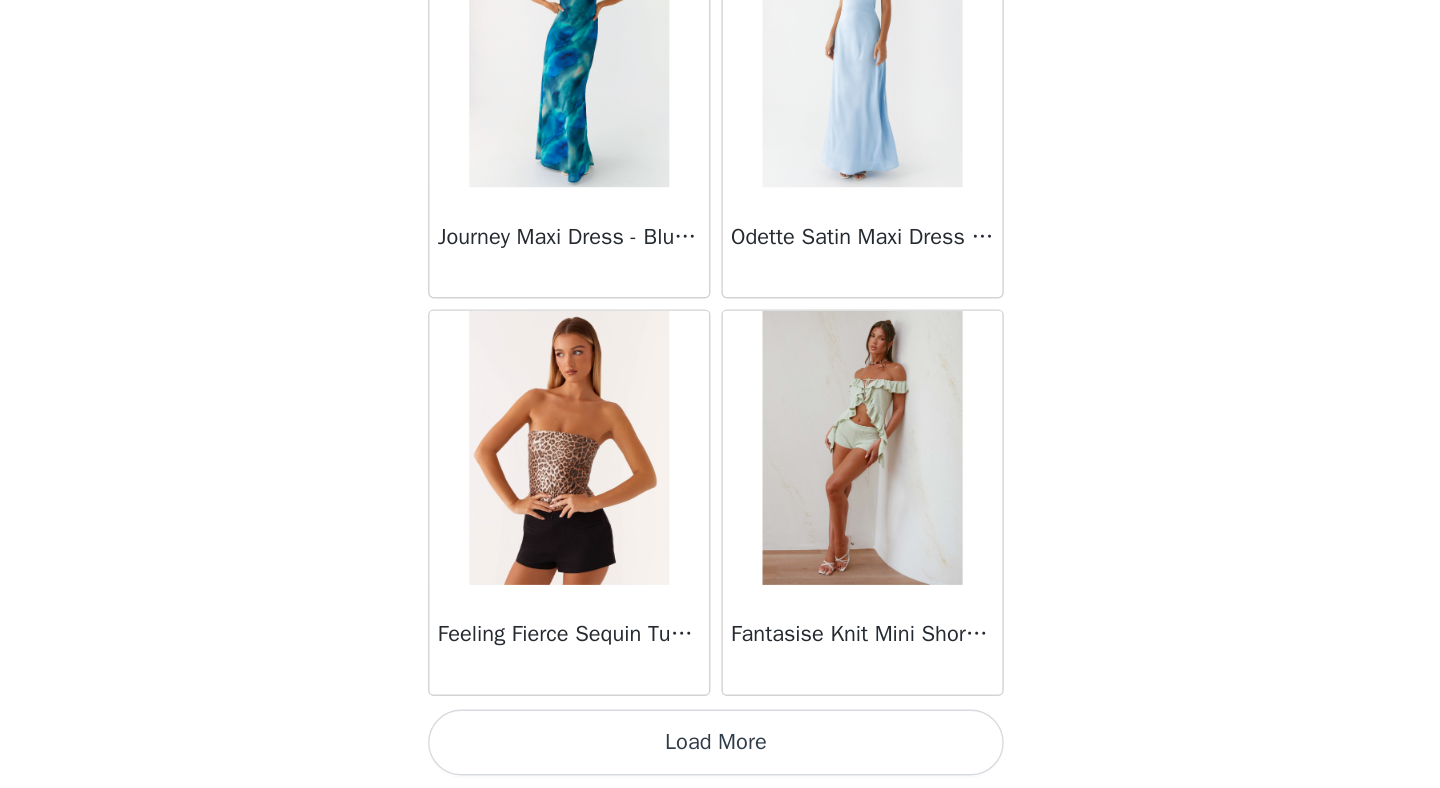 click on "Load More" at bounding box center [720, 754] 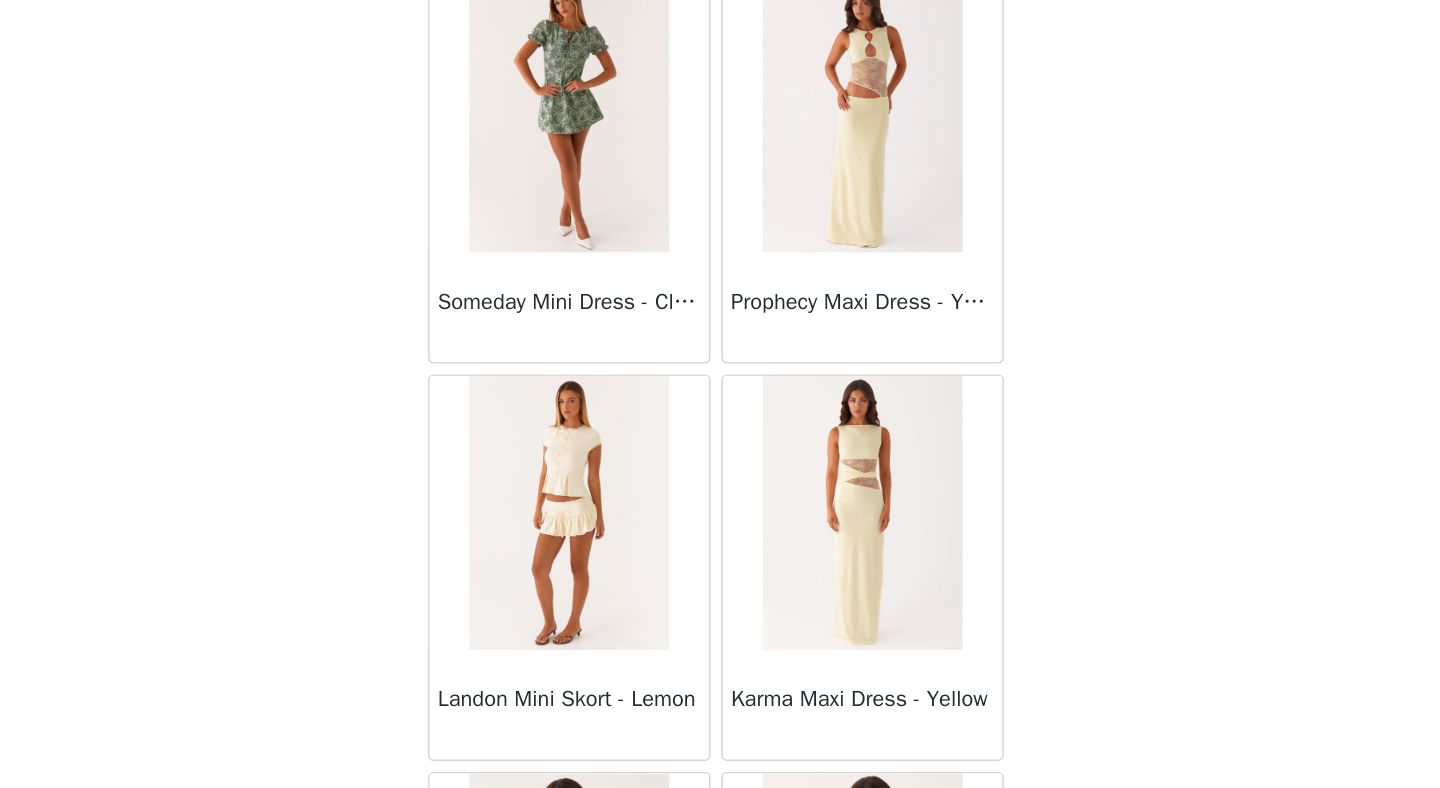 scroll, scrollTop: 34172, scrollLeft: 0, axis: vertical 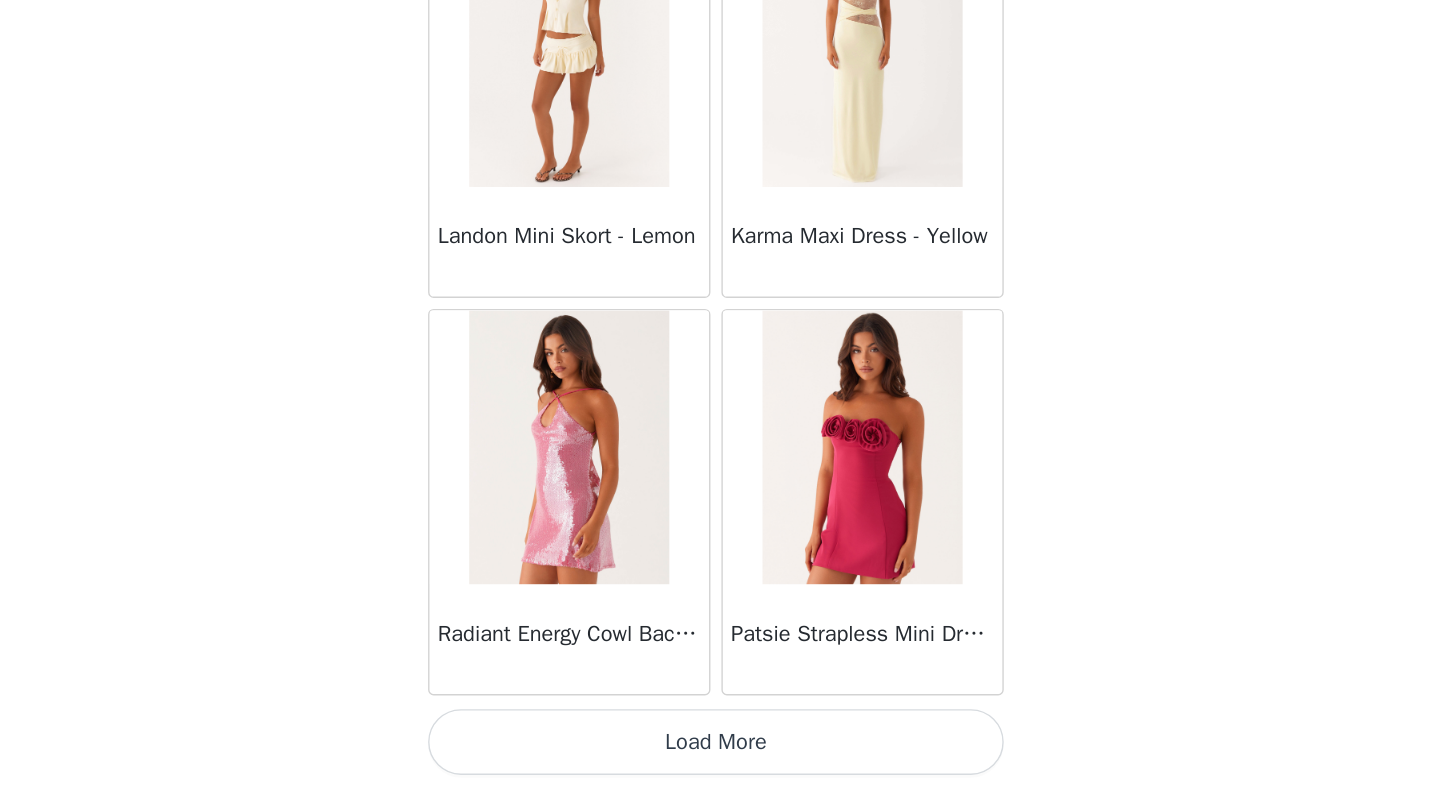 click on "Load More" at bounding box center [720, 754] 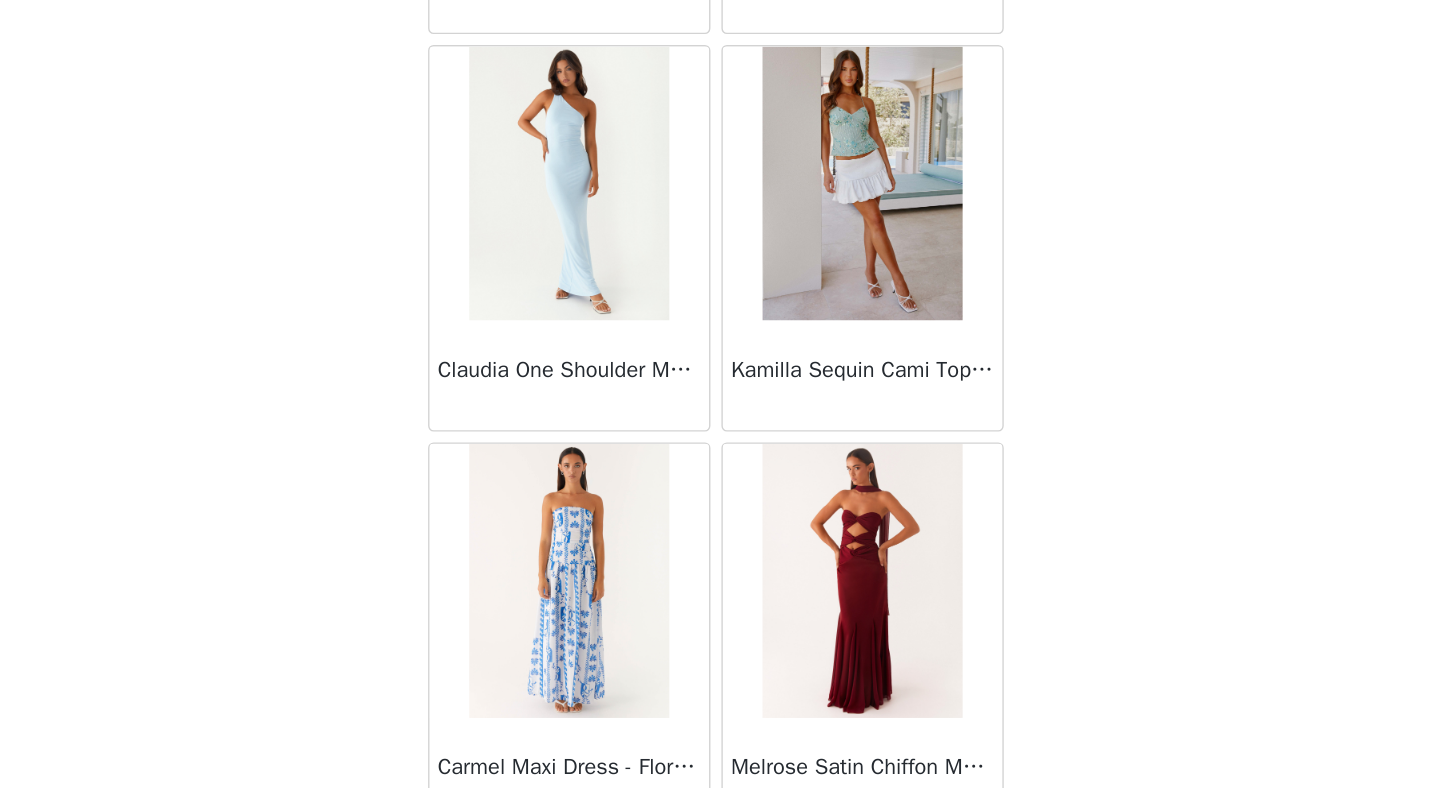 scroll, scrollTop: 37072, scrollLeft: 0, axis: vertical 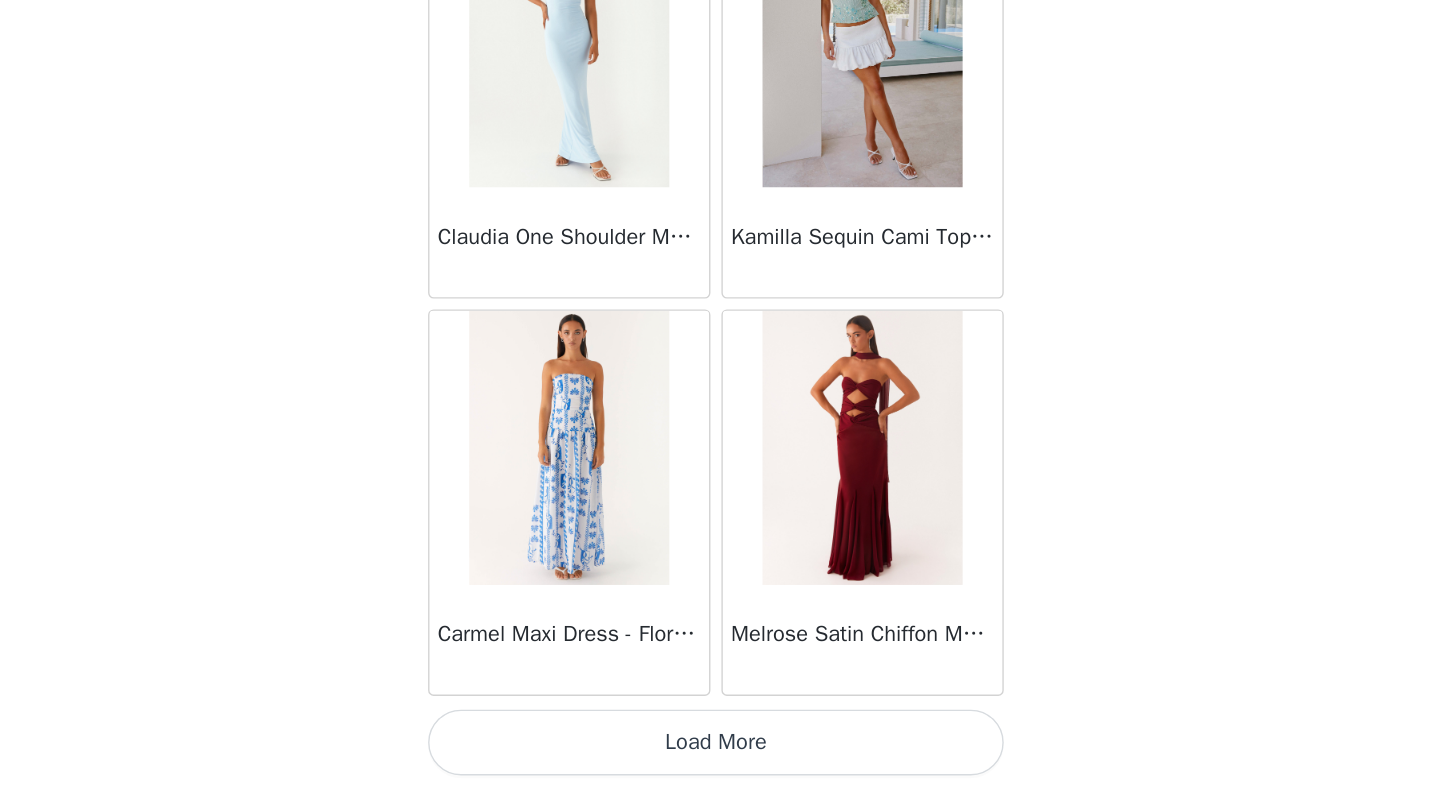 click on "Load More" at bounding box center [720, 754] 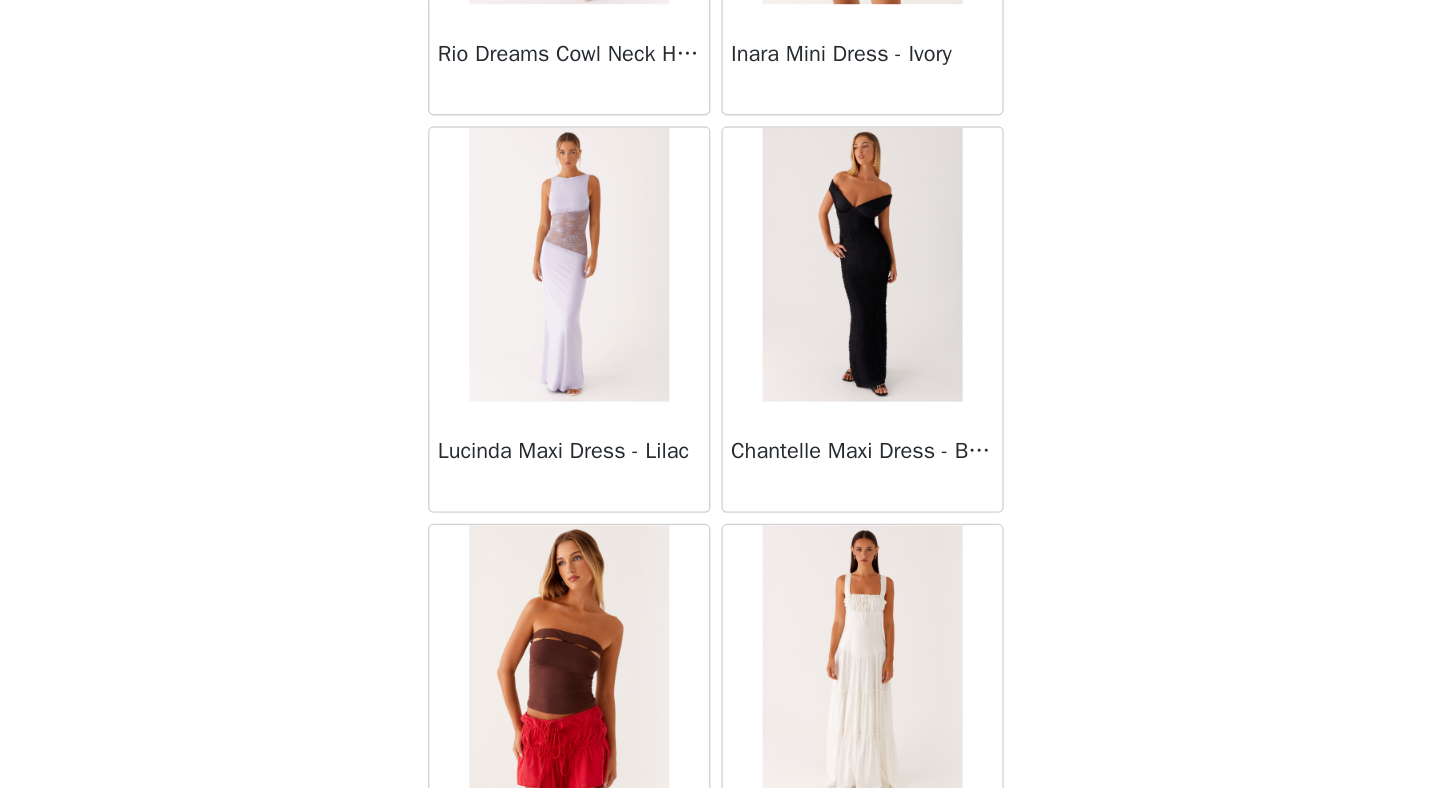 scroll, scrollTop: 37858, scrollLeft: 0, axis: vertical 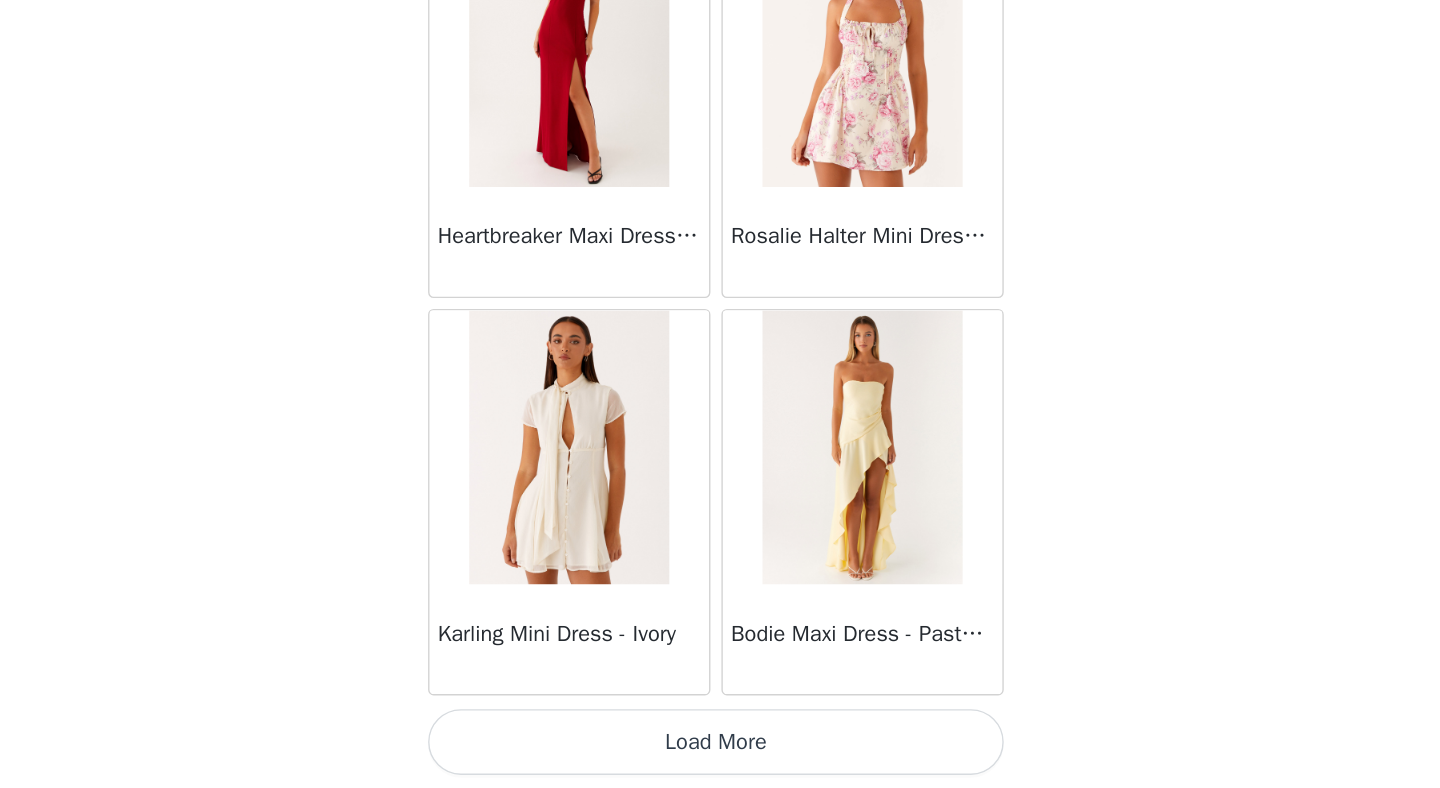 click on "Load More" at bounding box center (720, 754) 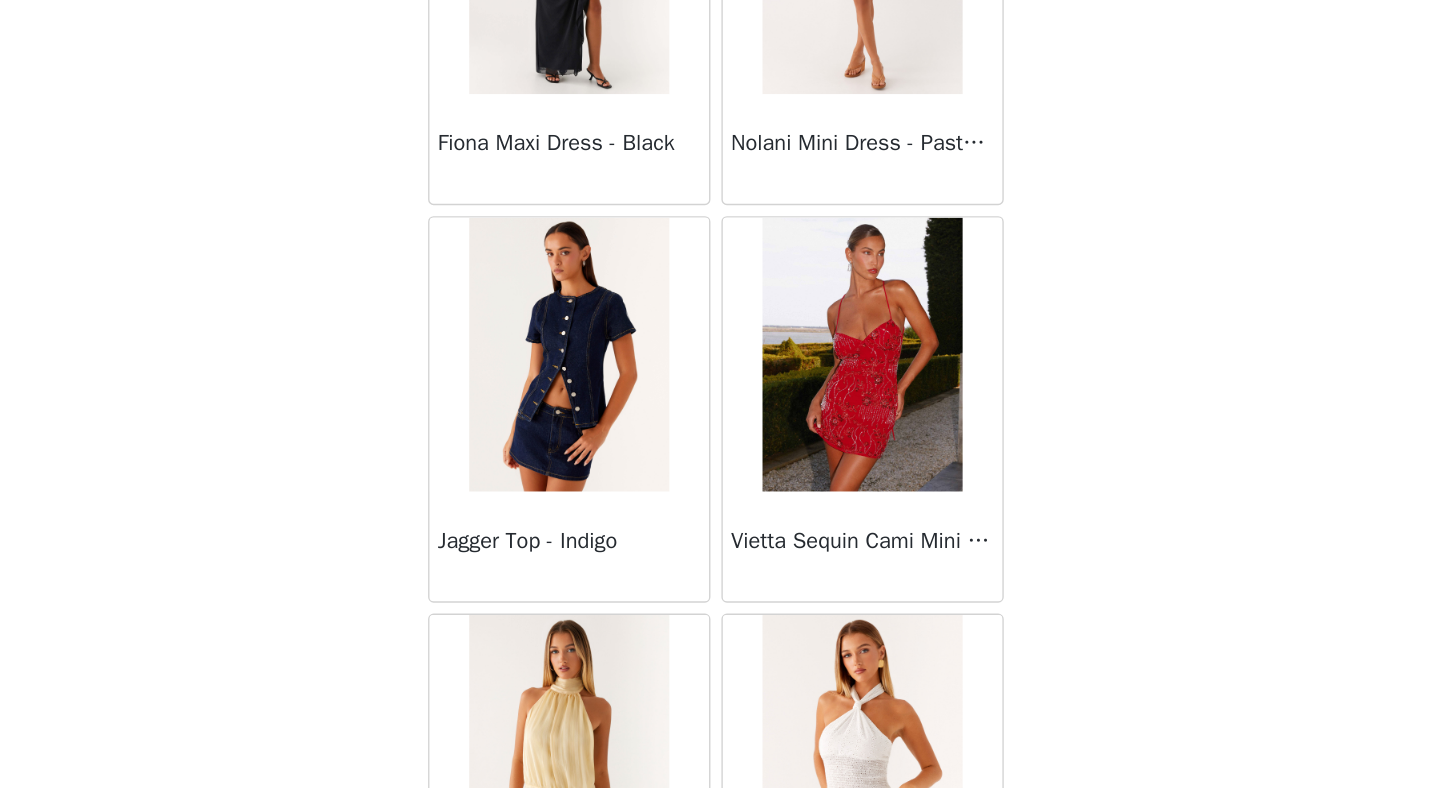 scroll, scrollTop: 42226, scrollLeft: 0, axis: vertical 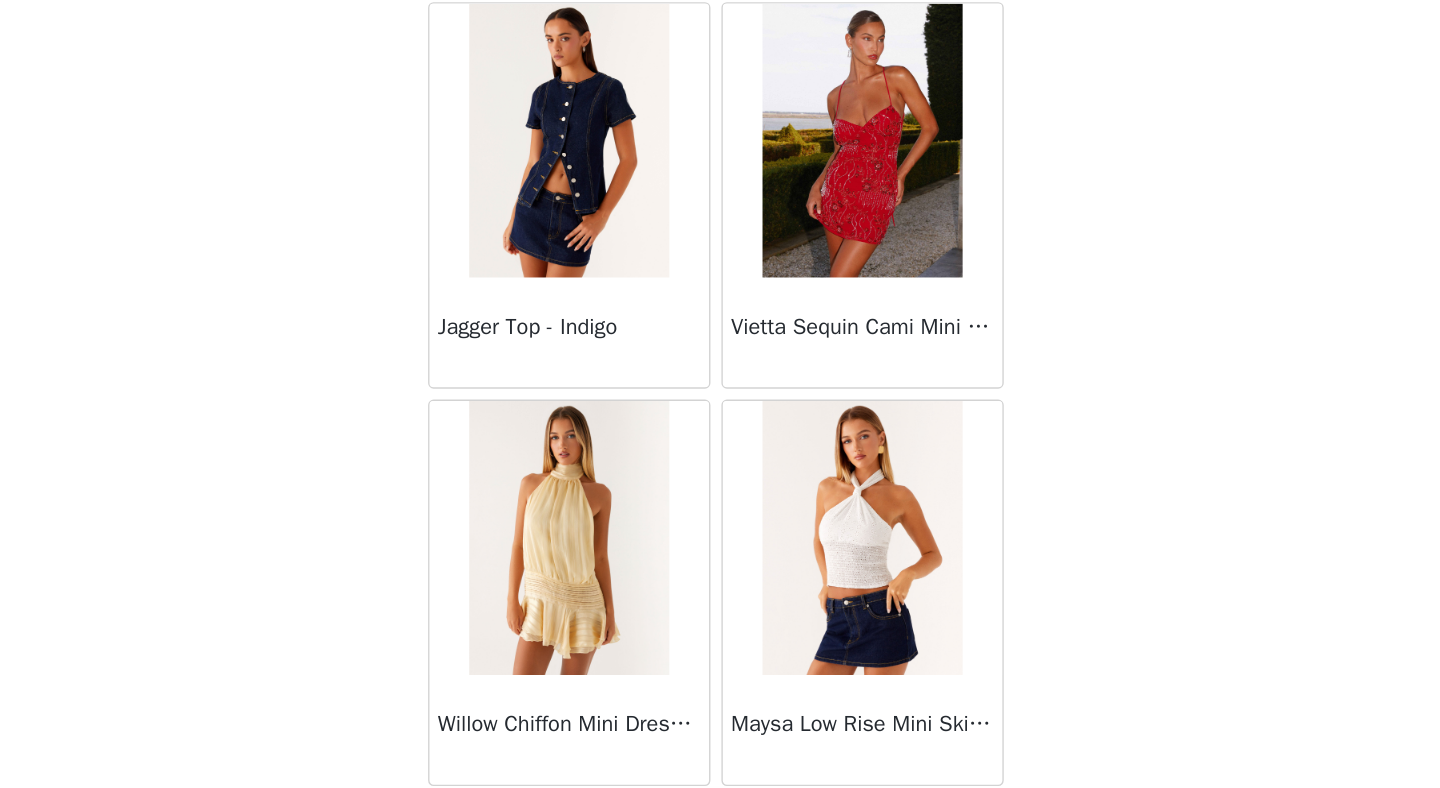 click on "Willow Chiffon Mini Dress - Yellow" at bounding box center [613, 645] 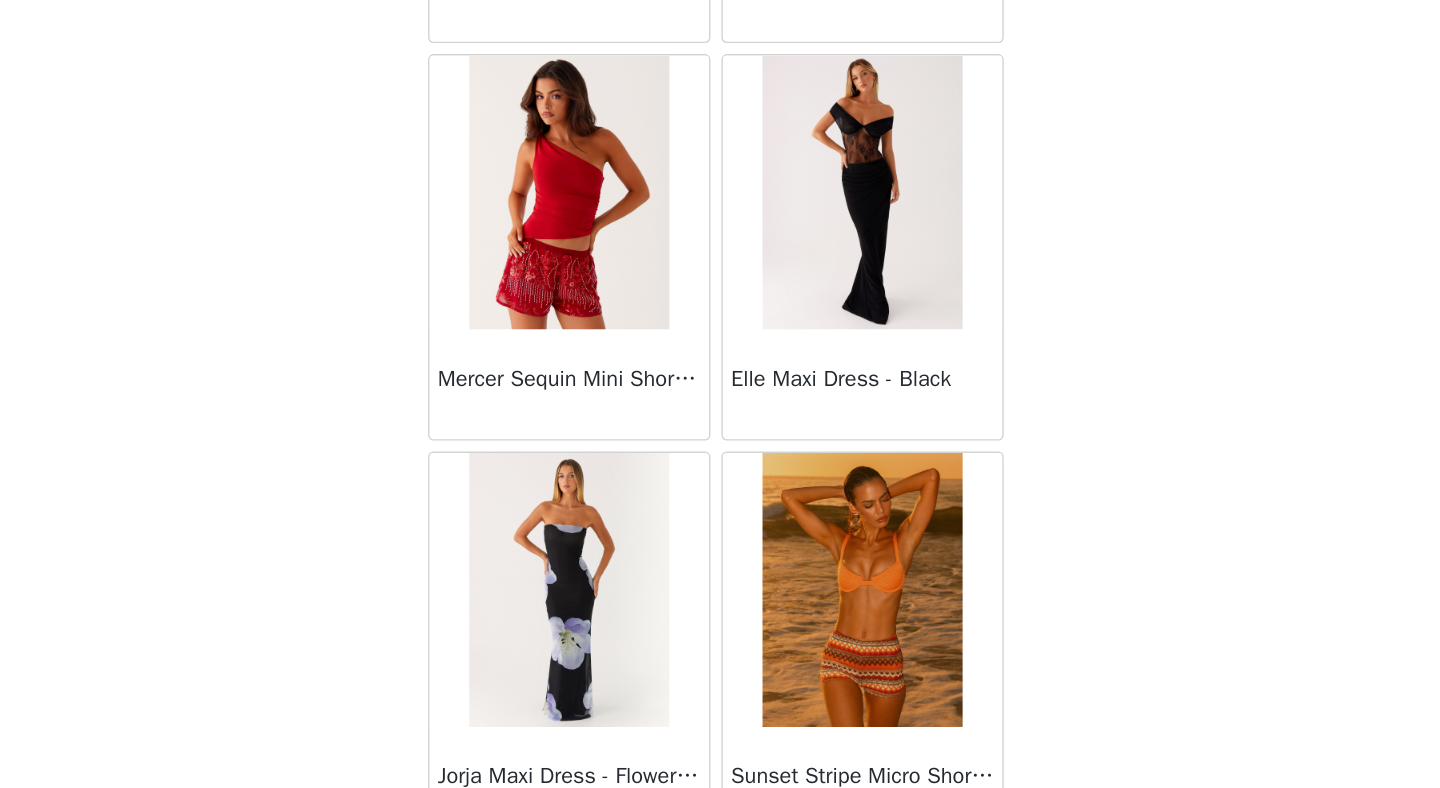 scroll, scrollTop: 42872, scrollLeft: 0, axis: vertical 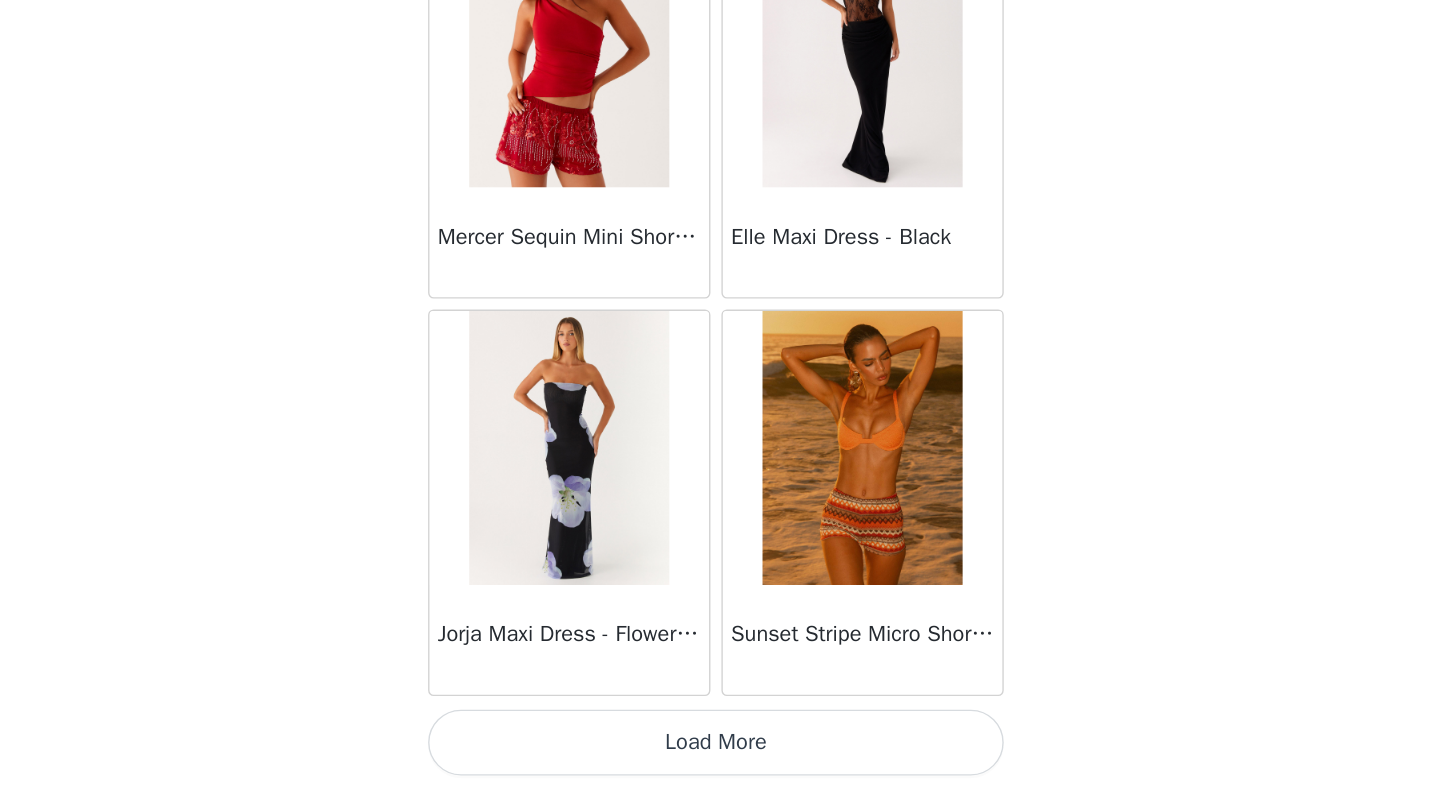 click on "Load More" at bounding box center [720, 754] 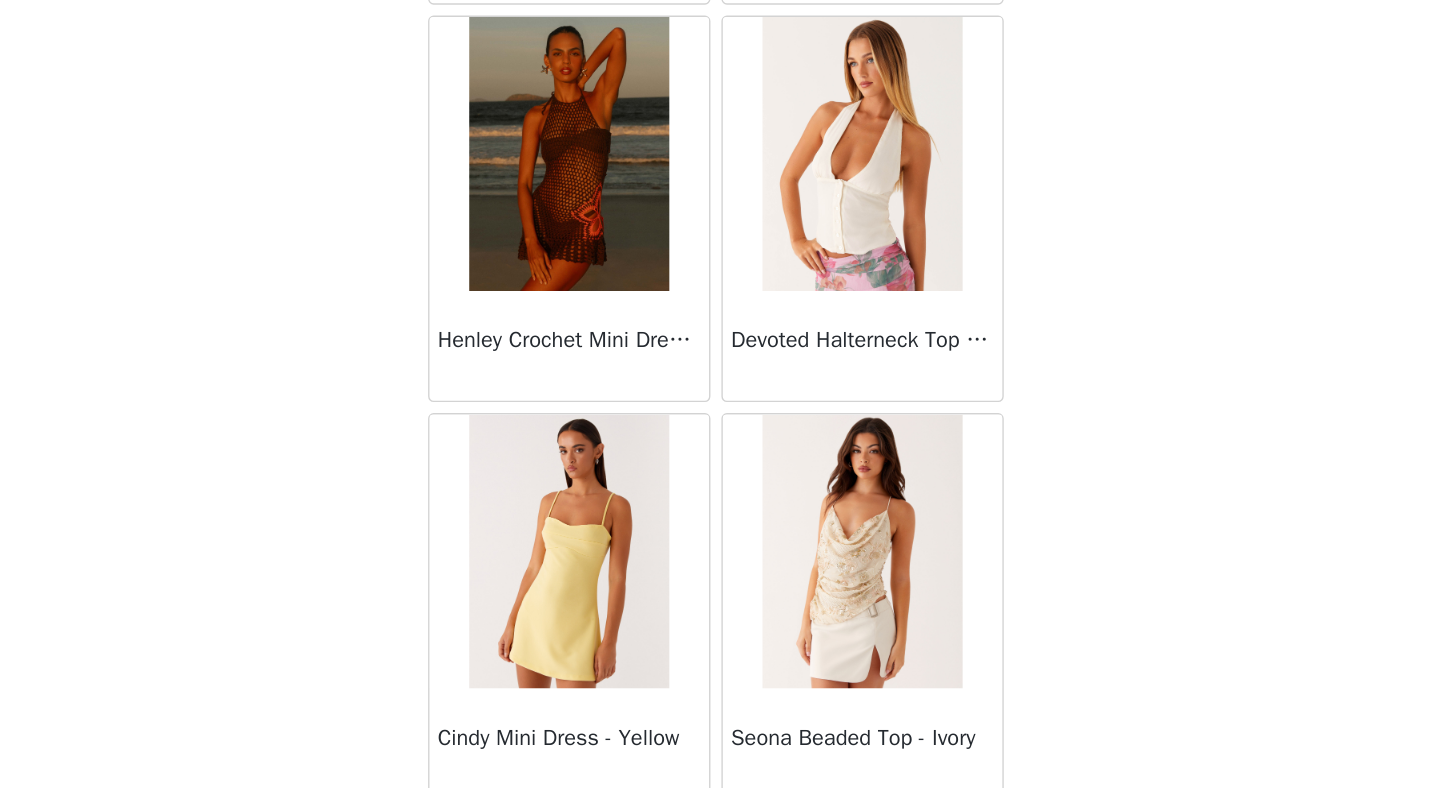 scroll, scrollTop: 45772, scrollLeft: 0, axis: vertical 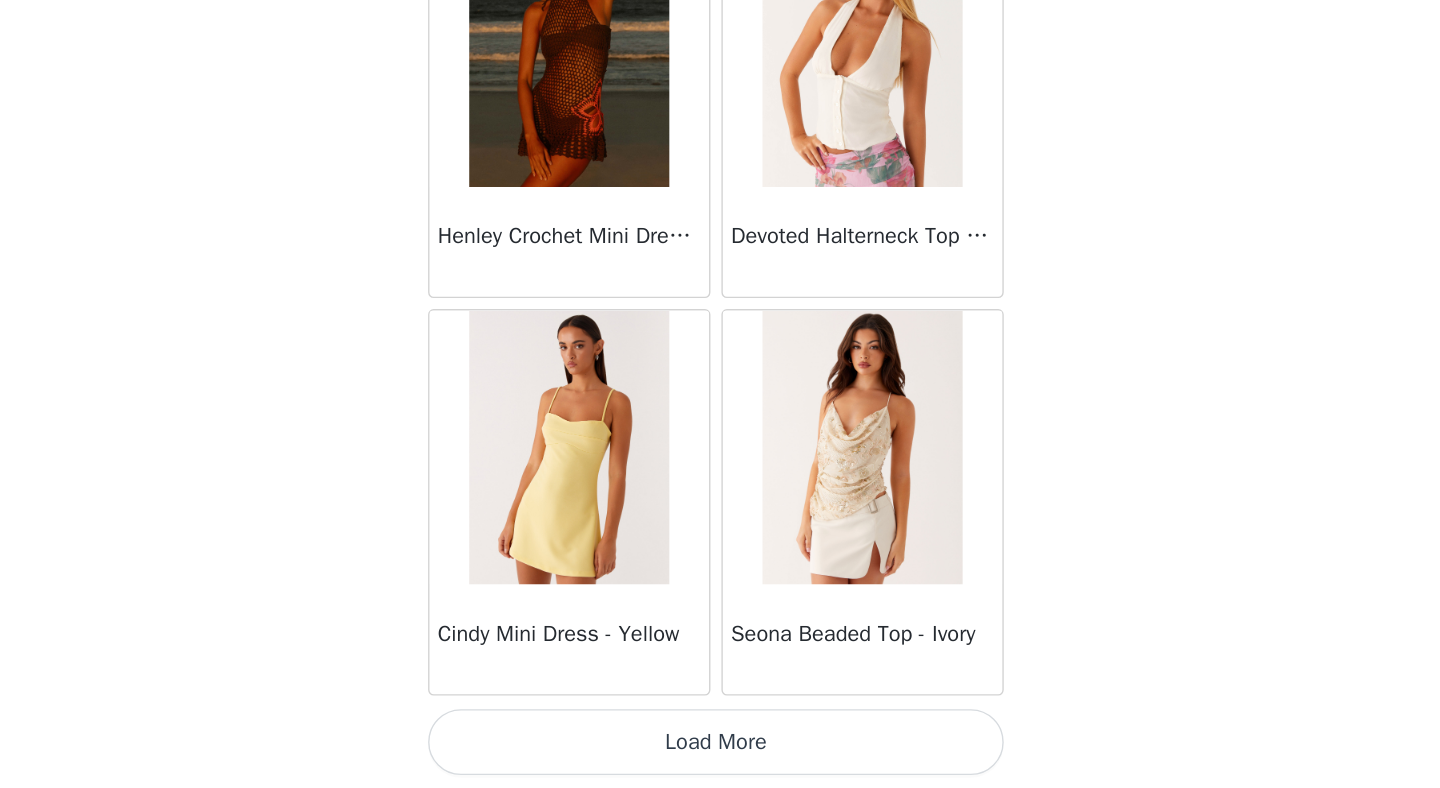 click on "Load More" at bounding box center [720, 754] 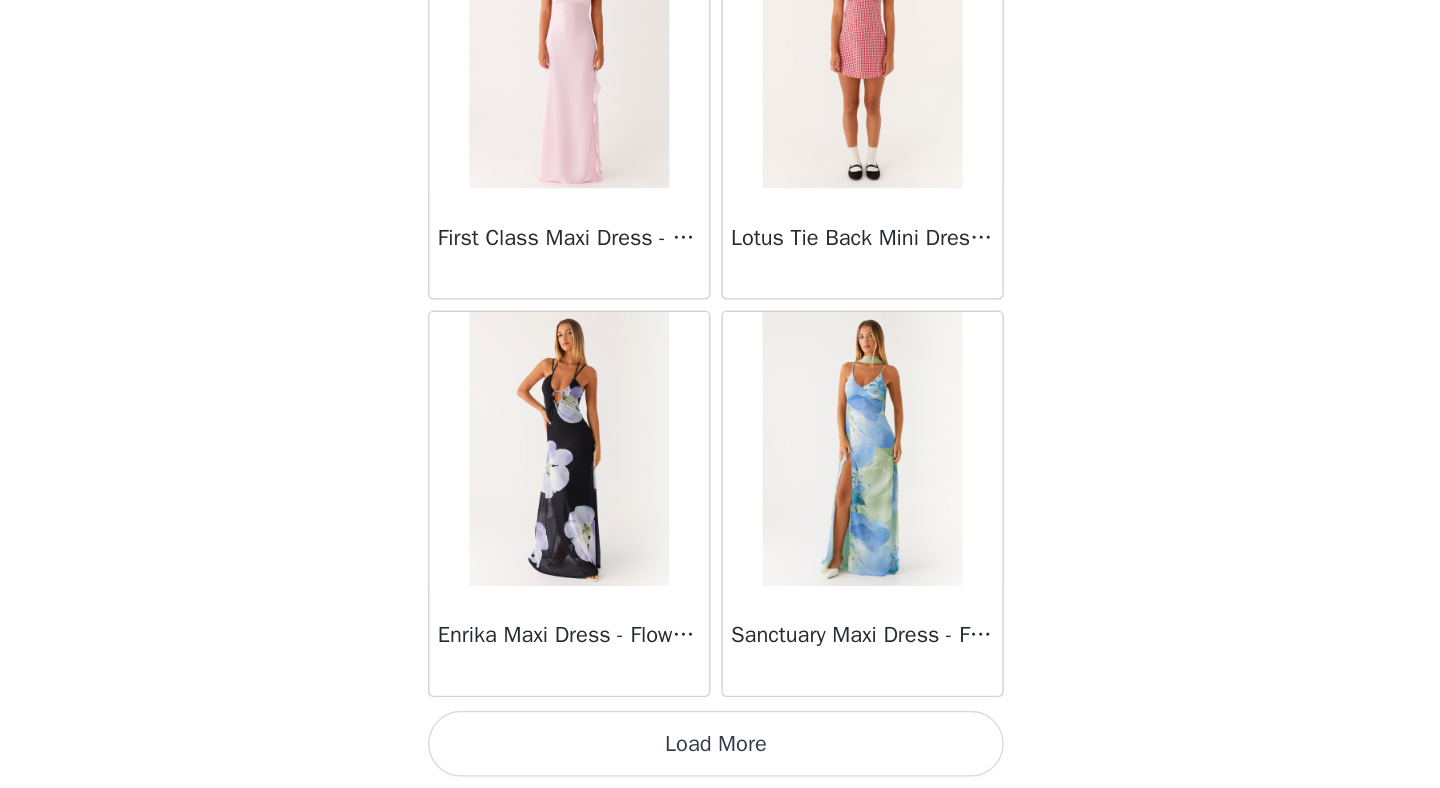 scroll, scrollTop: 48672, scrollLeft: 0, axis: vertical 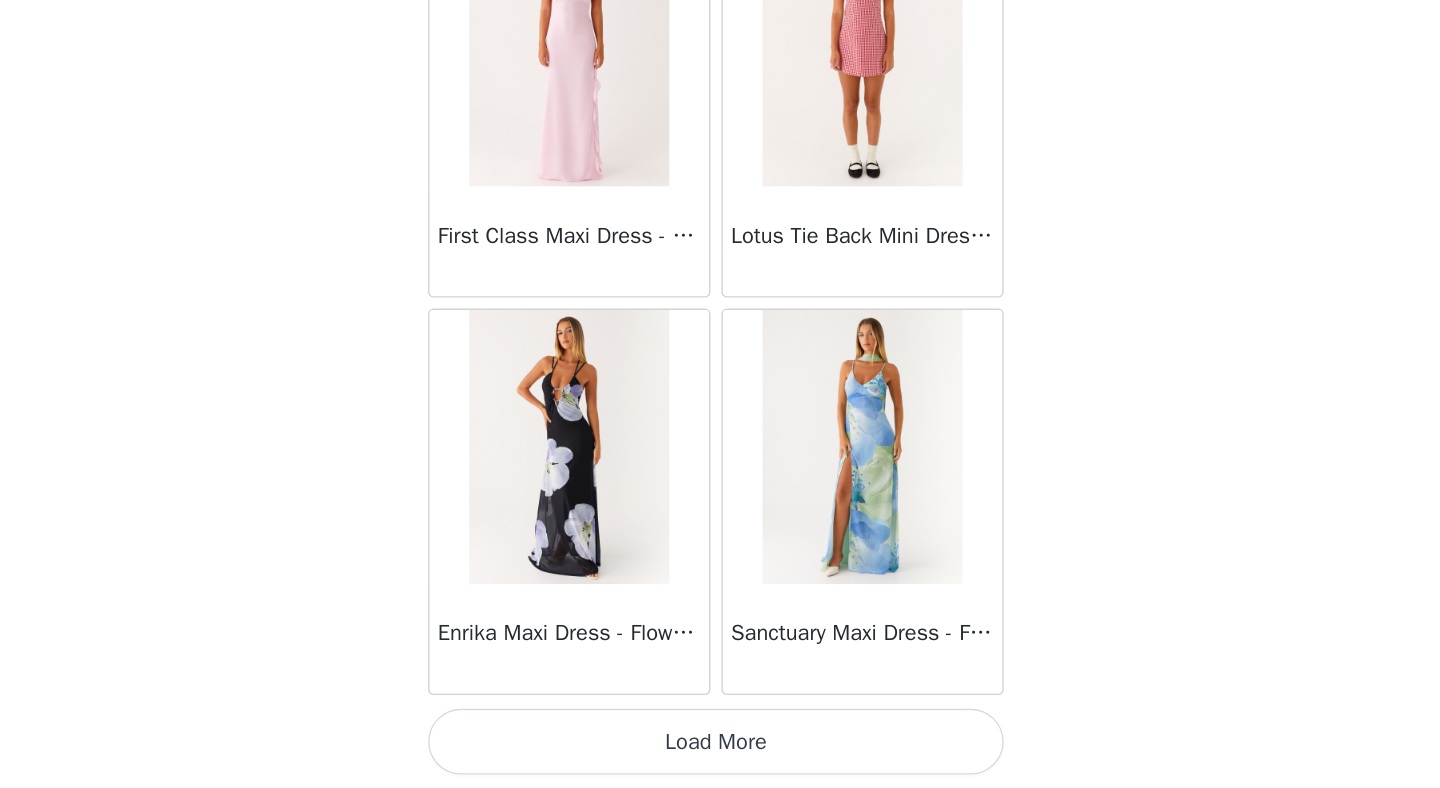 click on "Load More" at bounding box center [720, 754] 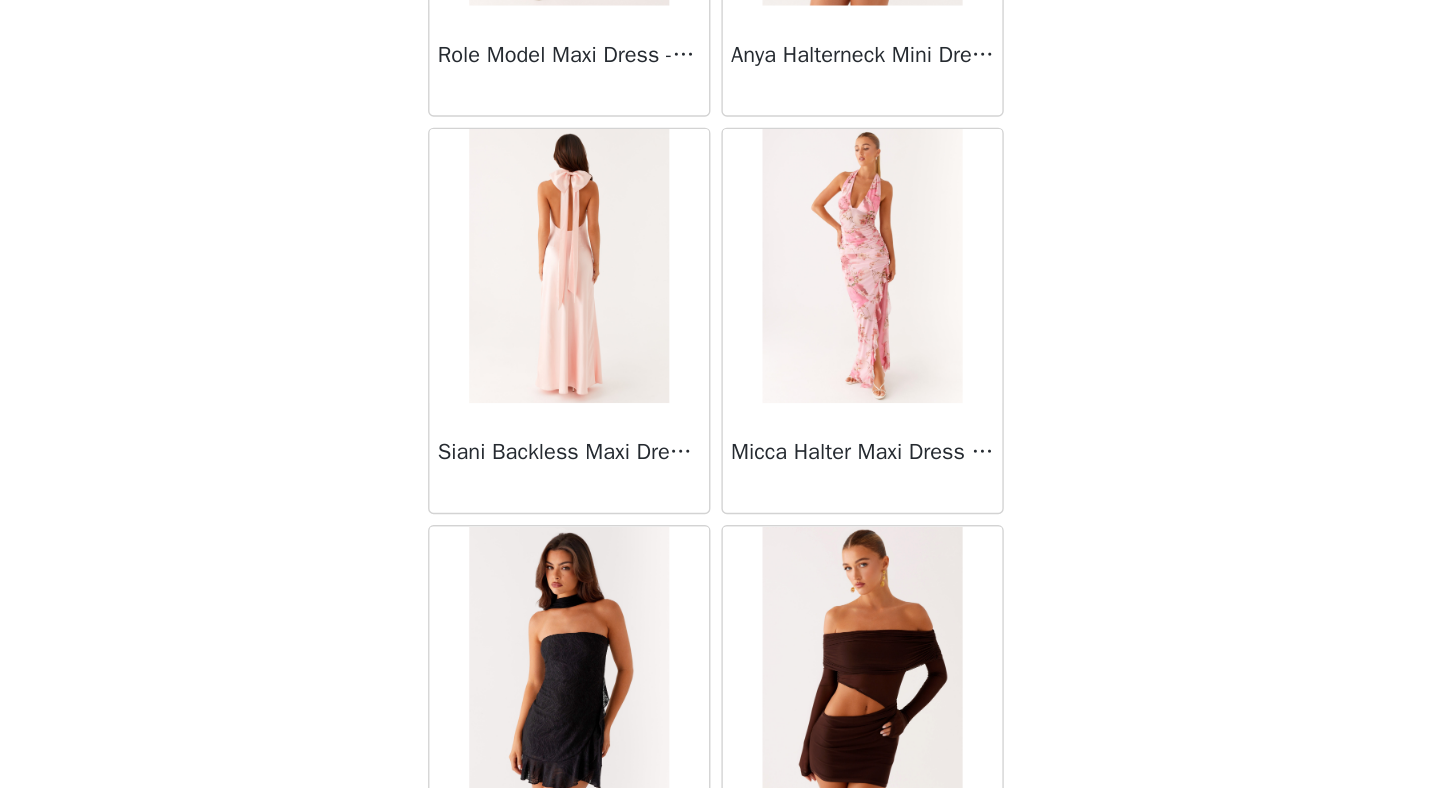 scroll, scrollTop: 51572, scrollLeft: 0, axis: vertical 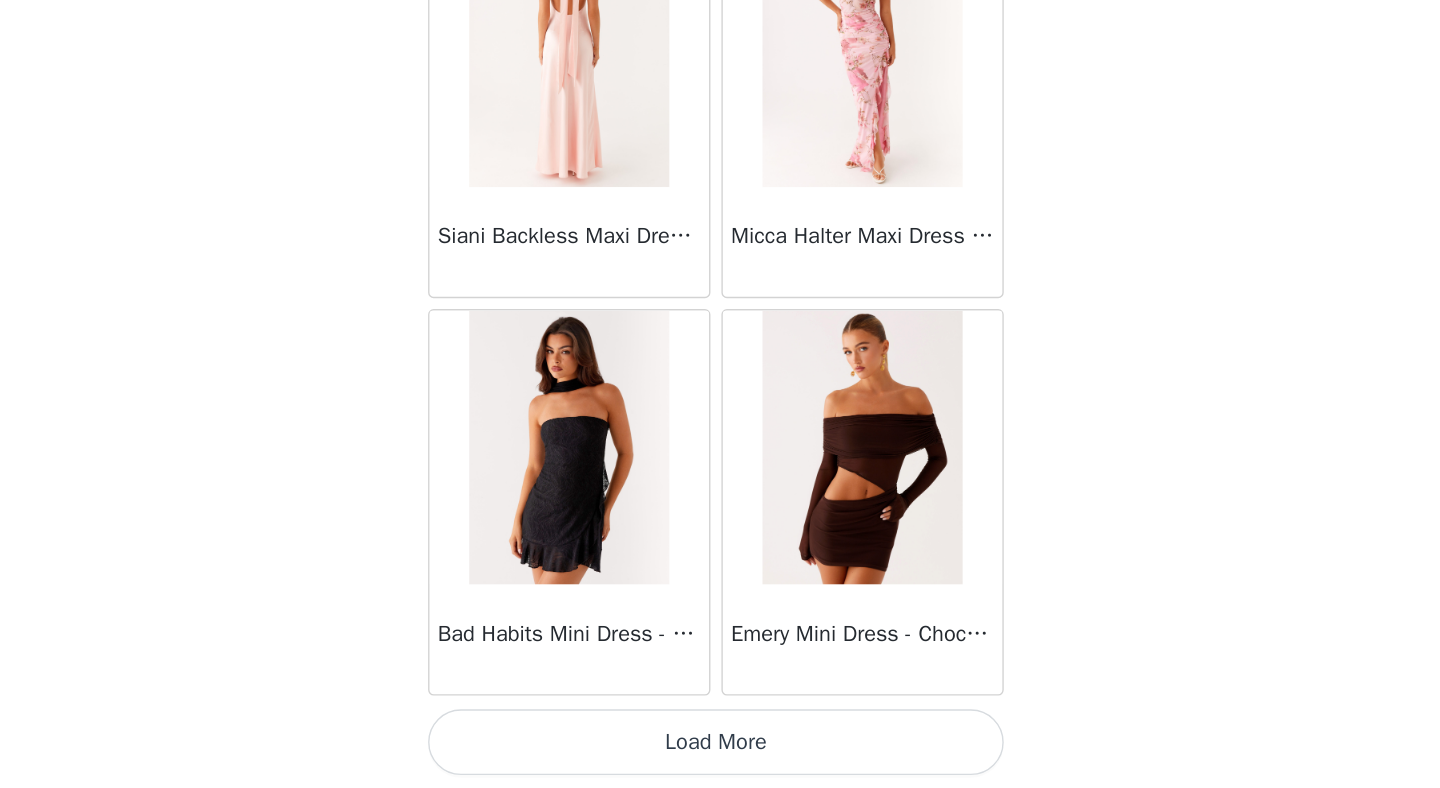 click on "Load More" at bounding box center [720, 754] 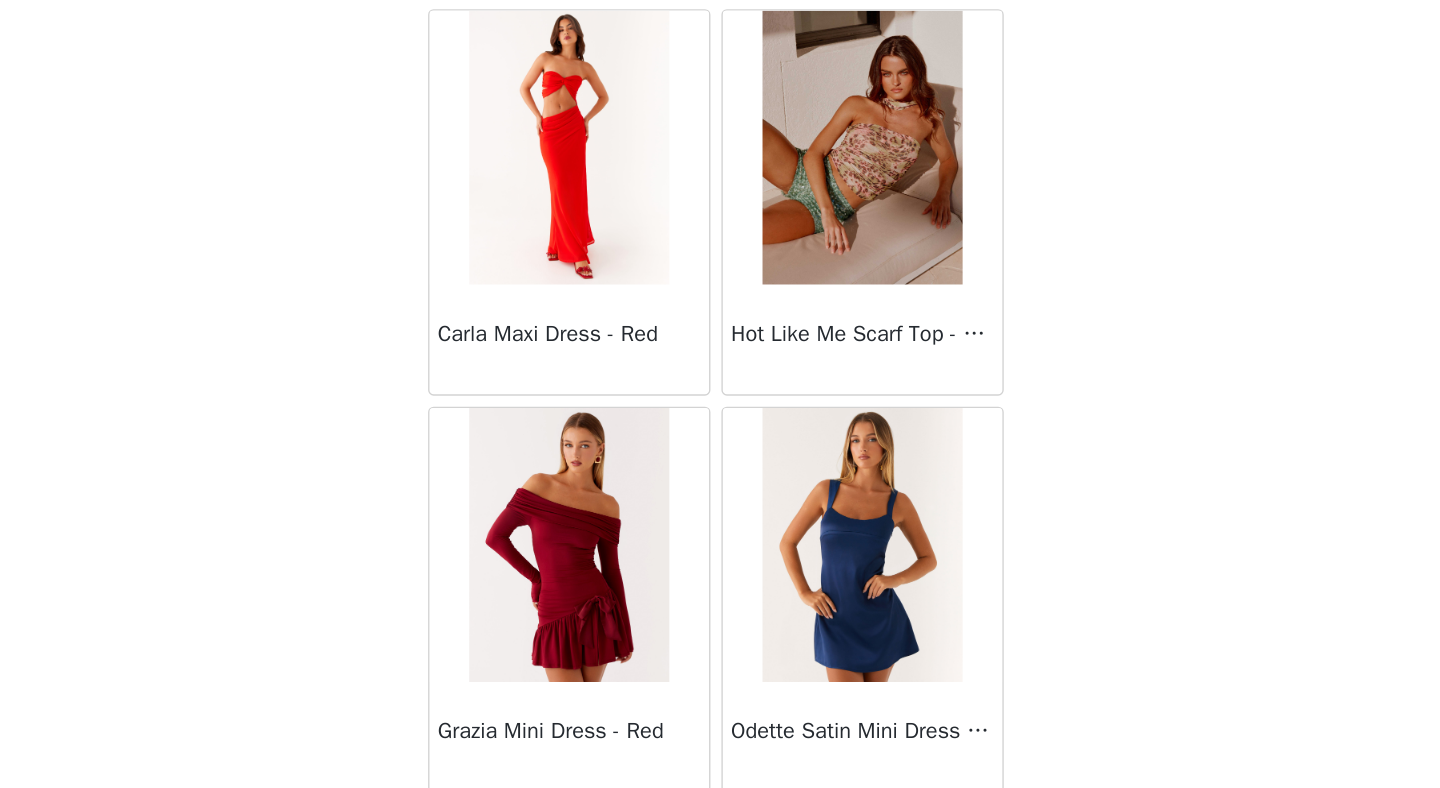 scroll, scrollTop: 54472, scrollLeft: 0, axis: vertical 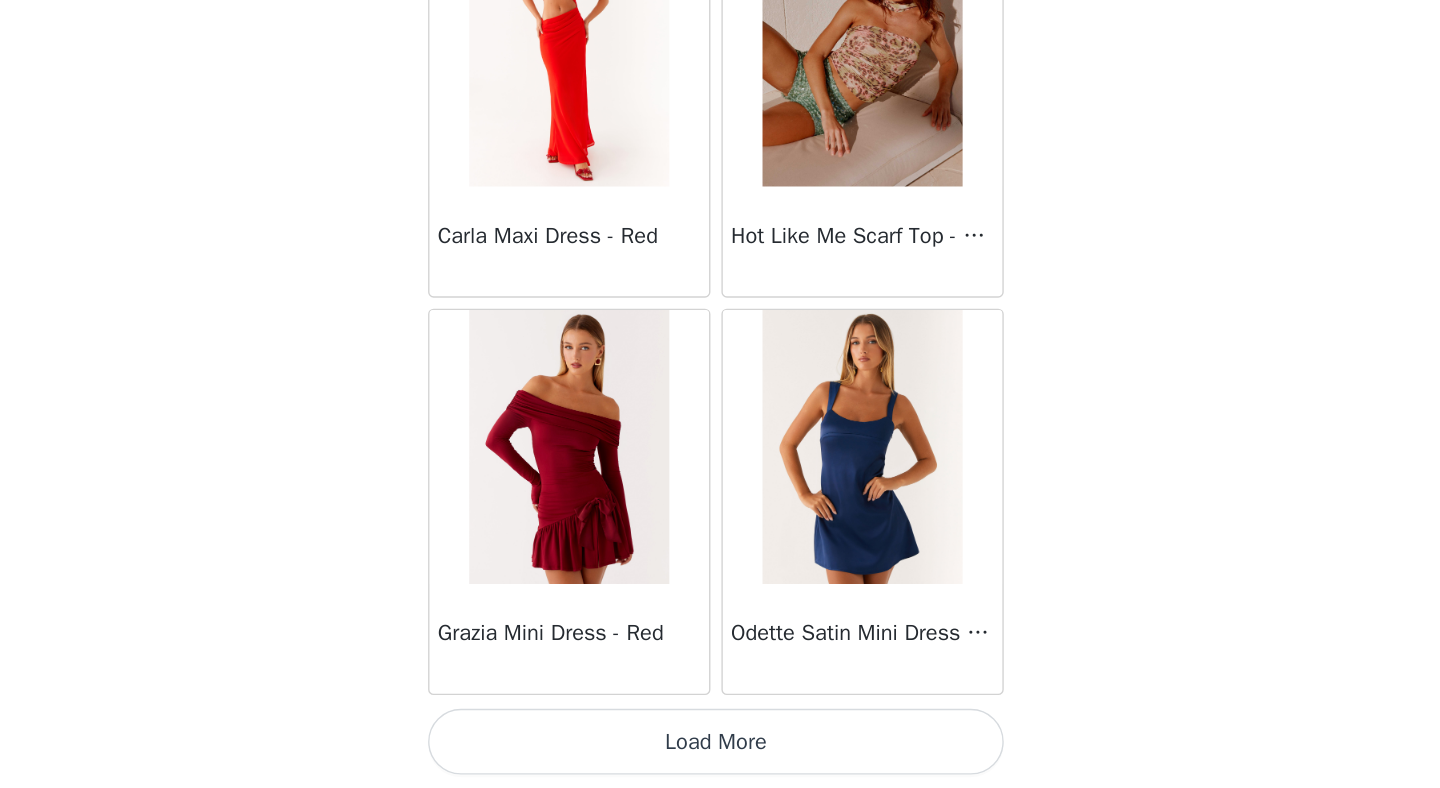 click on "Load More" at bounding box center [720, 754] 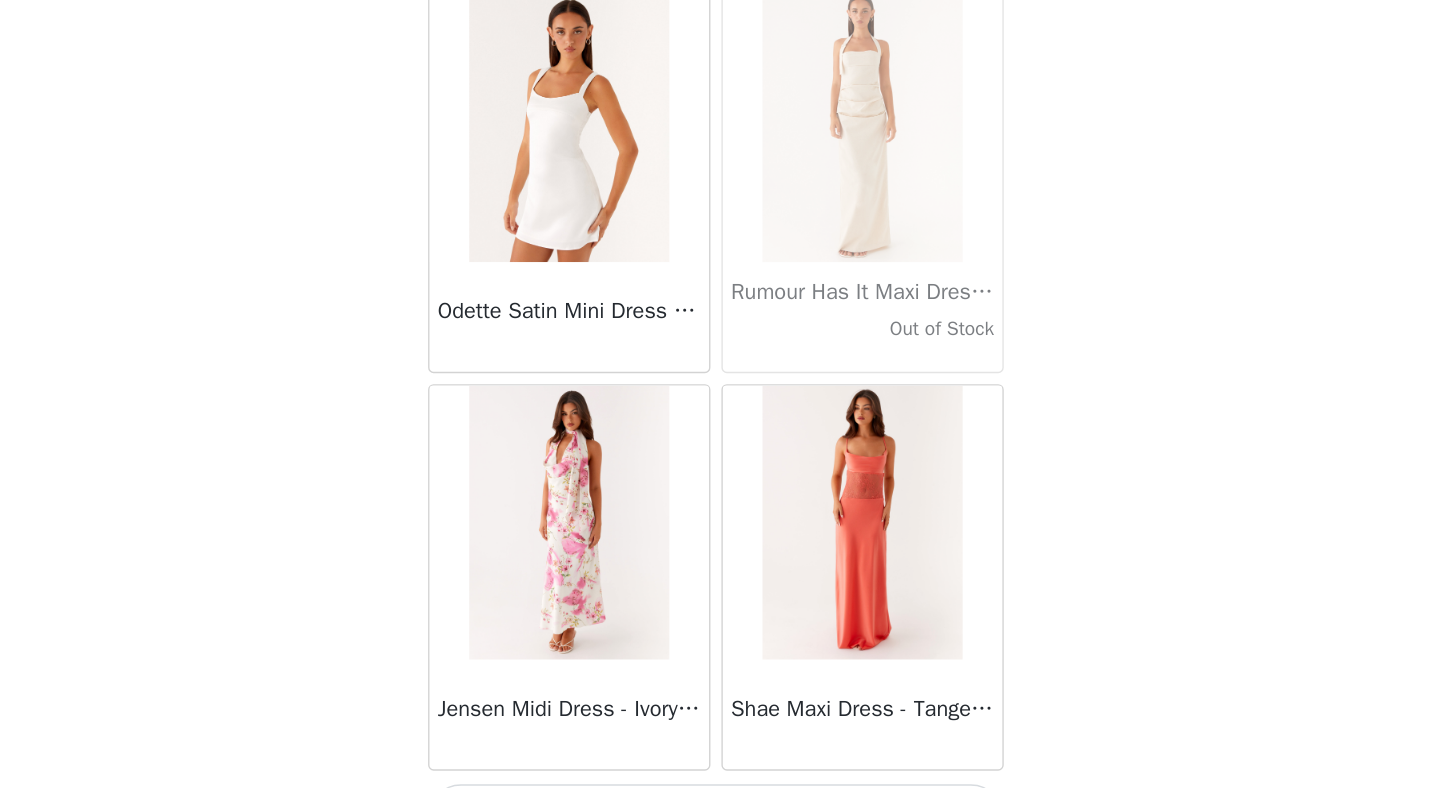 scroll, scrollTop: 57372, scrollLeft: 0, axis: vertical 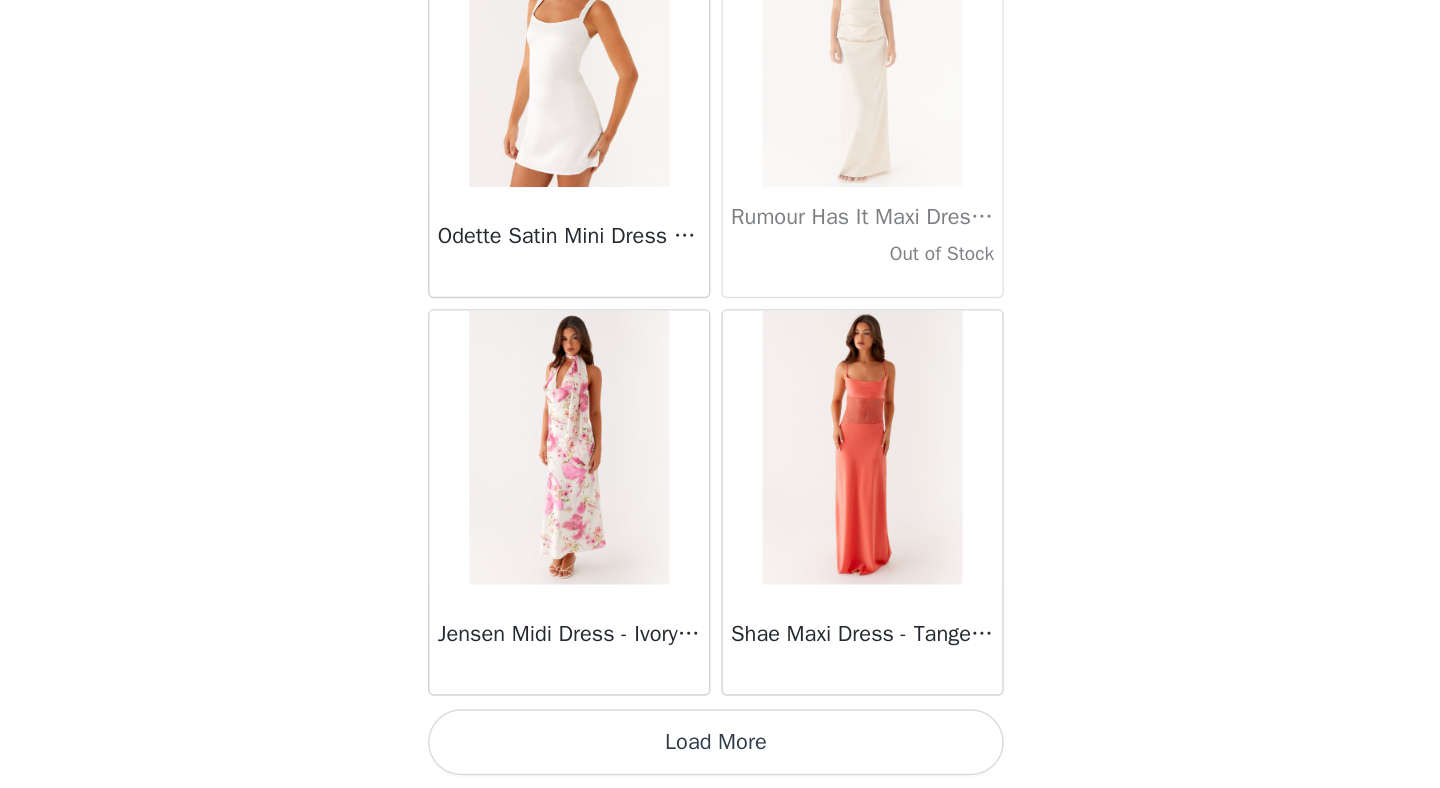 click on "Load More" at bounding box center [720, 754] 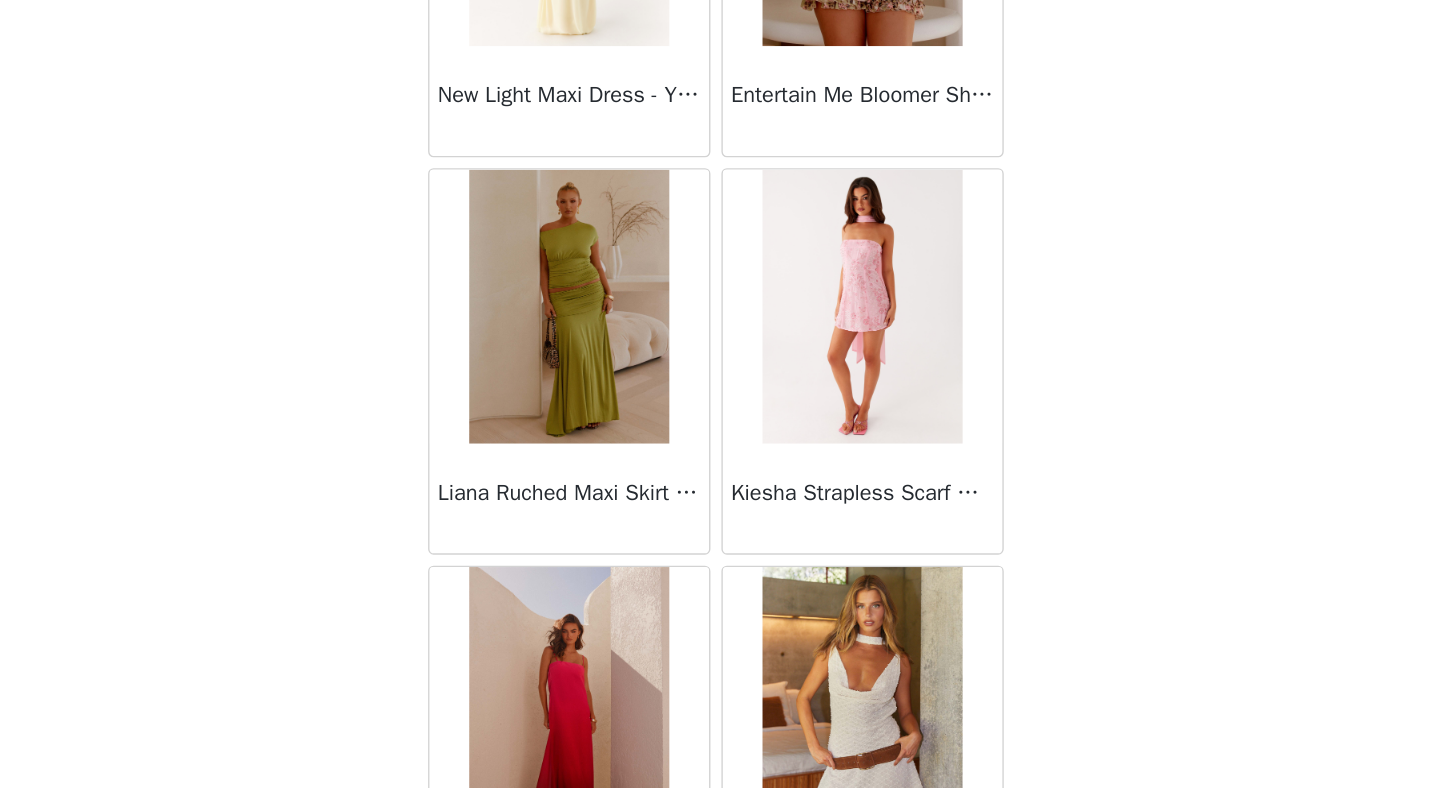 scroll, scrollTop: 60272, scrollLeft: 0, axis: vertical 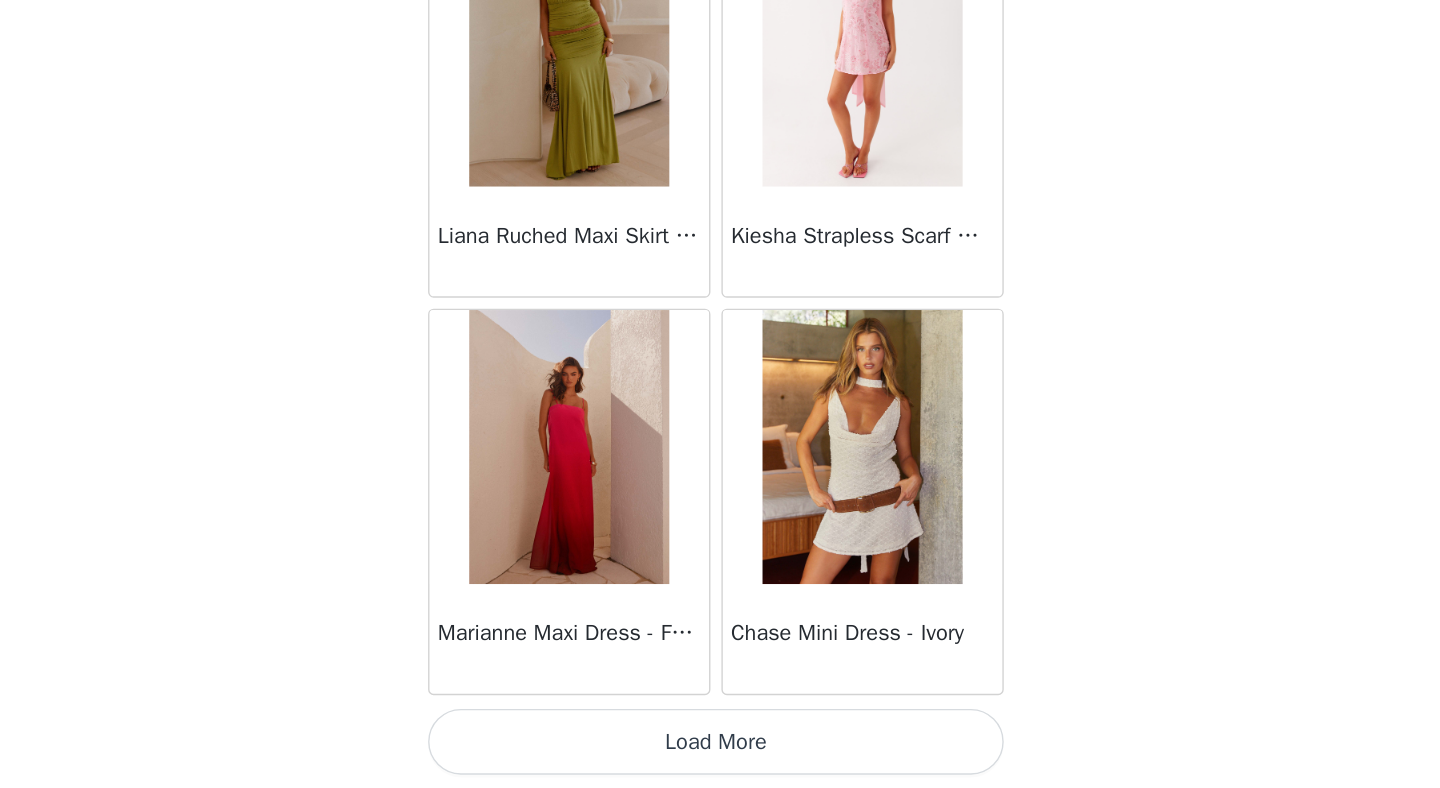 click on "Load More" at bounding box center [720, 754] 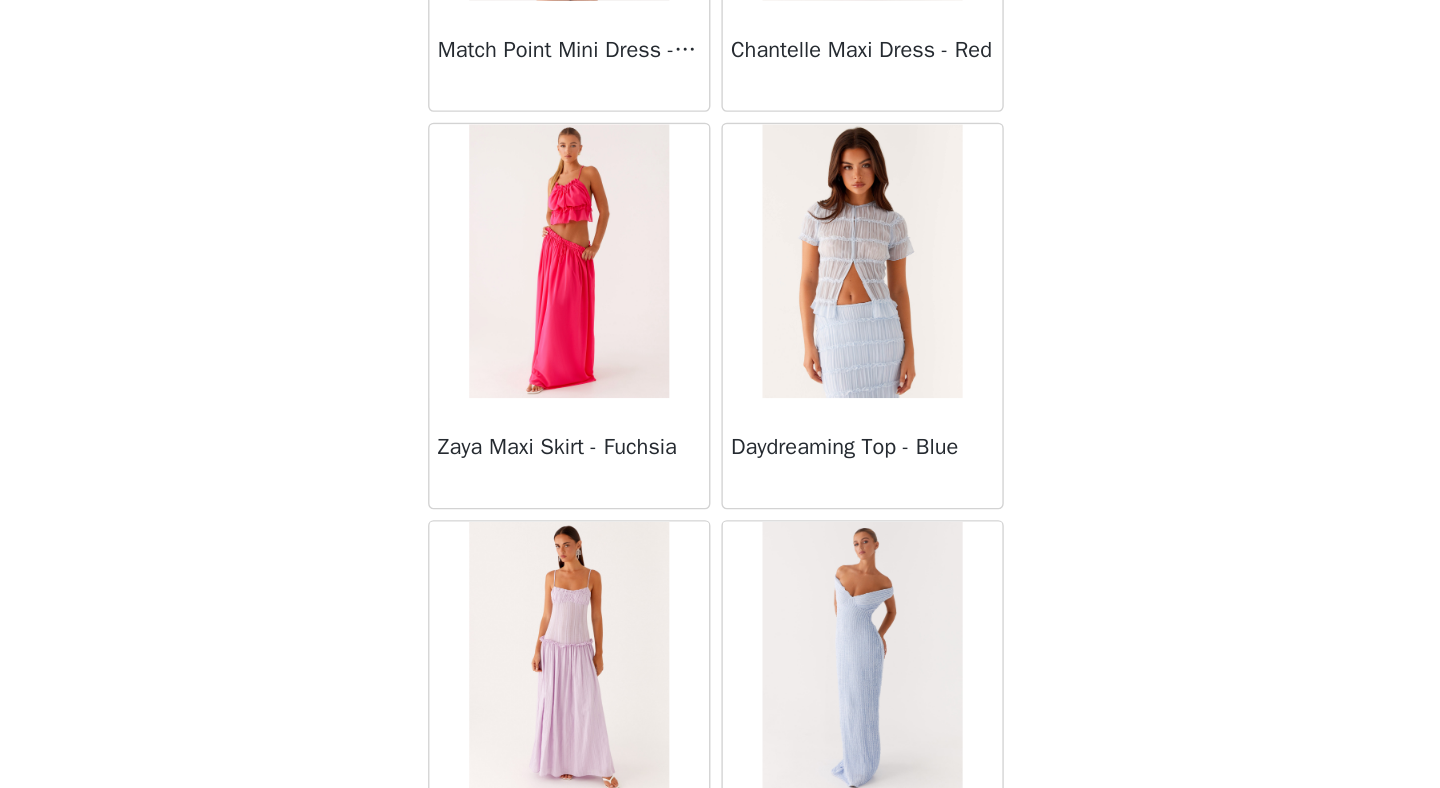 scroll, scrollTop: 63172, scrollLeft: 0, axis: vertical 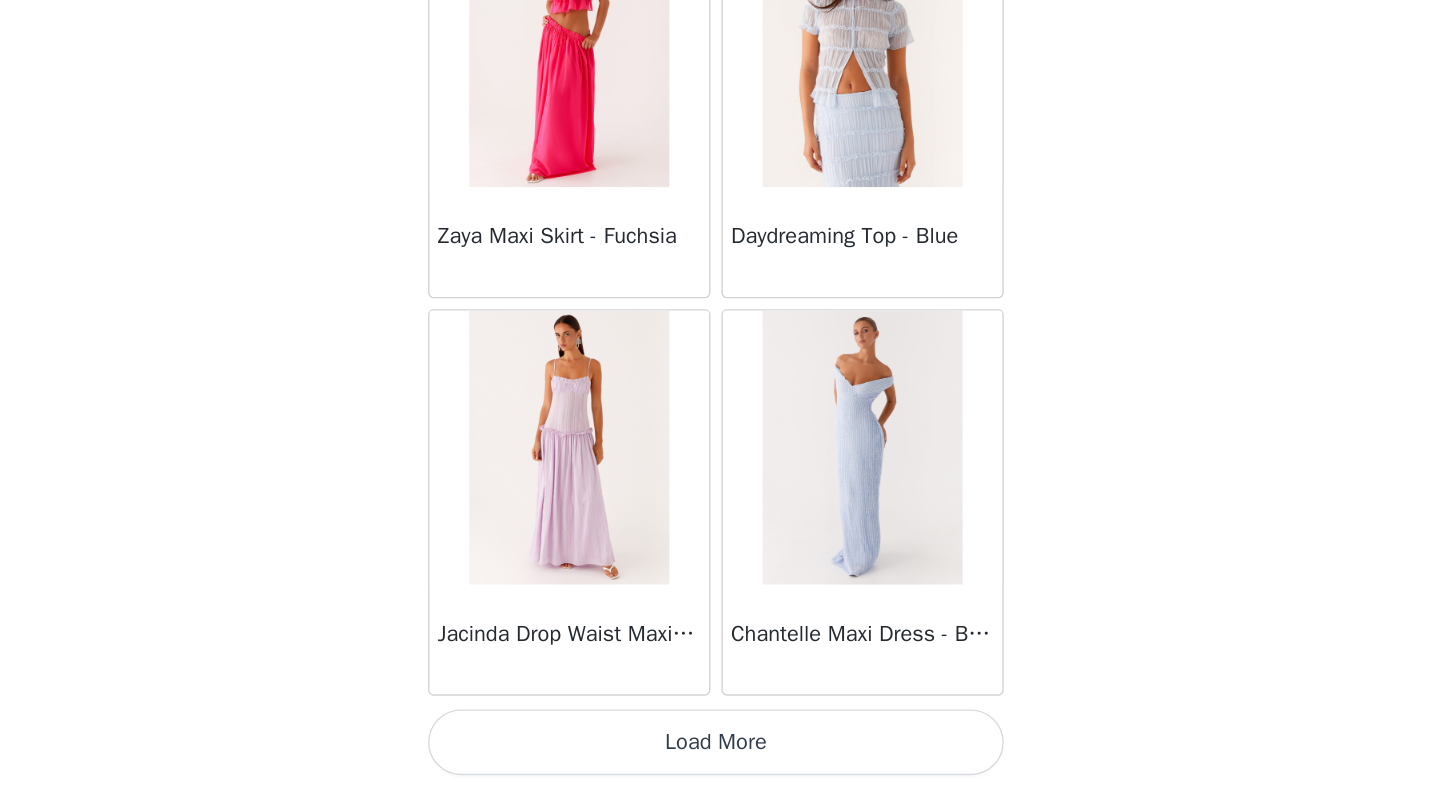 click on "Load More" at bounding box center [720, 754] 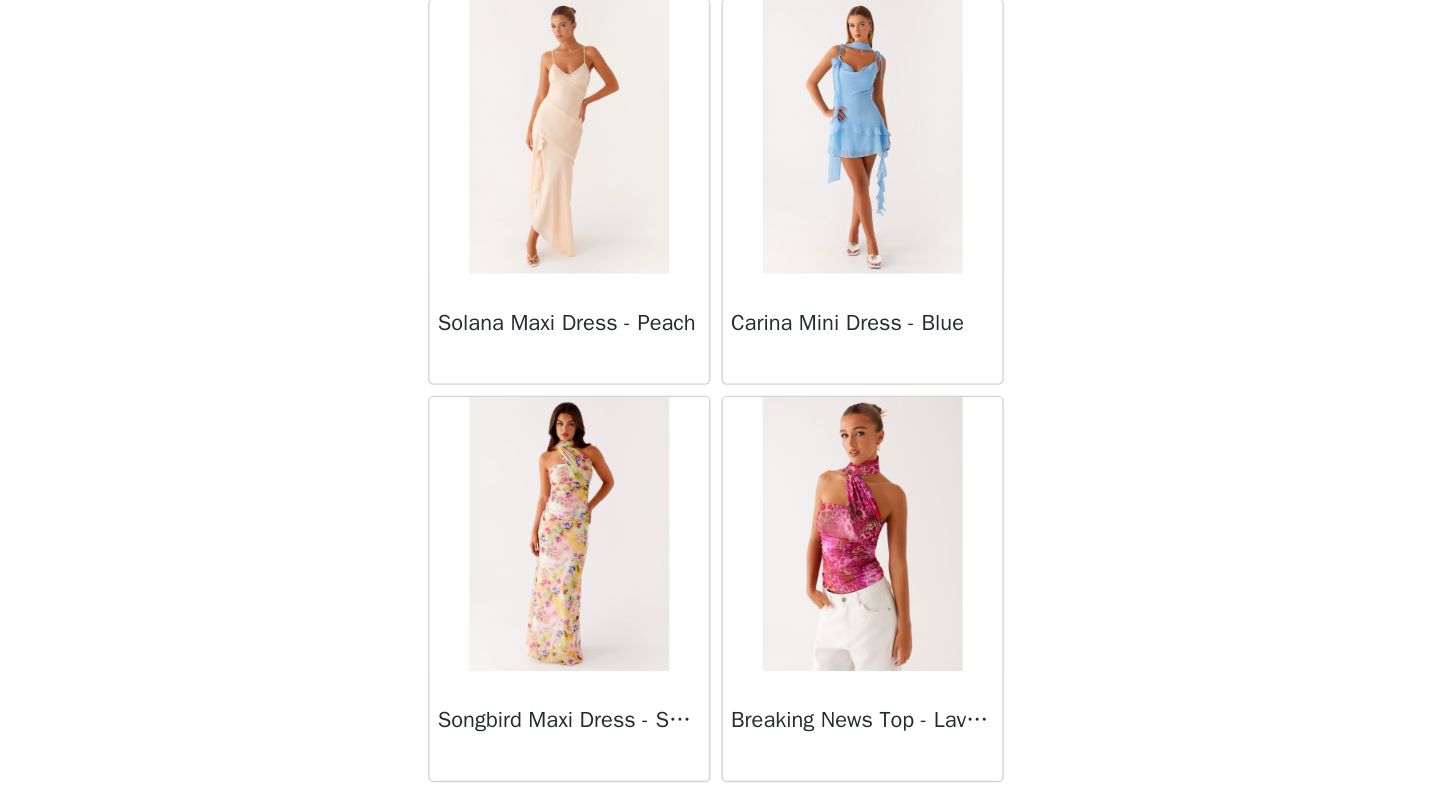 scroll, scrollTop: 66072, scrollLeft: 0, axis: vertical 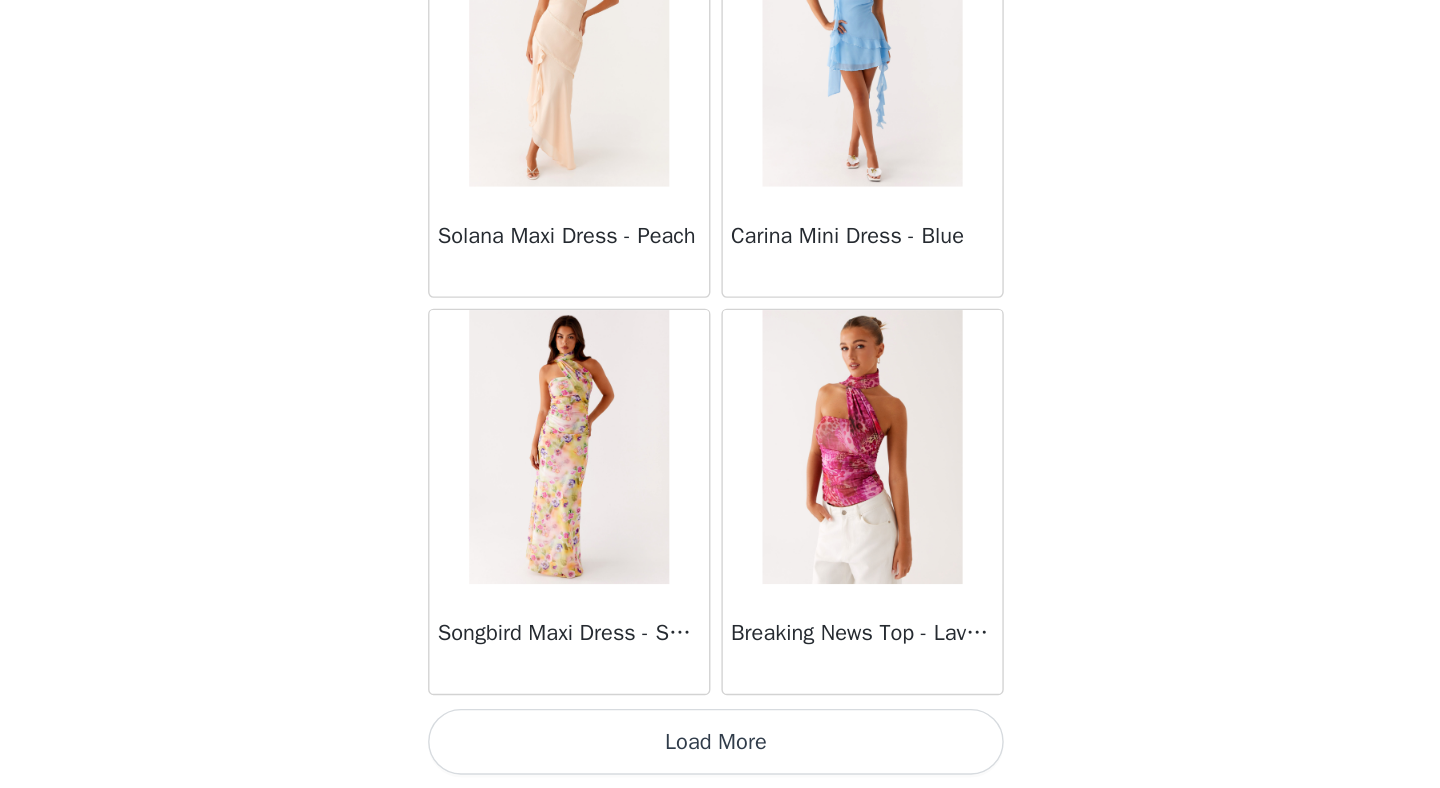 click on "Load More" at bounding box center [720, 754] 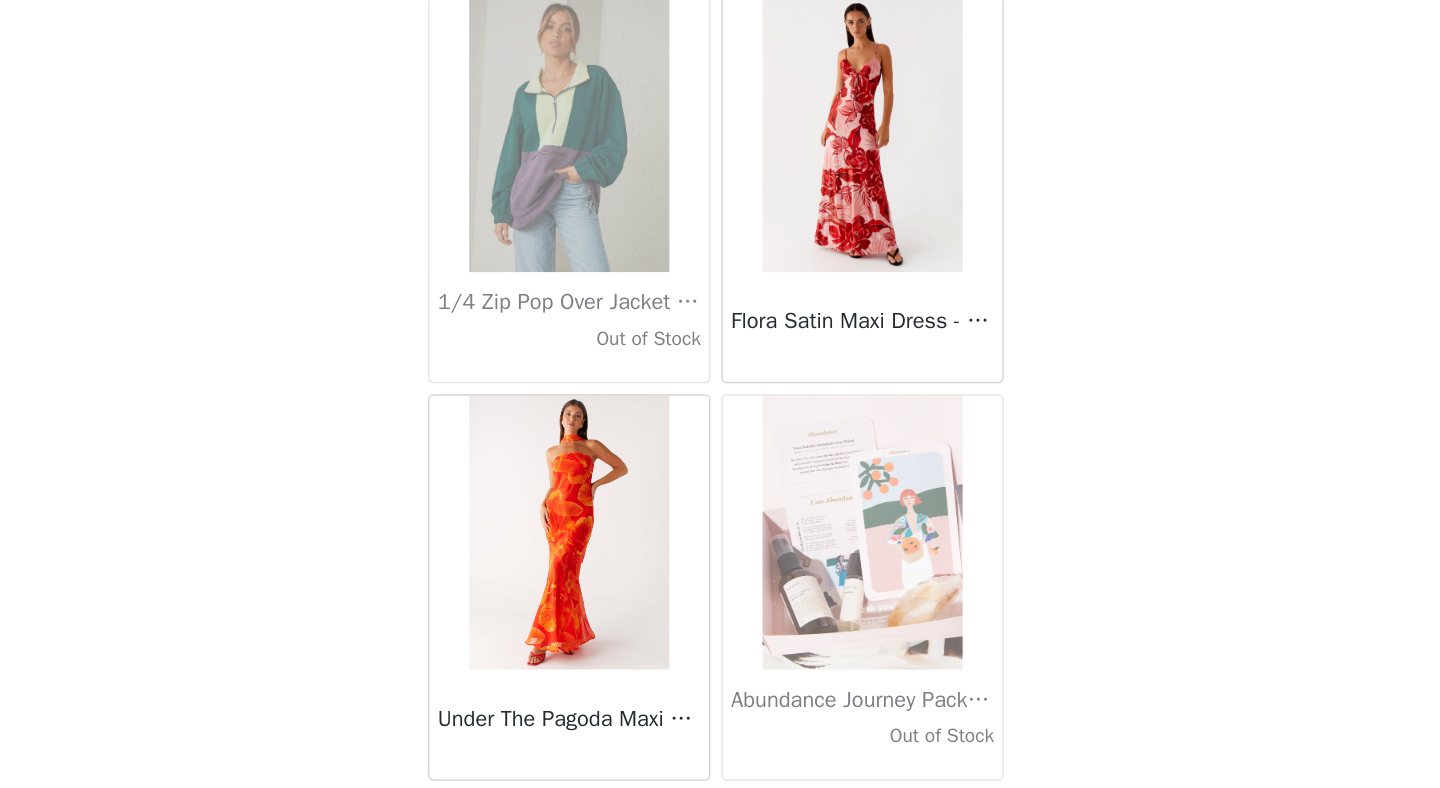scroll, scrollTop: 68972, scrollLeft: 0, axis: vertical 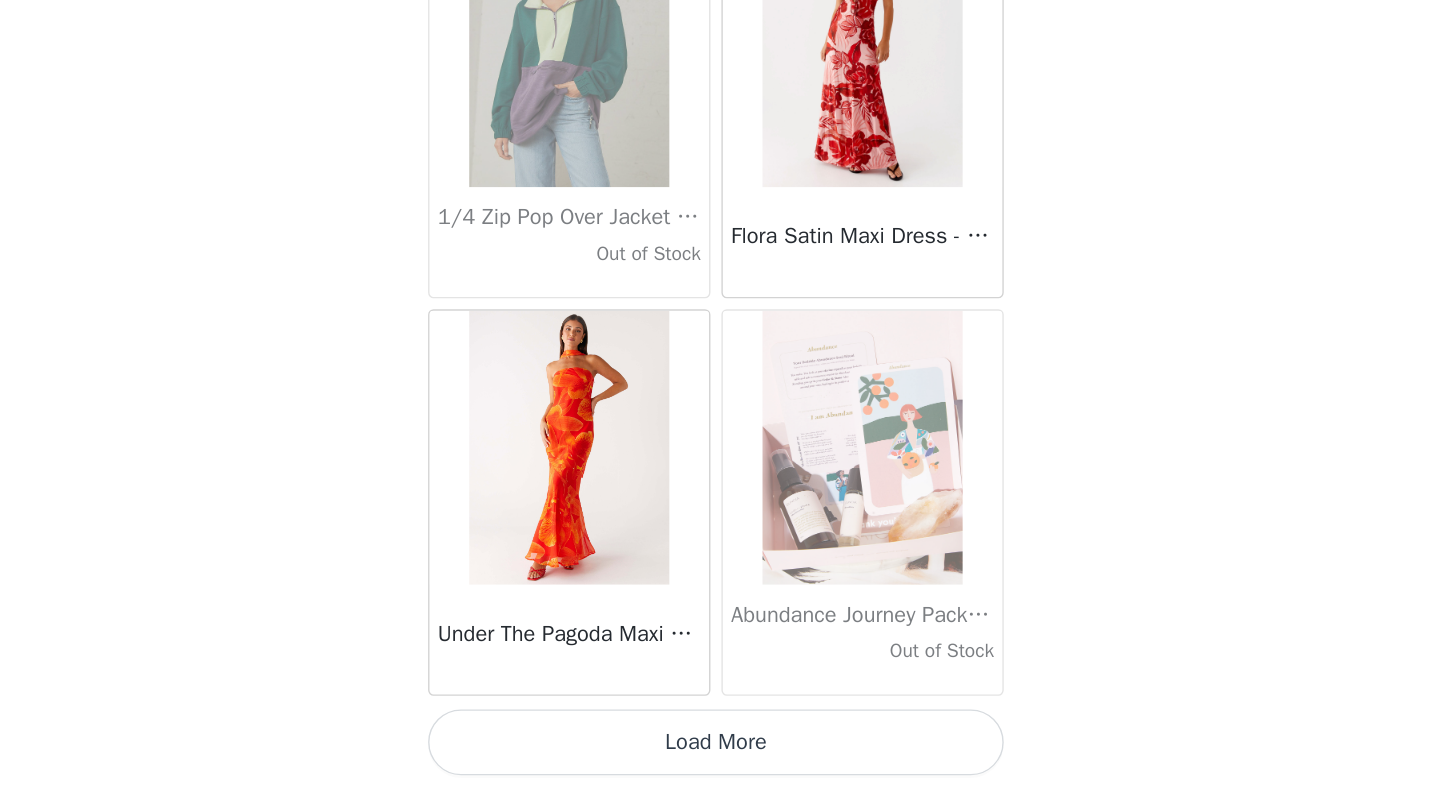 click on "Load More" at bounding box center [720, 754] 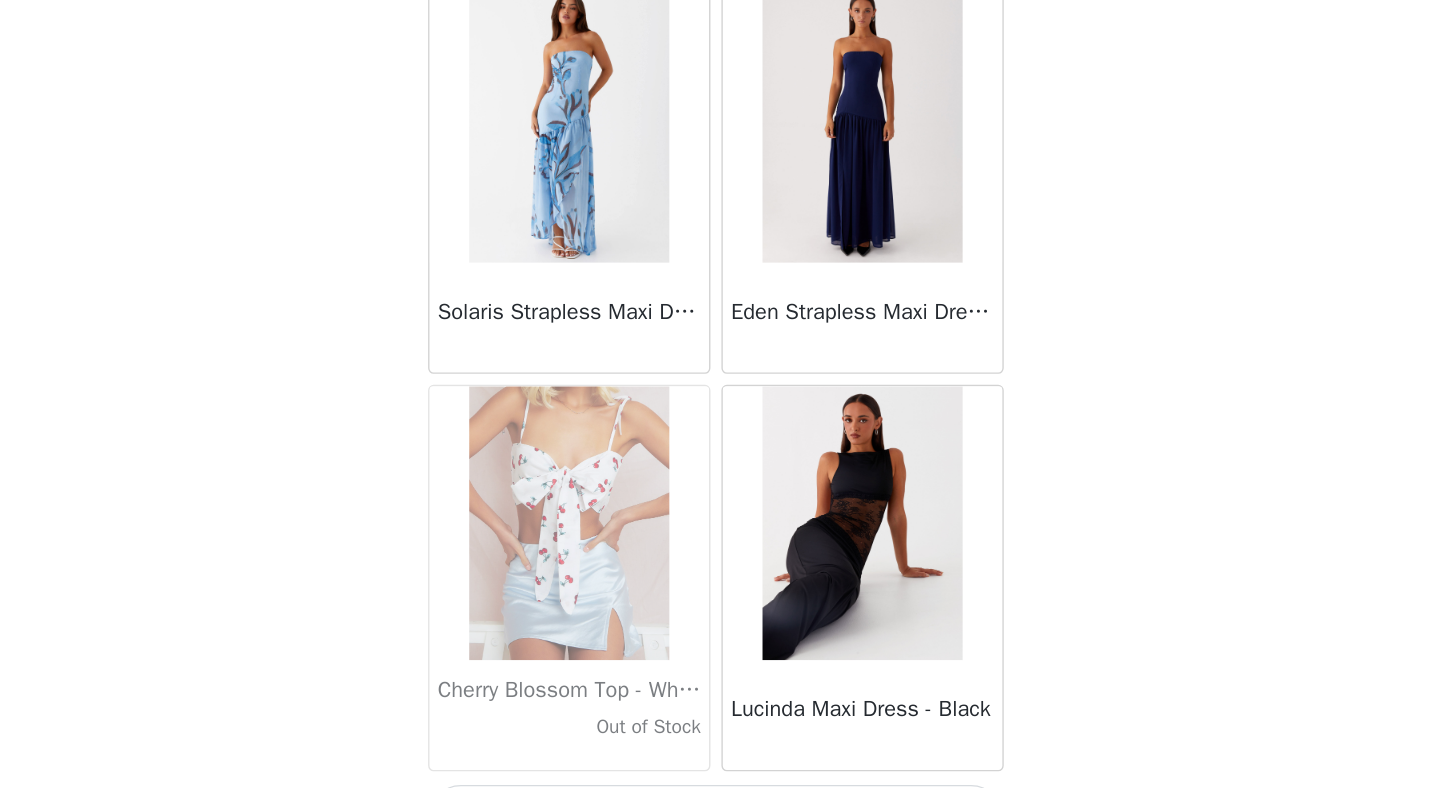 scroll, scrollTop: 71872, scrollLeft: 0, axis: vertical 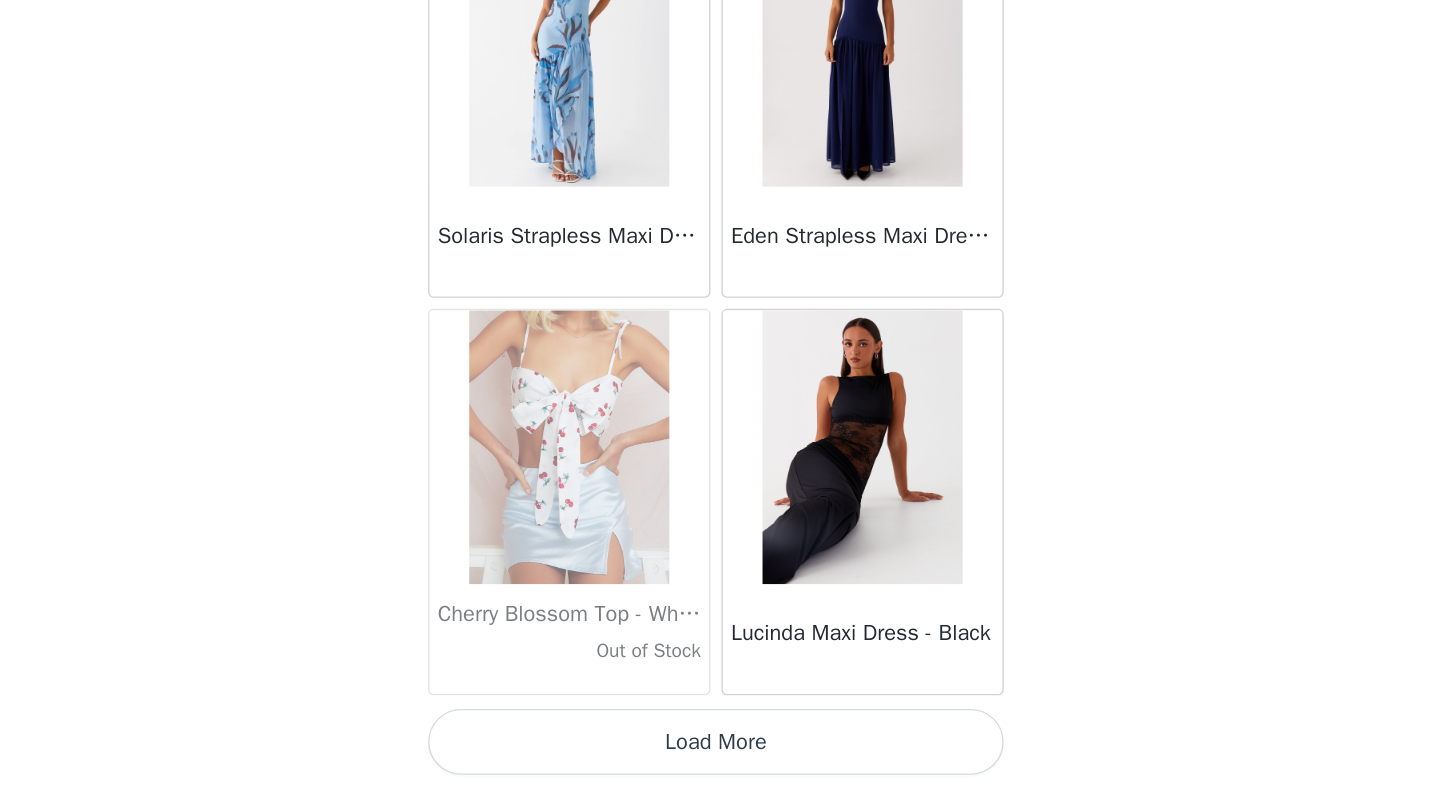 click on "Load More" at bounding box center [720, 754] 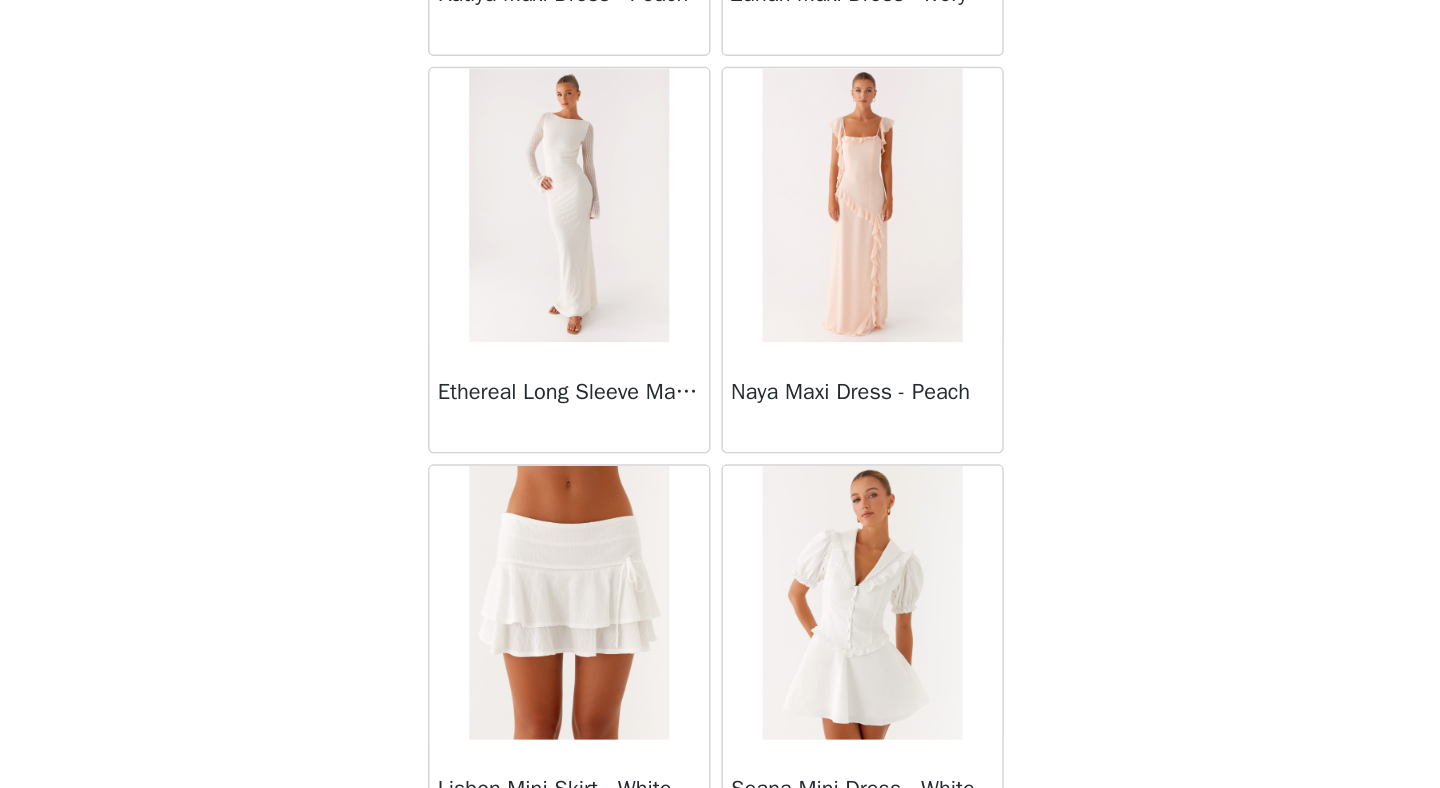 scroll, scrollTop: 74772, scrollLeft: 0, axis: vertical 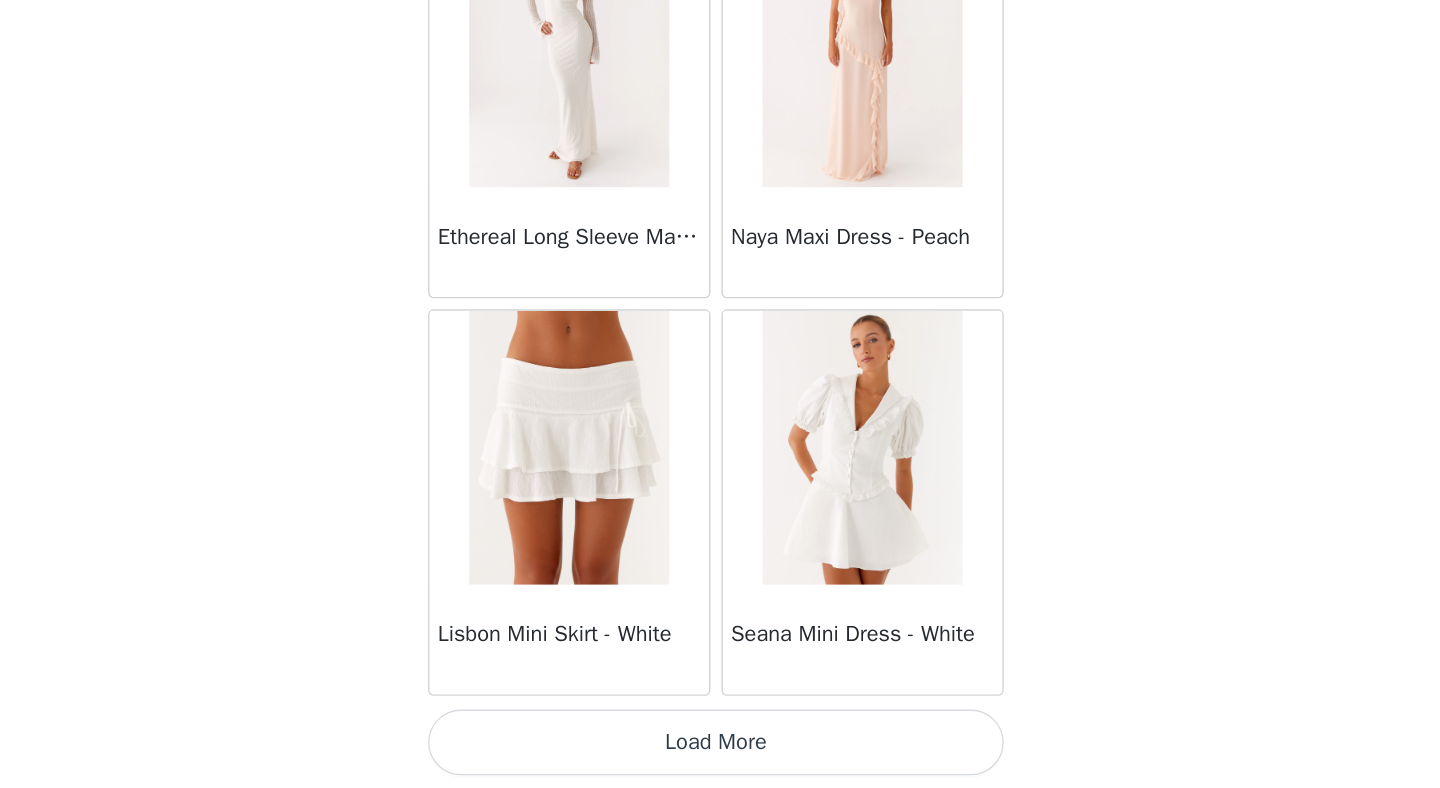 click on "Load More" at bounding box center (720, 754) 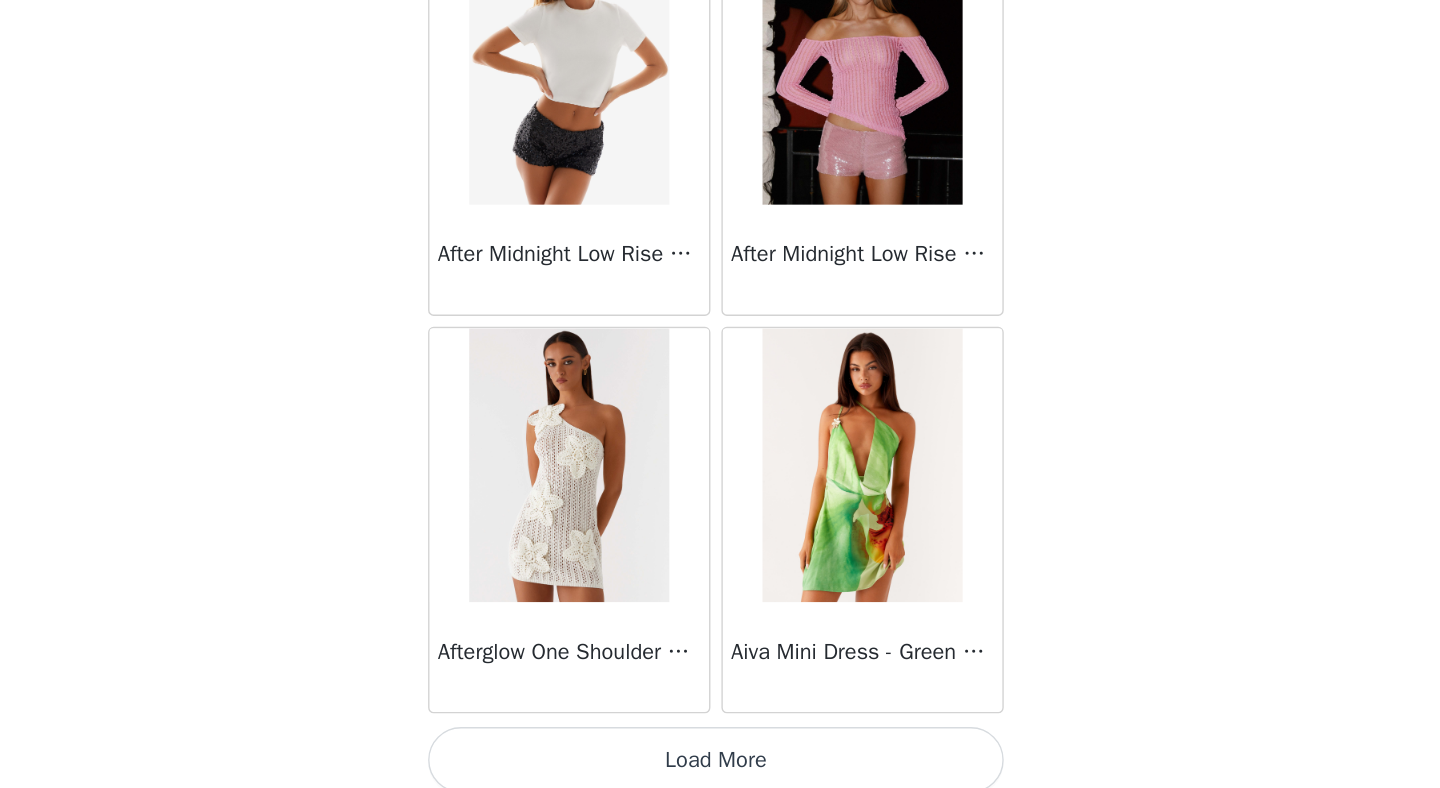 scroll, scrollTop: 77672, scrollLeft: 0, axis: vertical 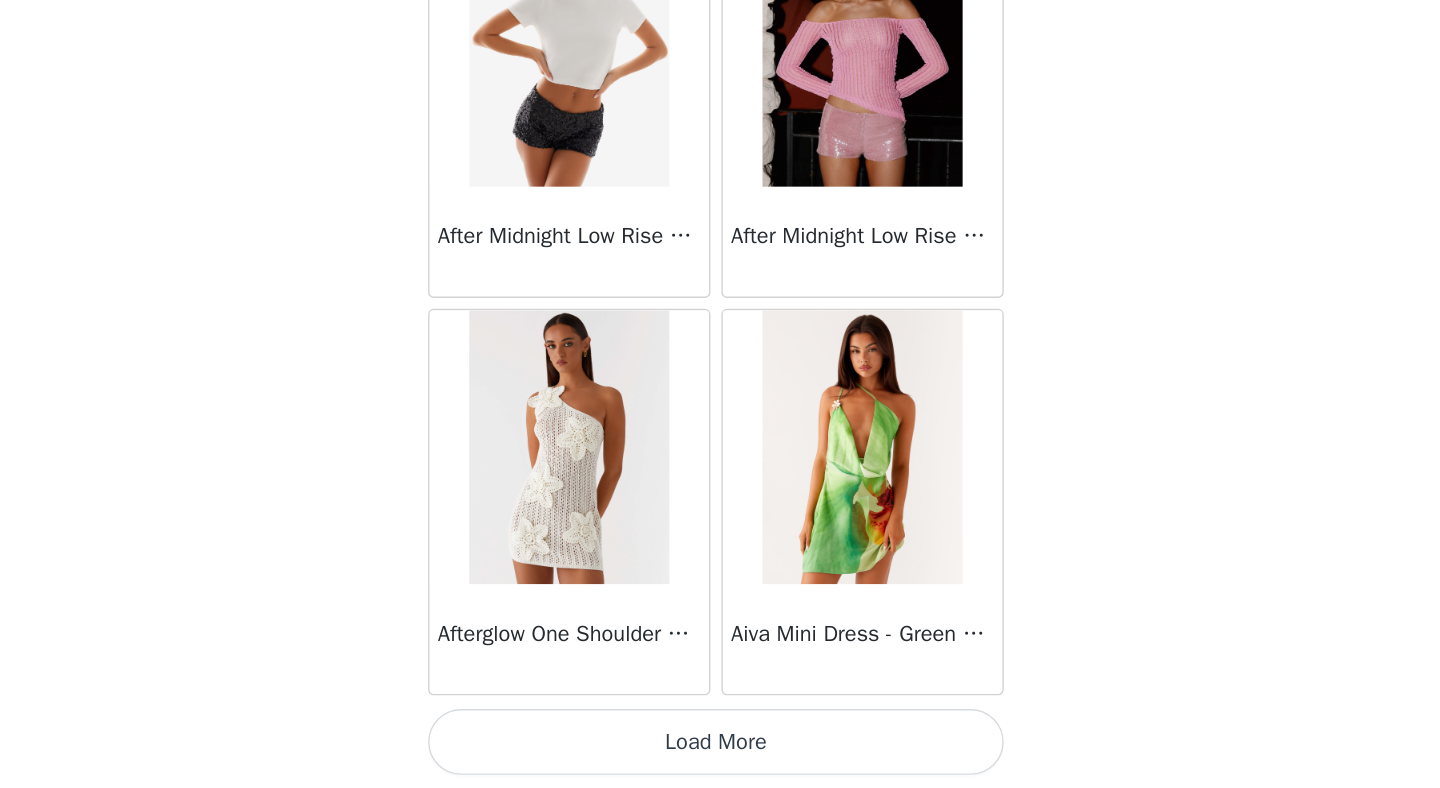 click on "Load More" at bounding box center (720, 754) 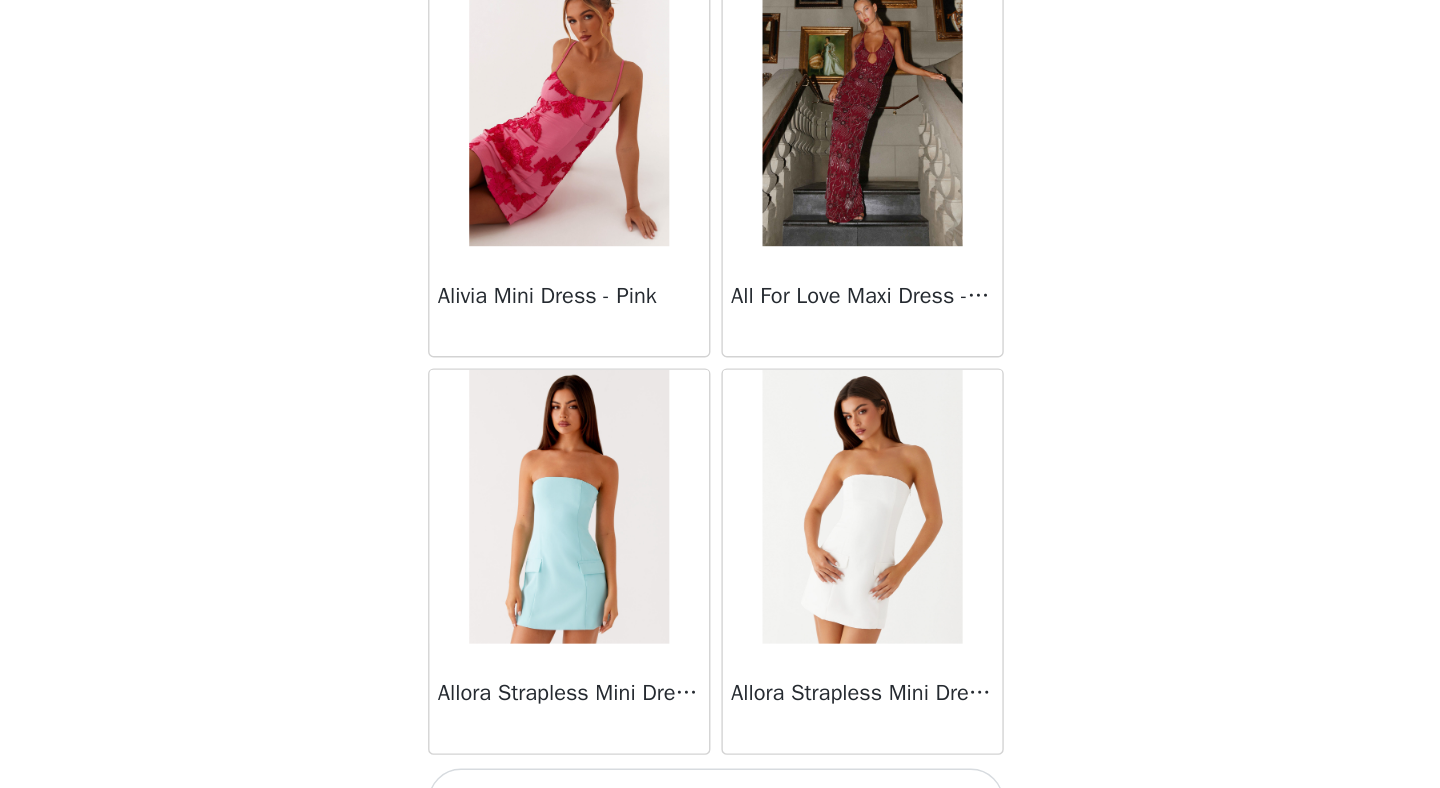 scroll, scrollTop: 80572, scrollLeft: 0, axis: vertical 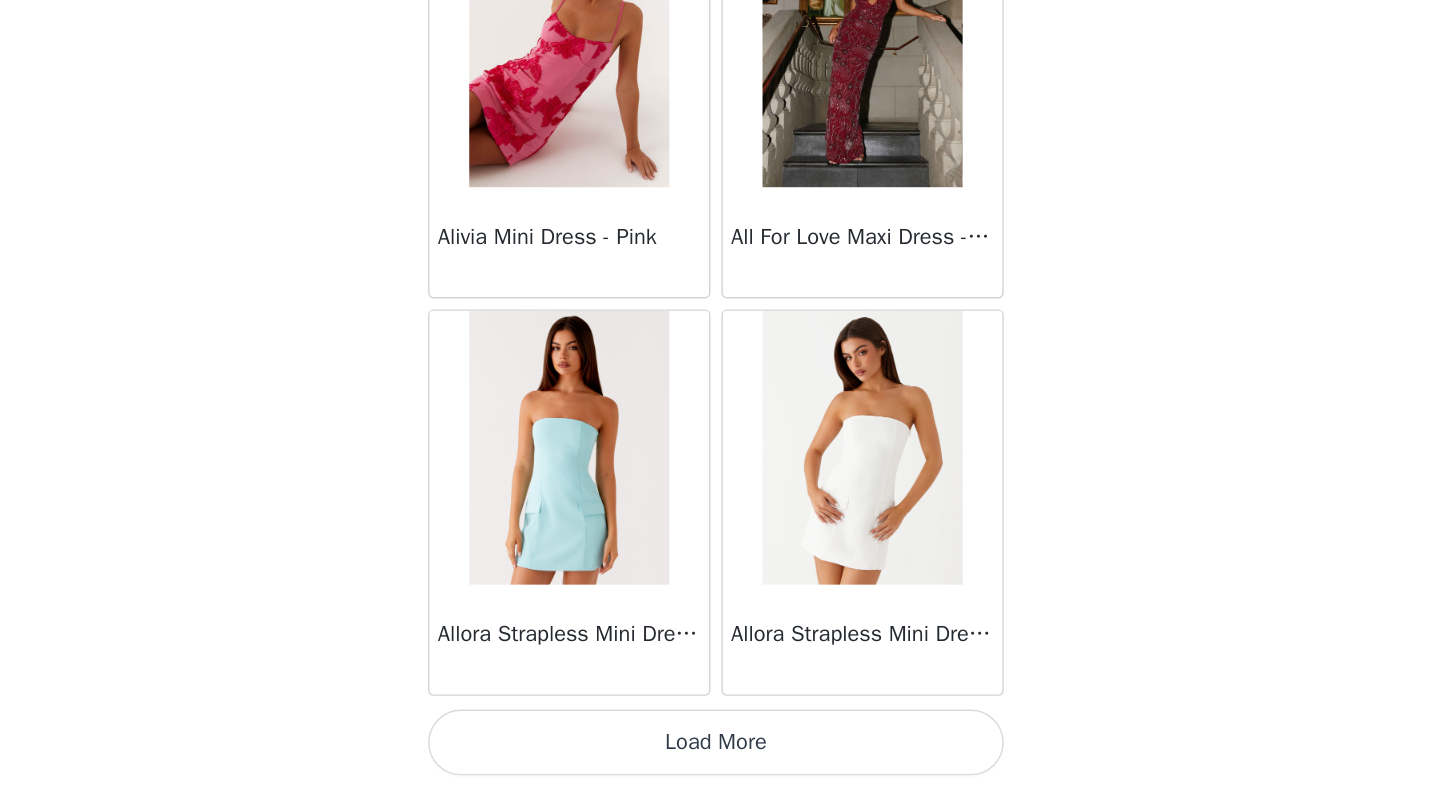 click on "Load More" at bounding box center [720, 754] 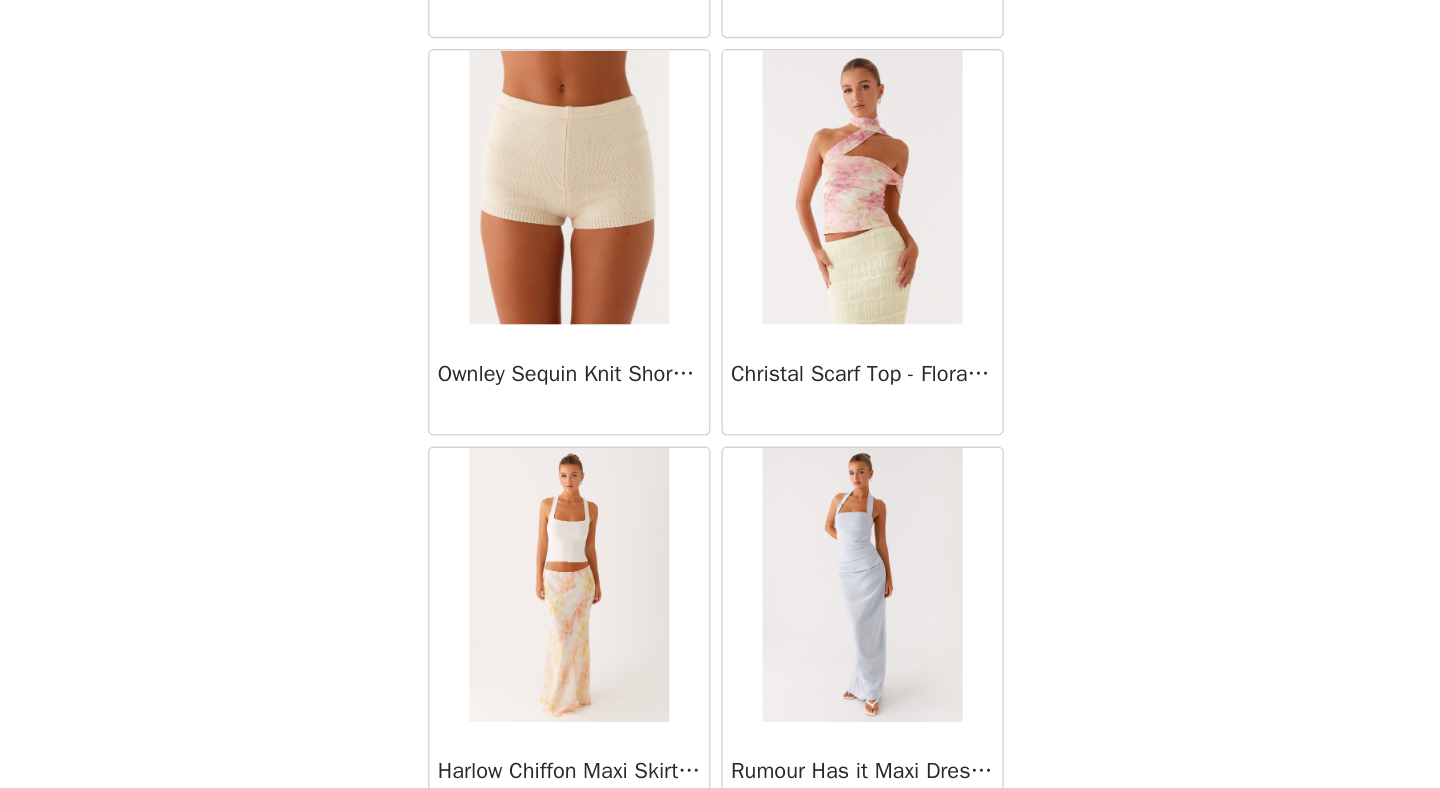 scroll, scrollTop: 63933, scrollLeft: 0, axis: vertical 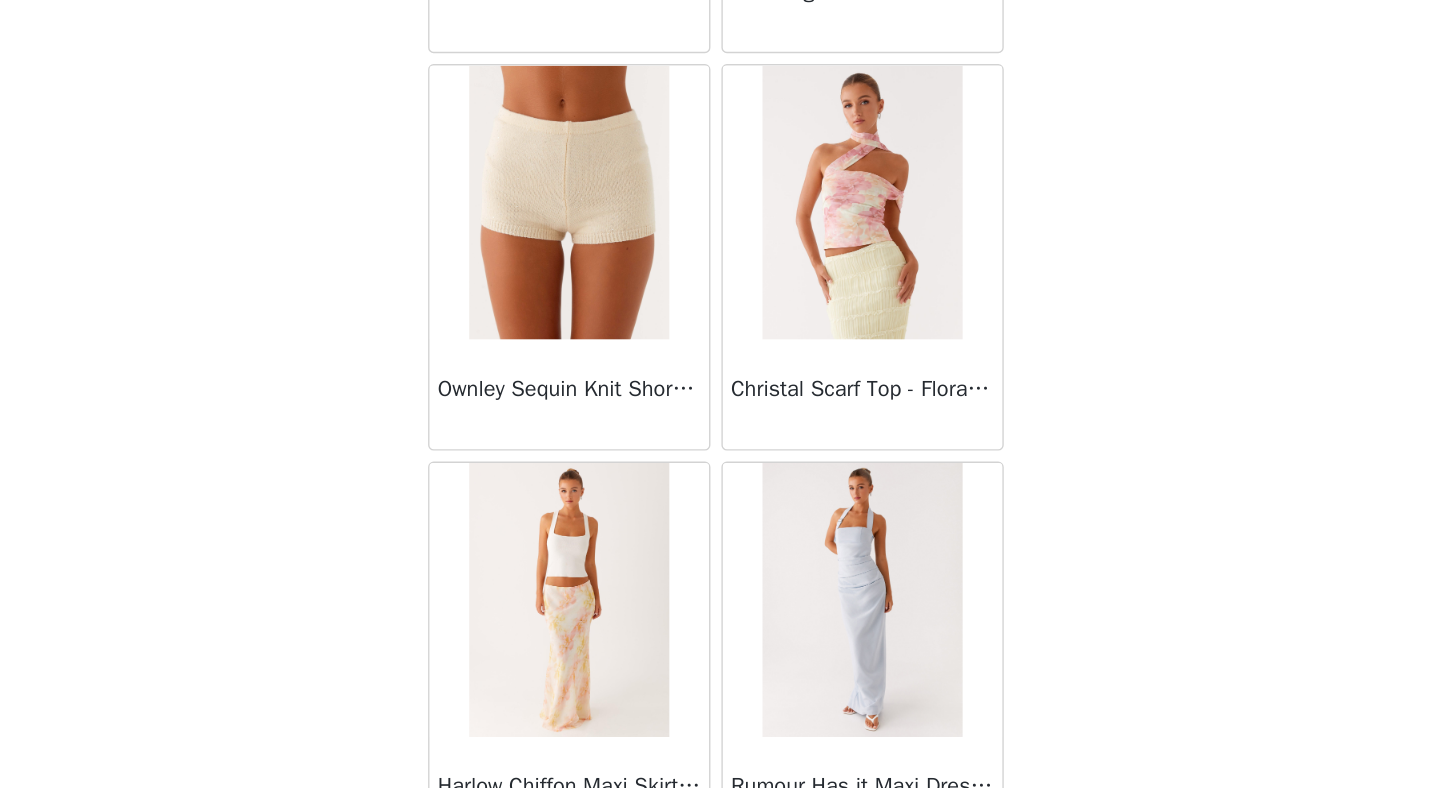 click at bounding box center (826, 358) 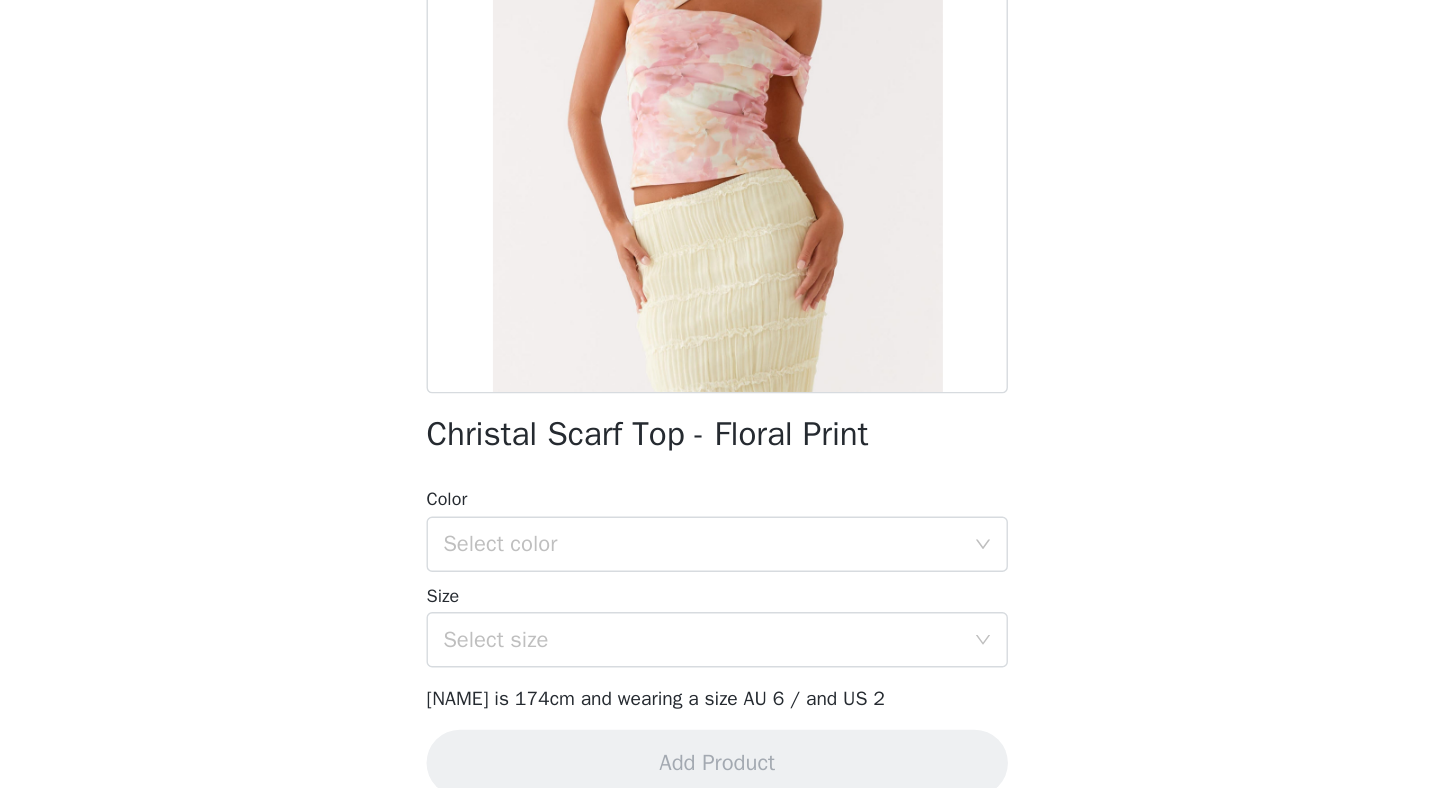 scroll, scrollTop: 250, scrollLeft: 0, axis: vertical 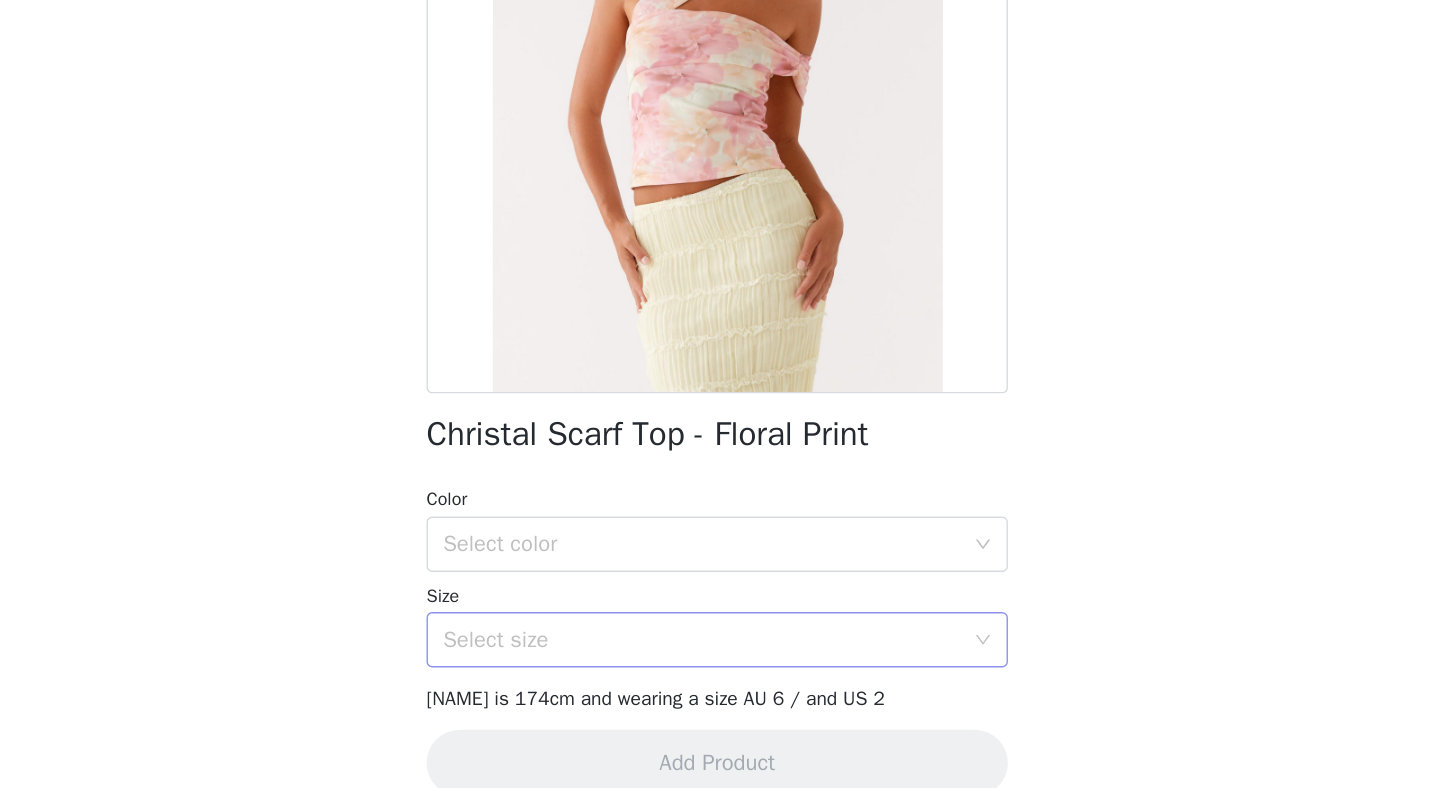 click on "Select size" at bounding box center [713, 651] 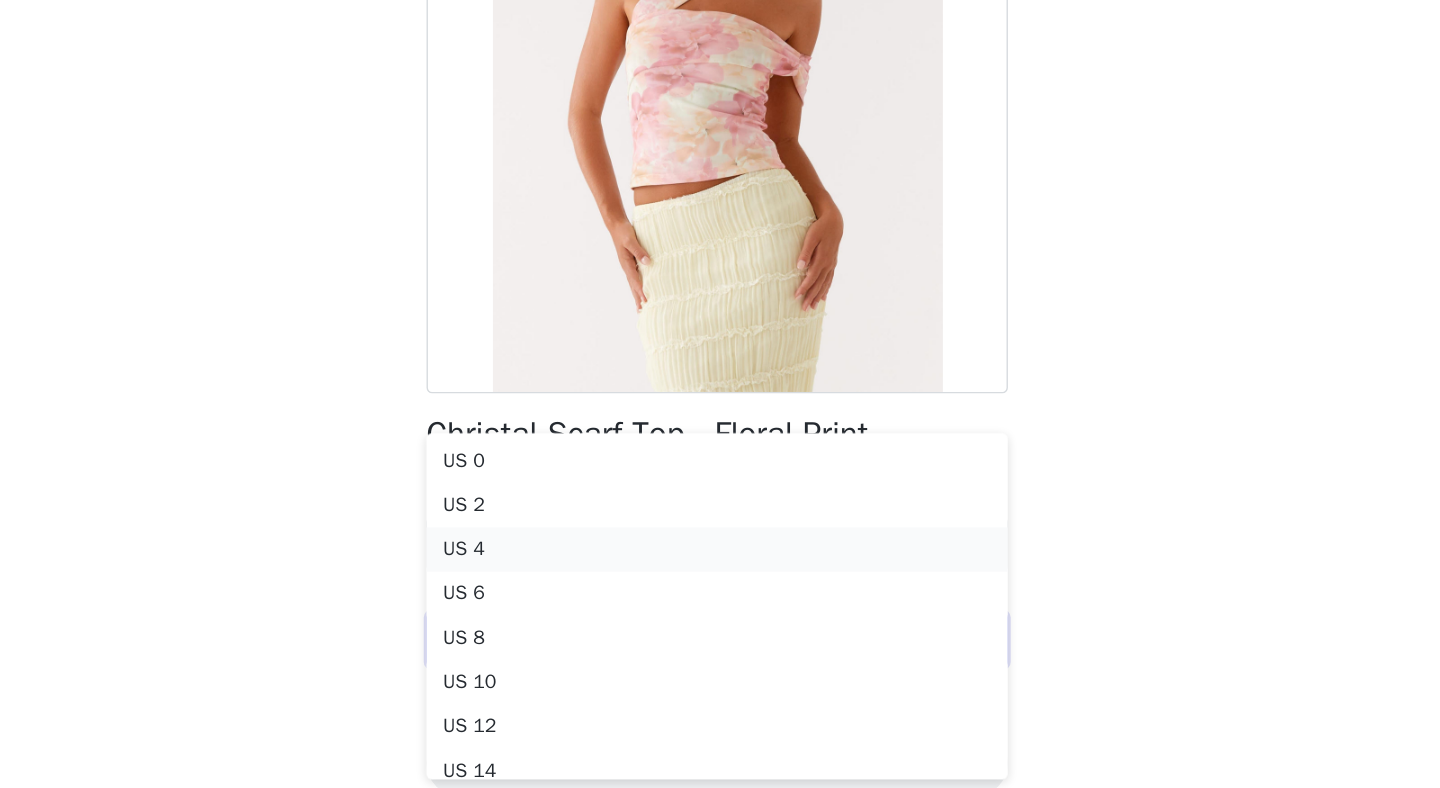 click on "US 4" at bounding box center (720, 586) 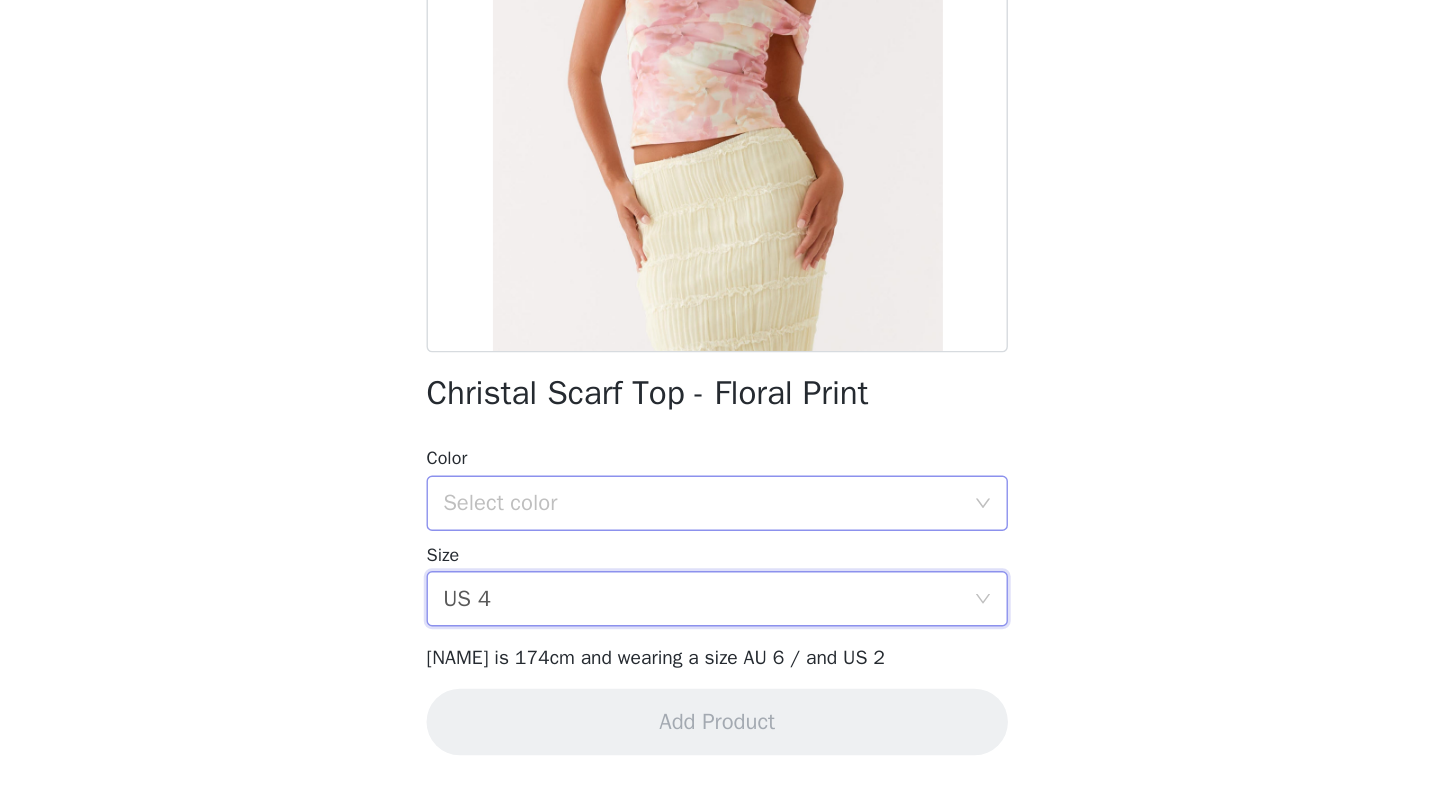 click on "Select color" at bounding box center (709, 582) 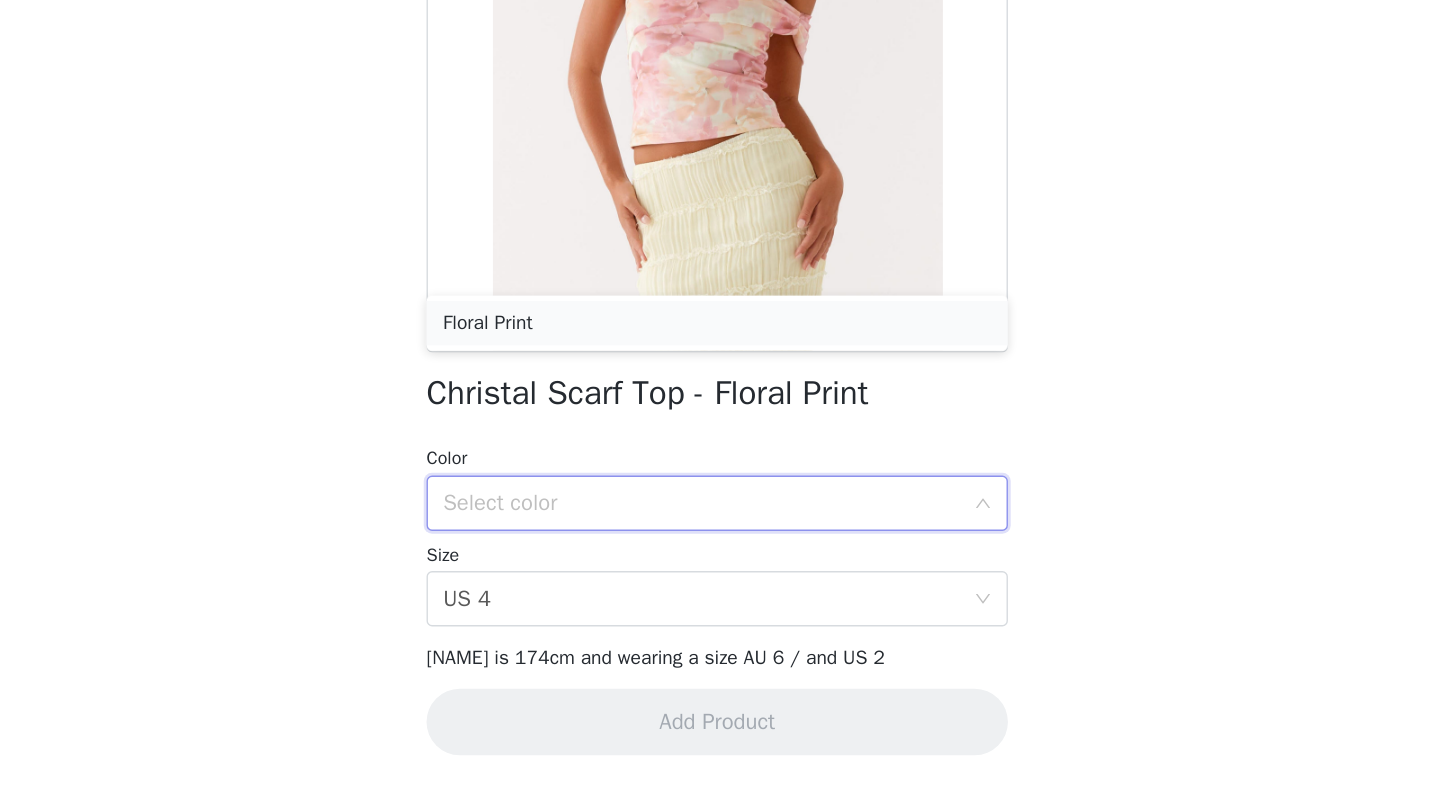 click on "Floral Print" at bounding box center [720, 452] 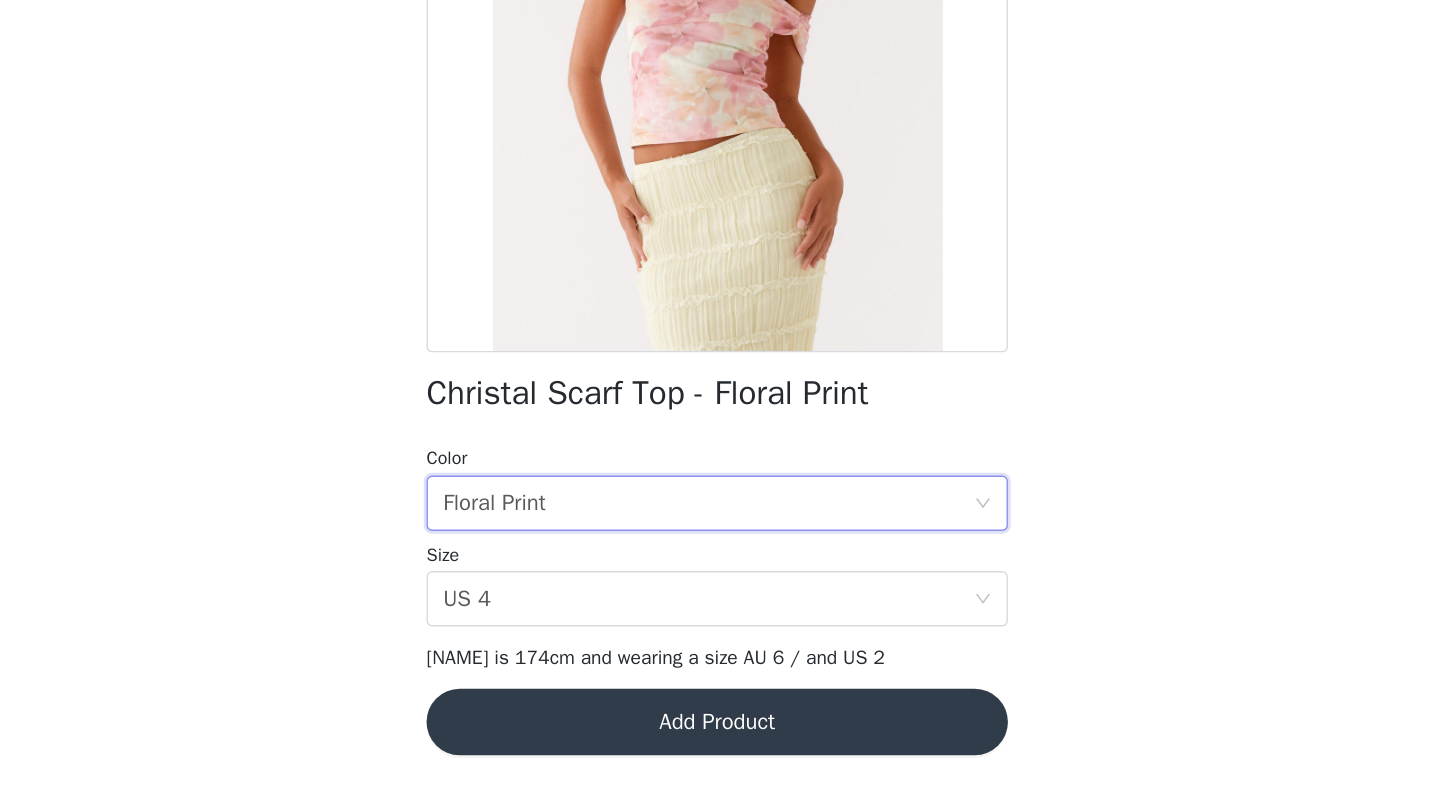 click on "Add Product" at bounding box center [720, 740] 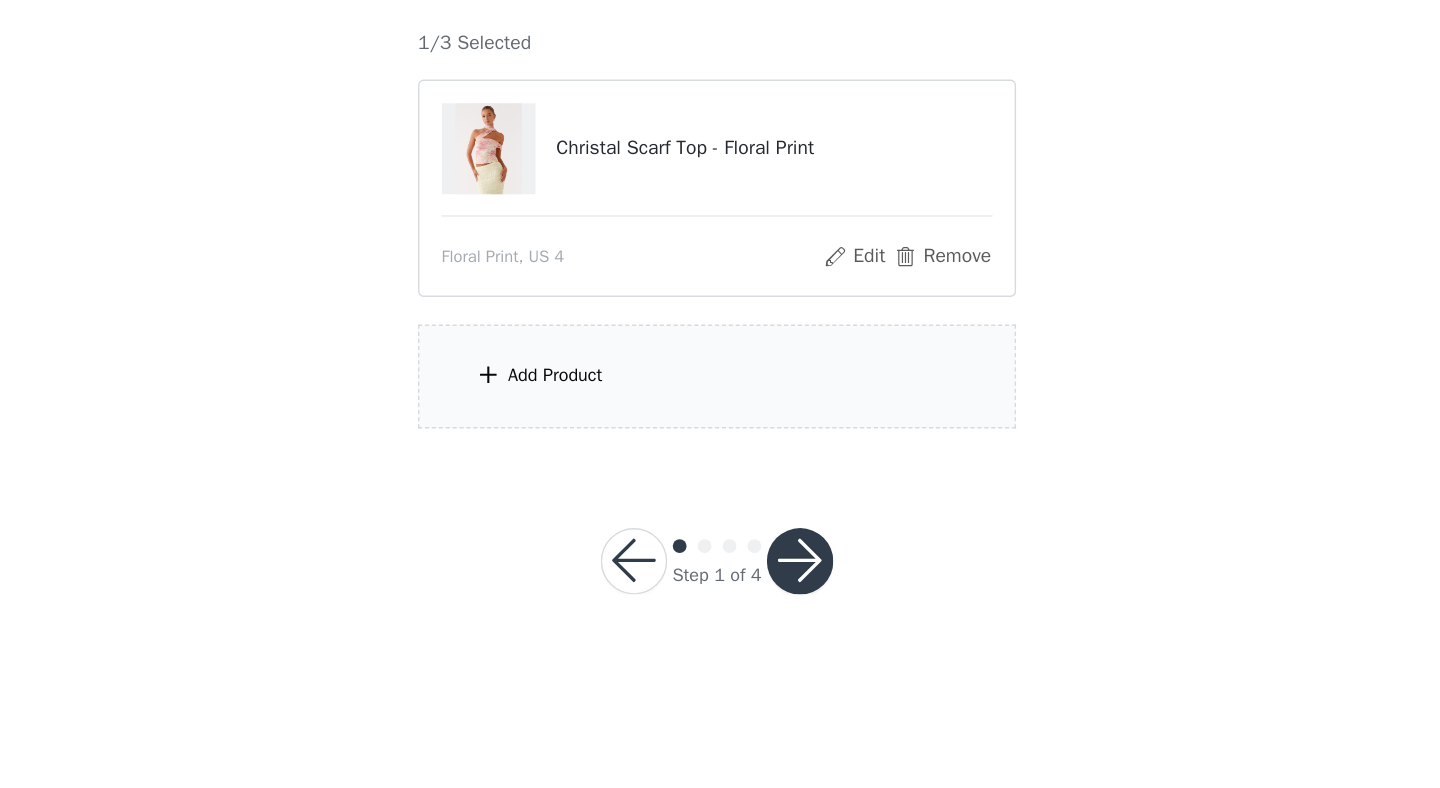 click on "Add Product" at bounding box center (720, 490) 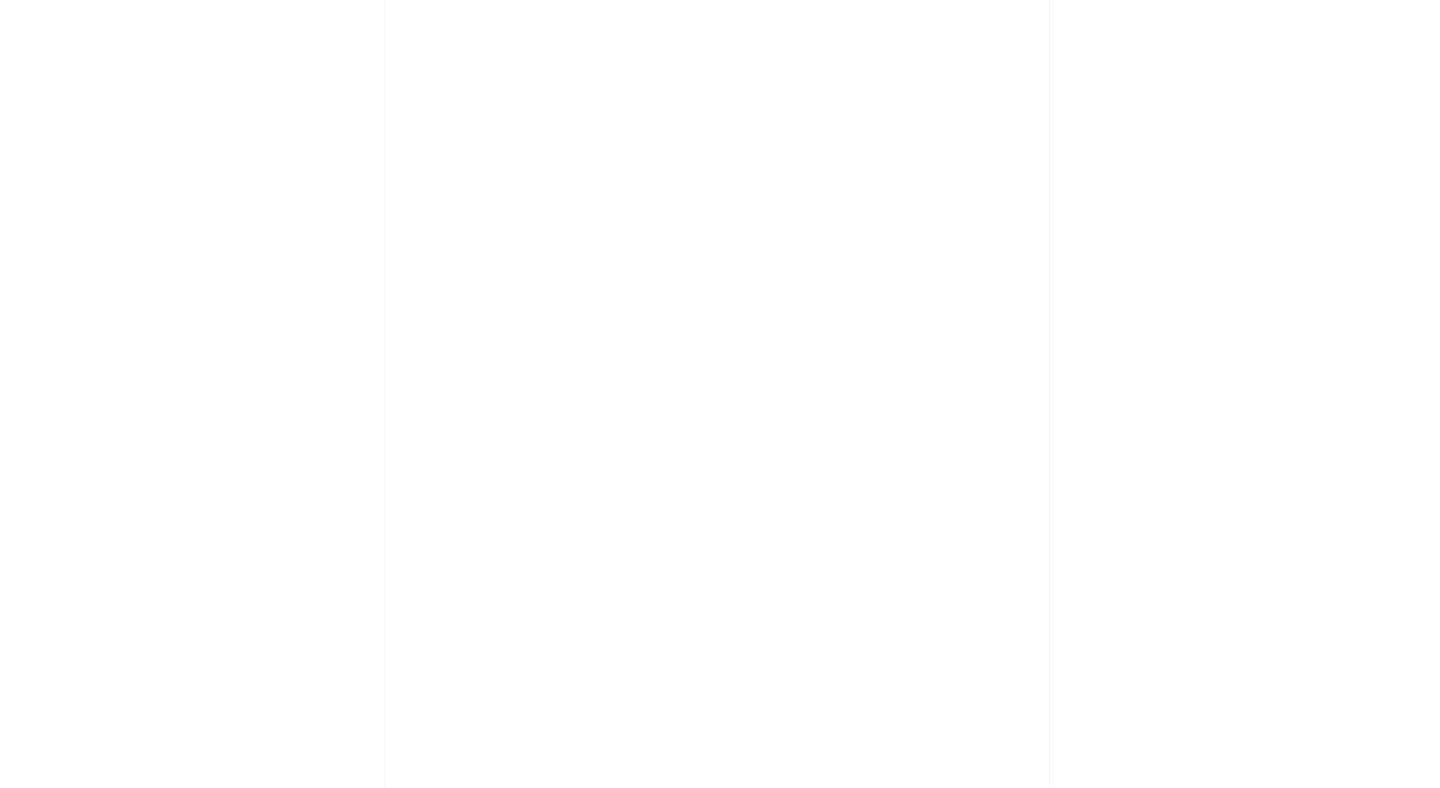 click on "Back August [COUNTRY]" at bounding box center (720, 394) 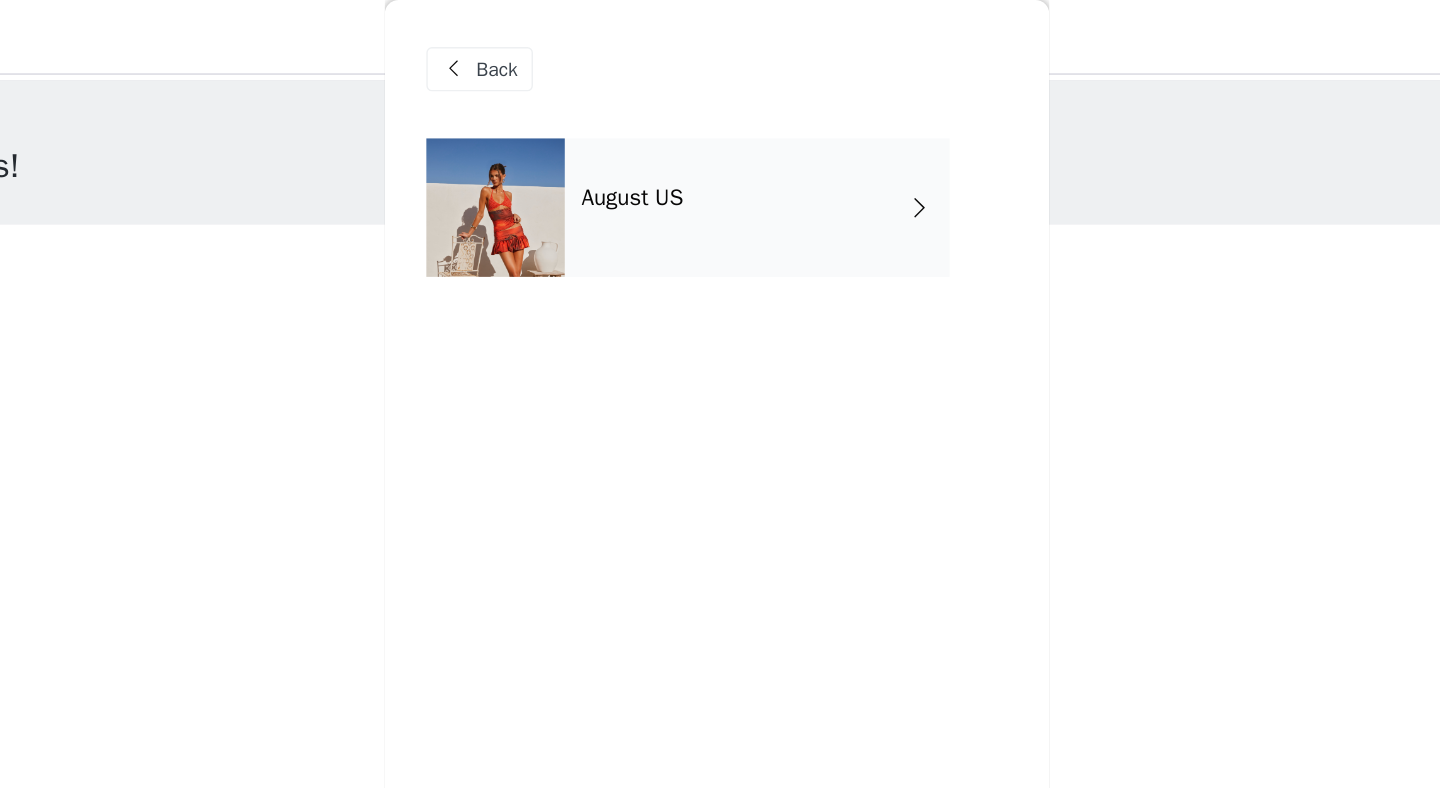 click on "August US" at bounding box center [749, 150] 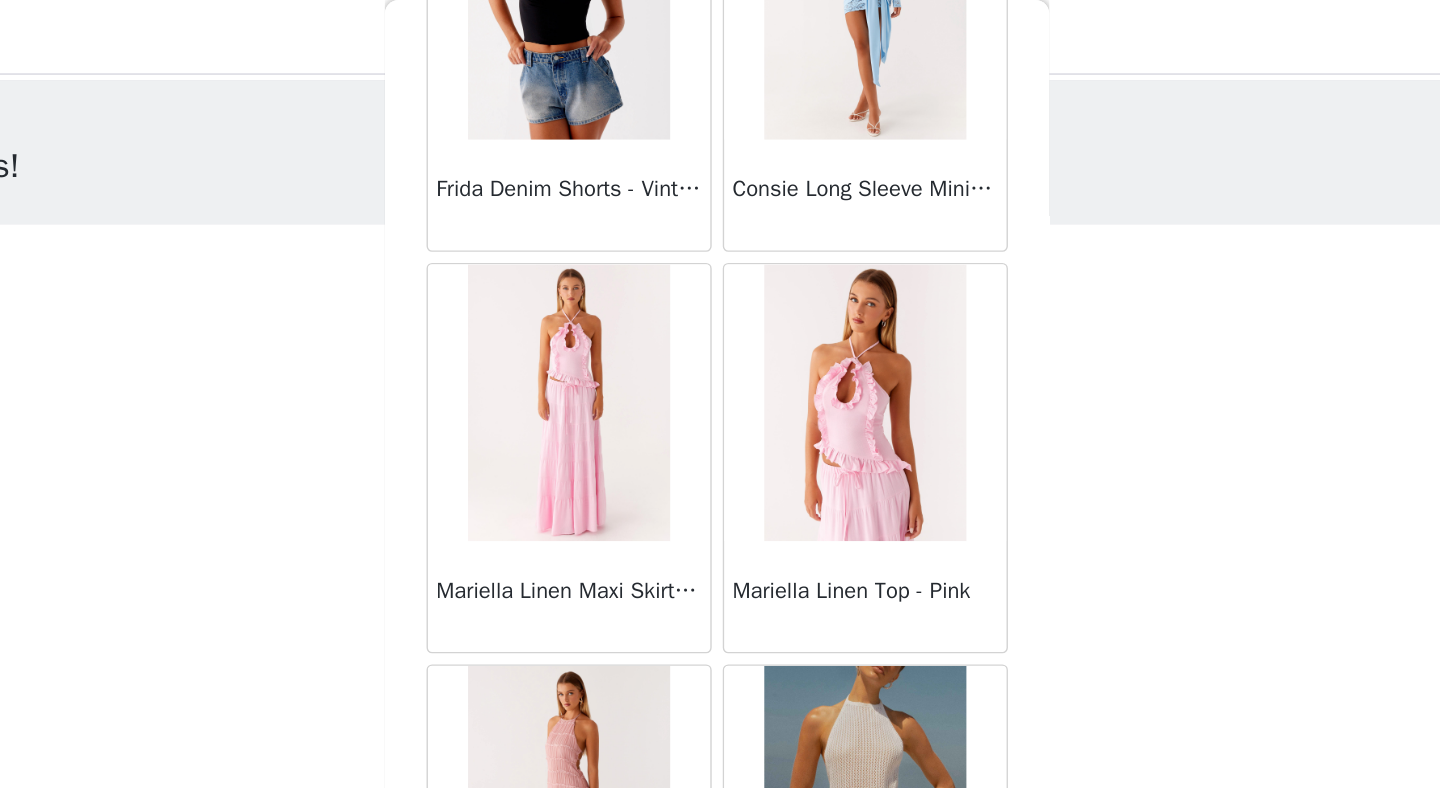 scroll, scrollTop: 2272, scrollLeft: 0, axis: vertical 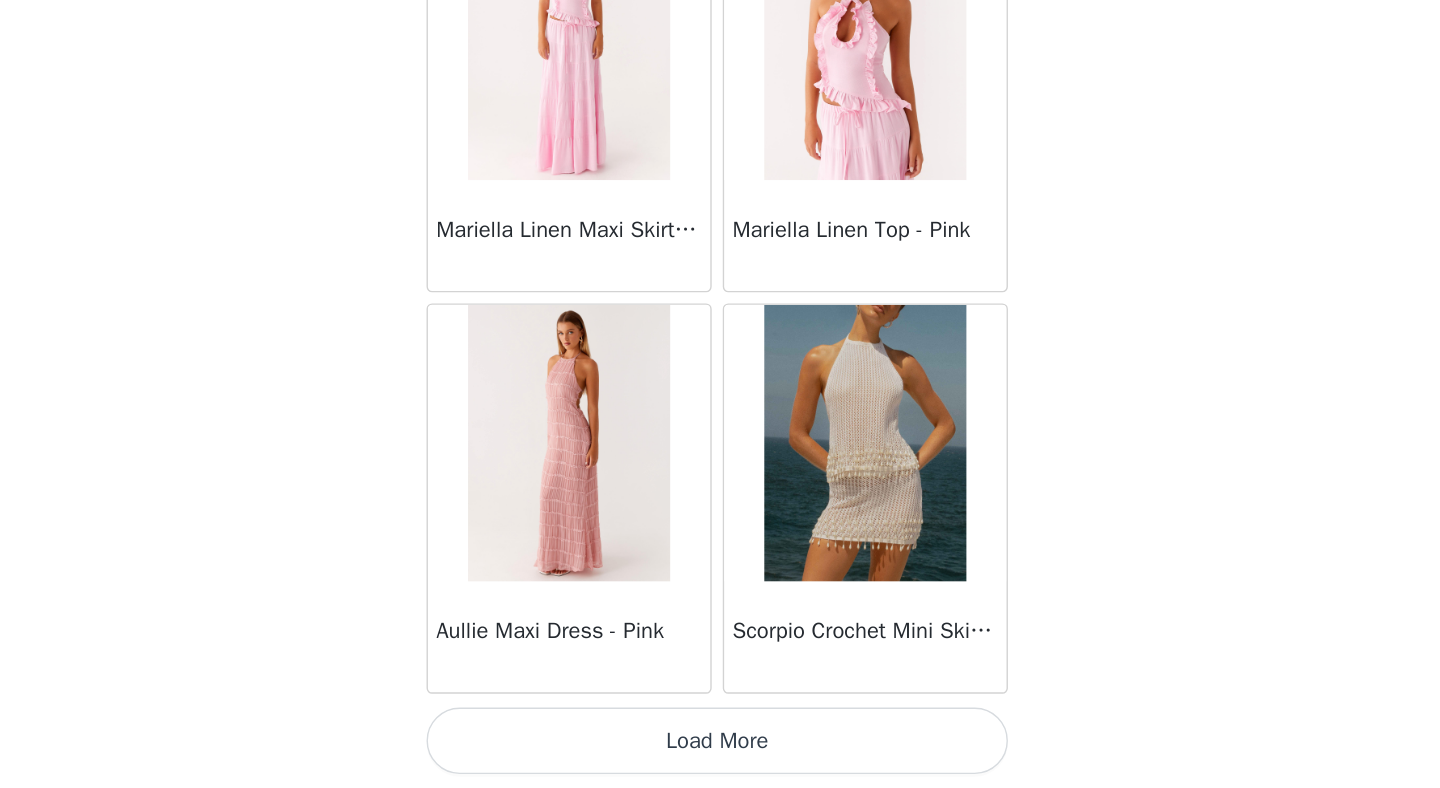 click on "Load More" at bounding box center (720, 754) 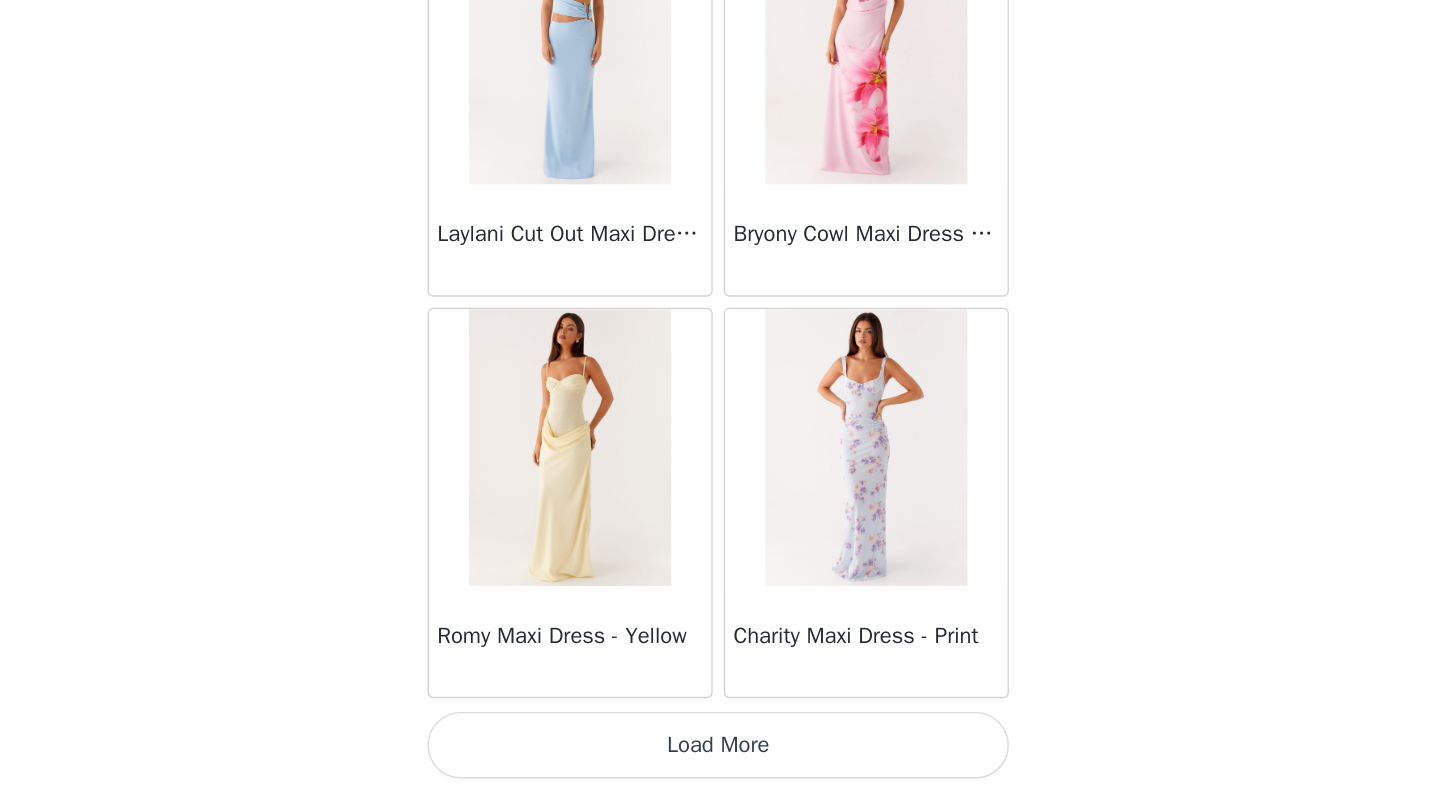 scroll, scrollTop: 5172, scrollLeft: 0, axis: vertical 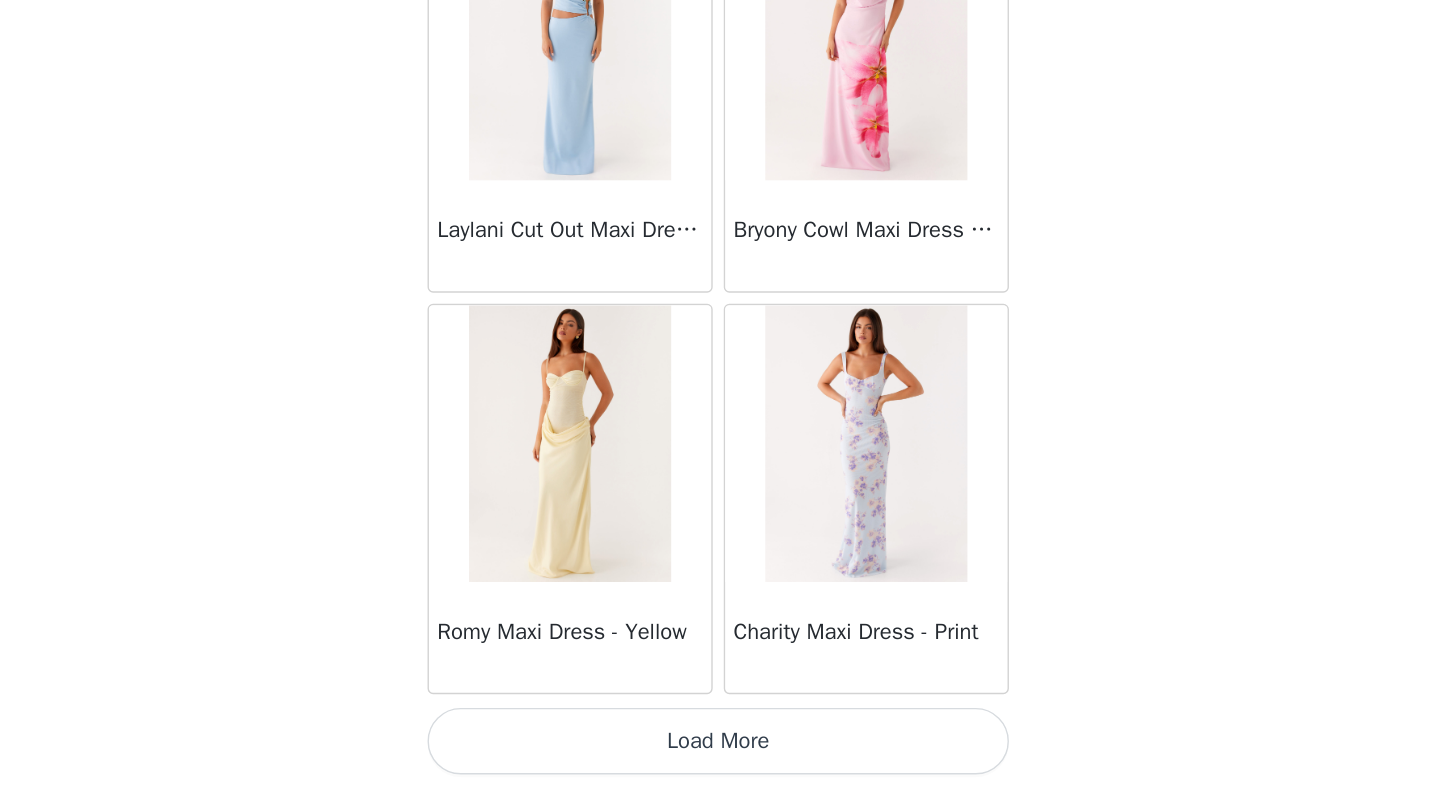 click on "Load More" at bounding box center (720, 754) 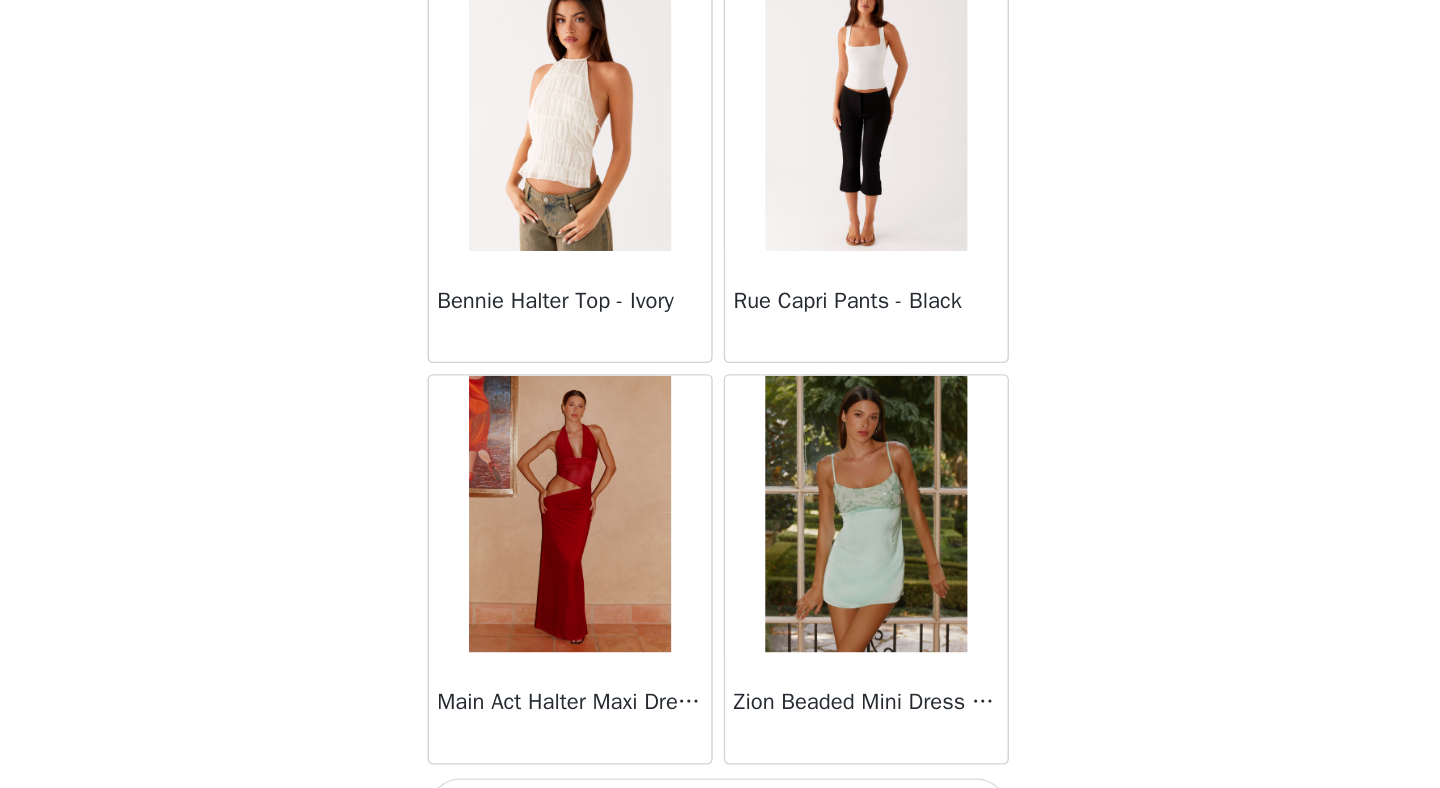 scroll, scrollTop: 8072, scrollLeft: 0, axis: vertical 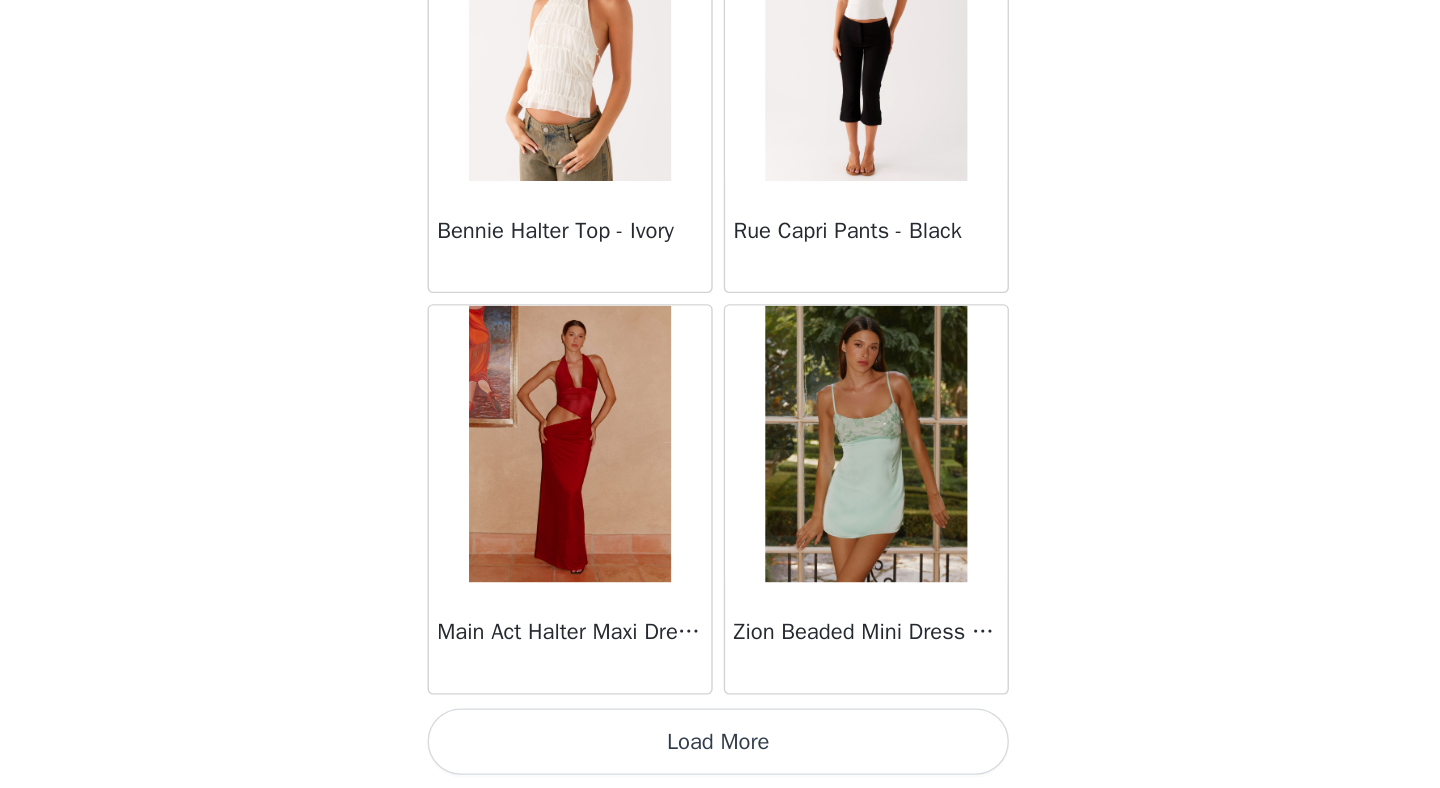click on "Load More" at bounding box center [720, 754] 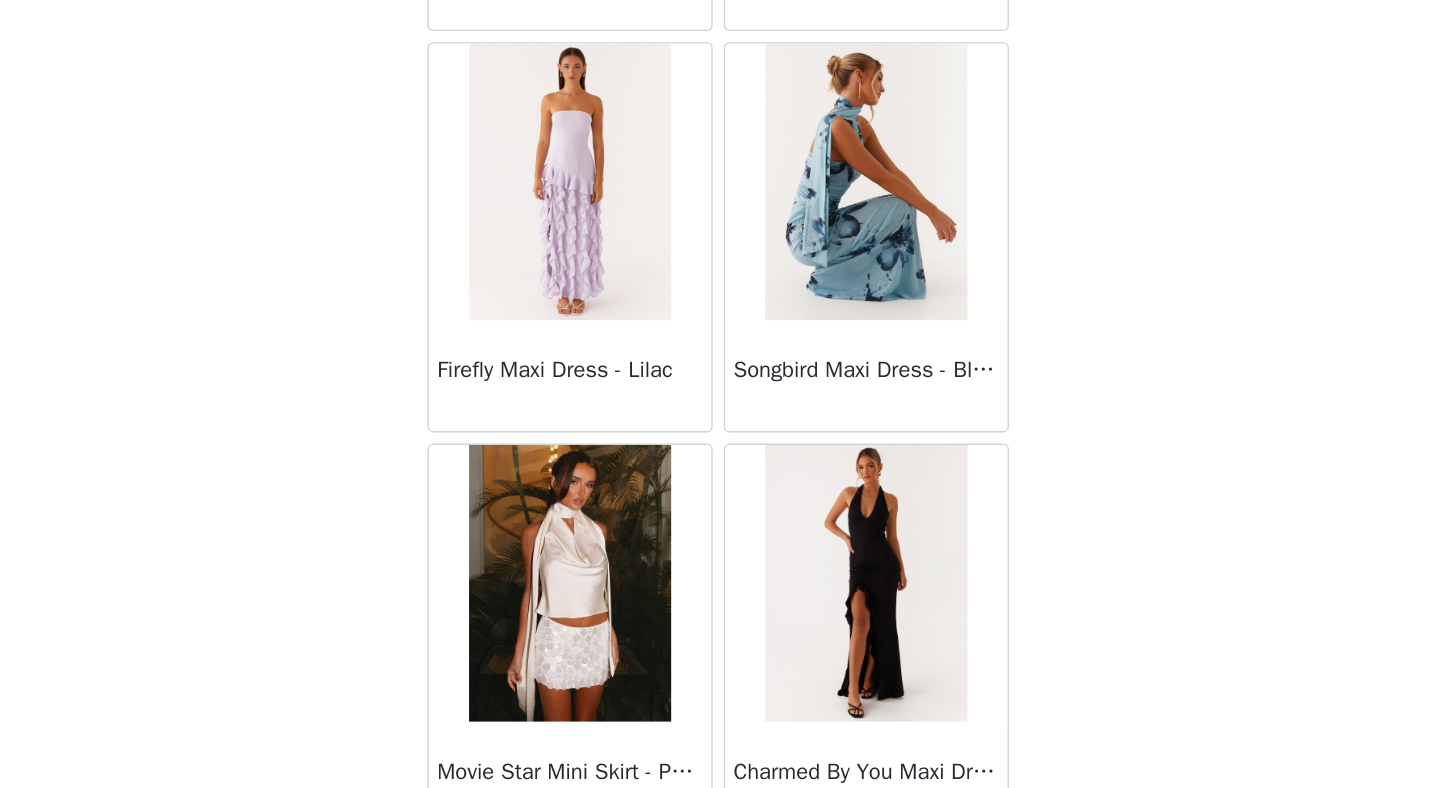 scroll, scrollTop: 10972, scrollLeft: 0, axis: vertical 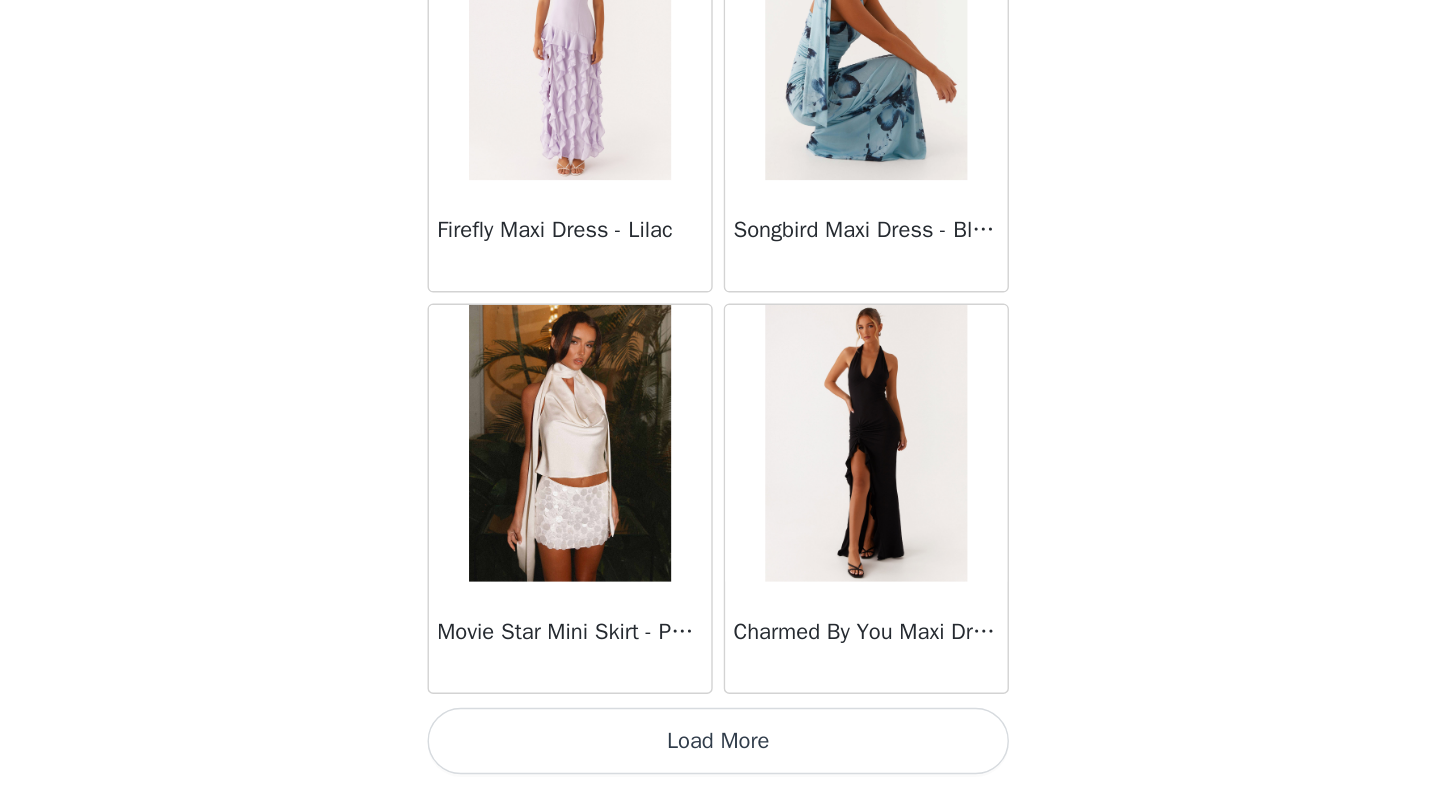click on "Load More" at bounding box center [720, 754] 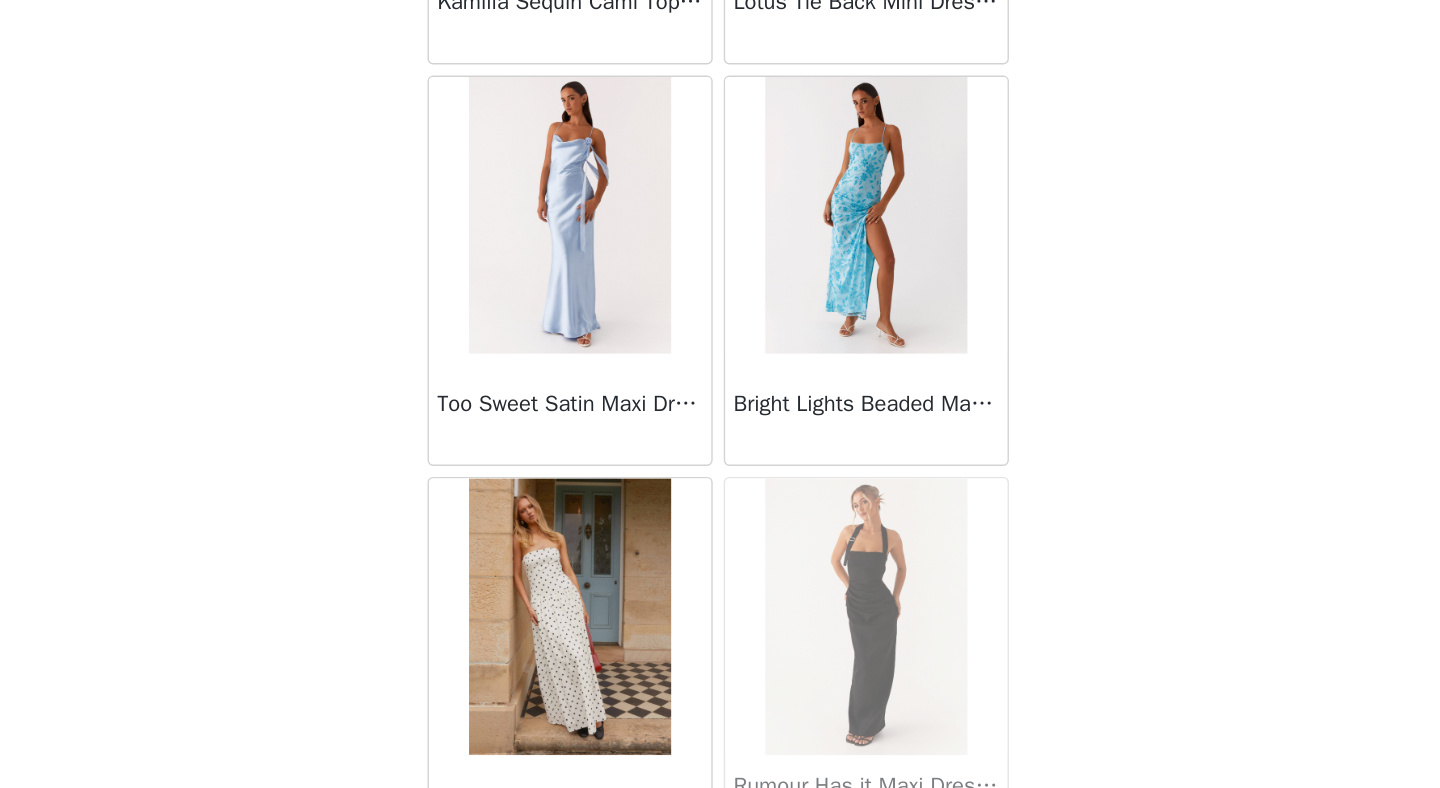 scroll, scrollTop: 13872, scrollLeft: 0, axis: vertical 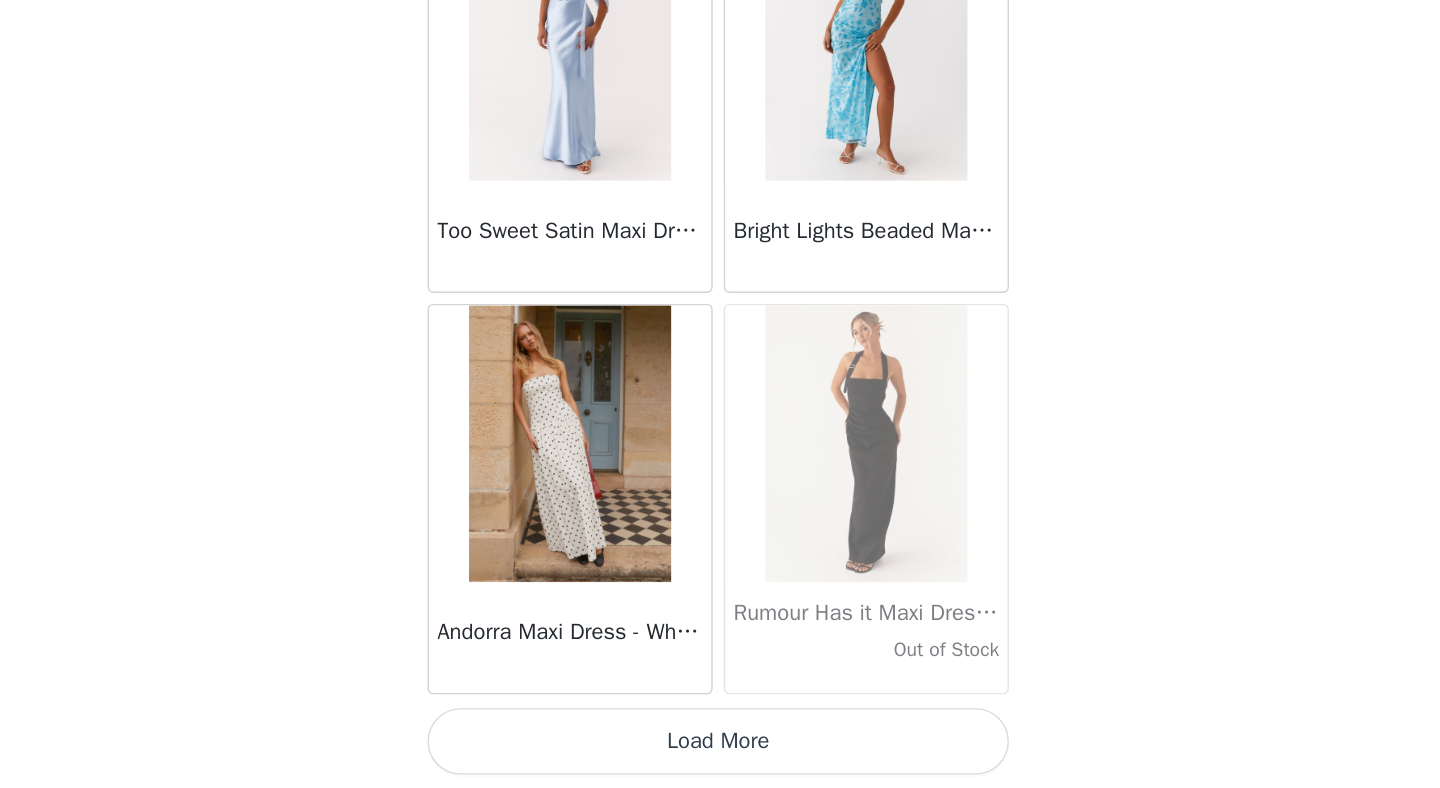 click on "Load More" at bounding box center [720, 754] 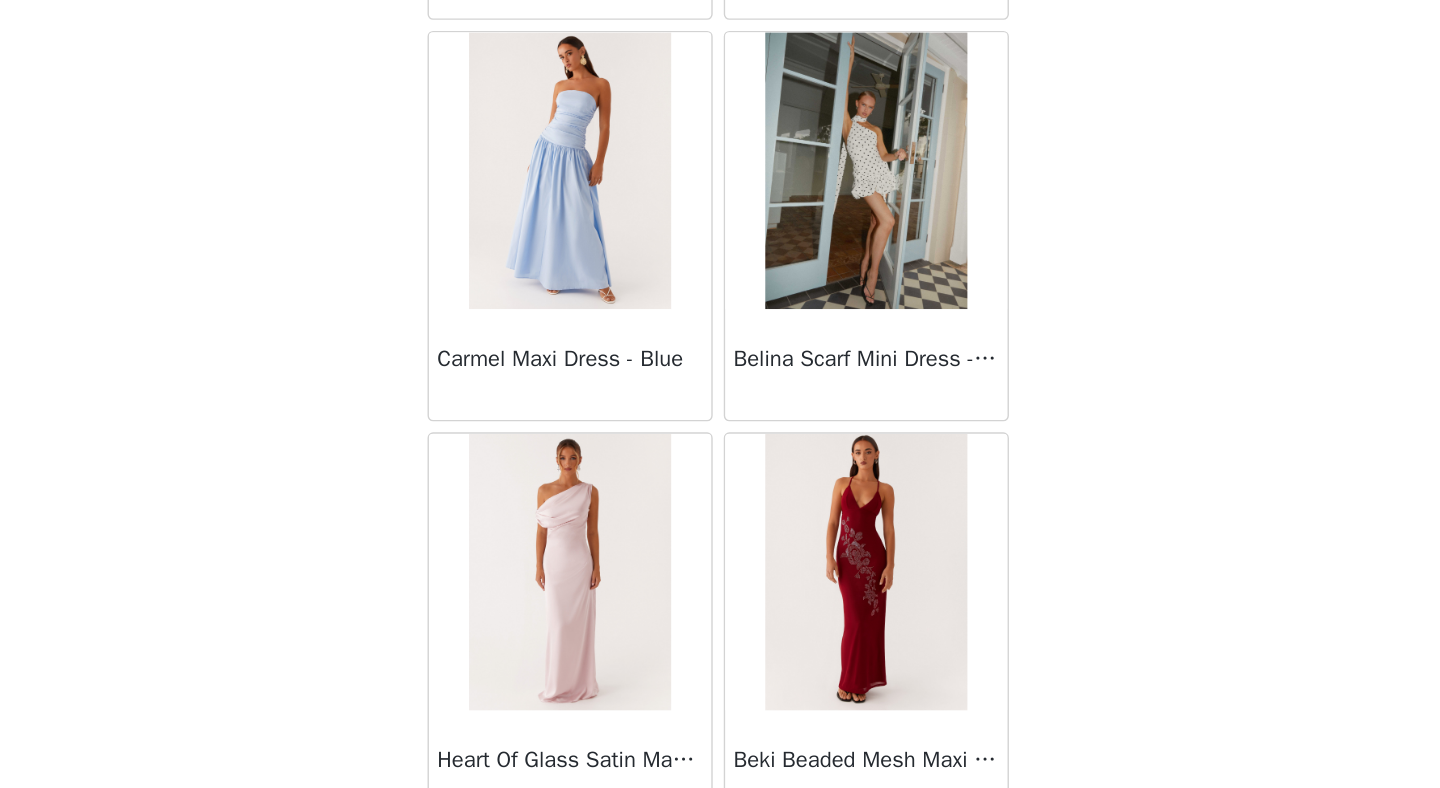 scroll, scrollTop: 16772, scrollLeft: 0, axis: vertical 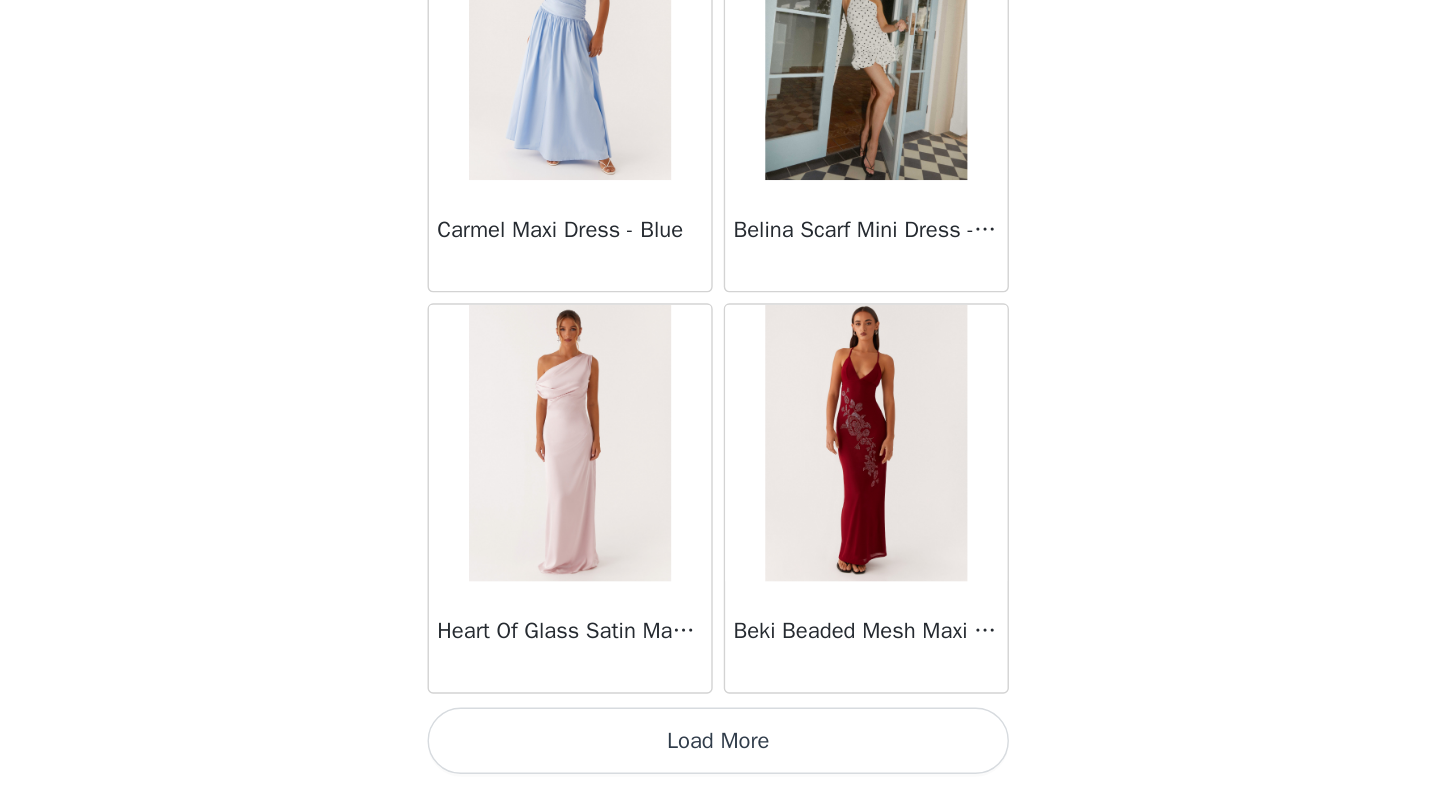 click on "Load More" at bounding box center [720, 754] 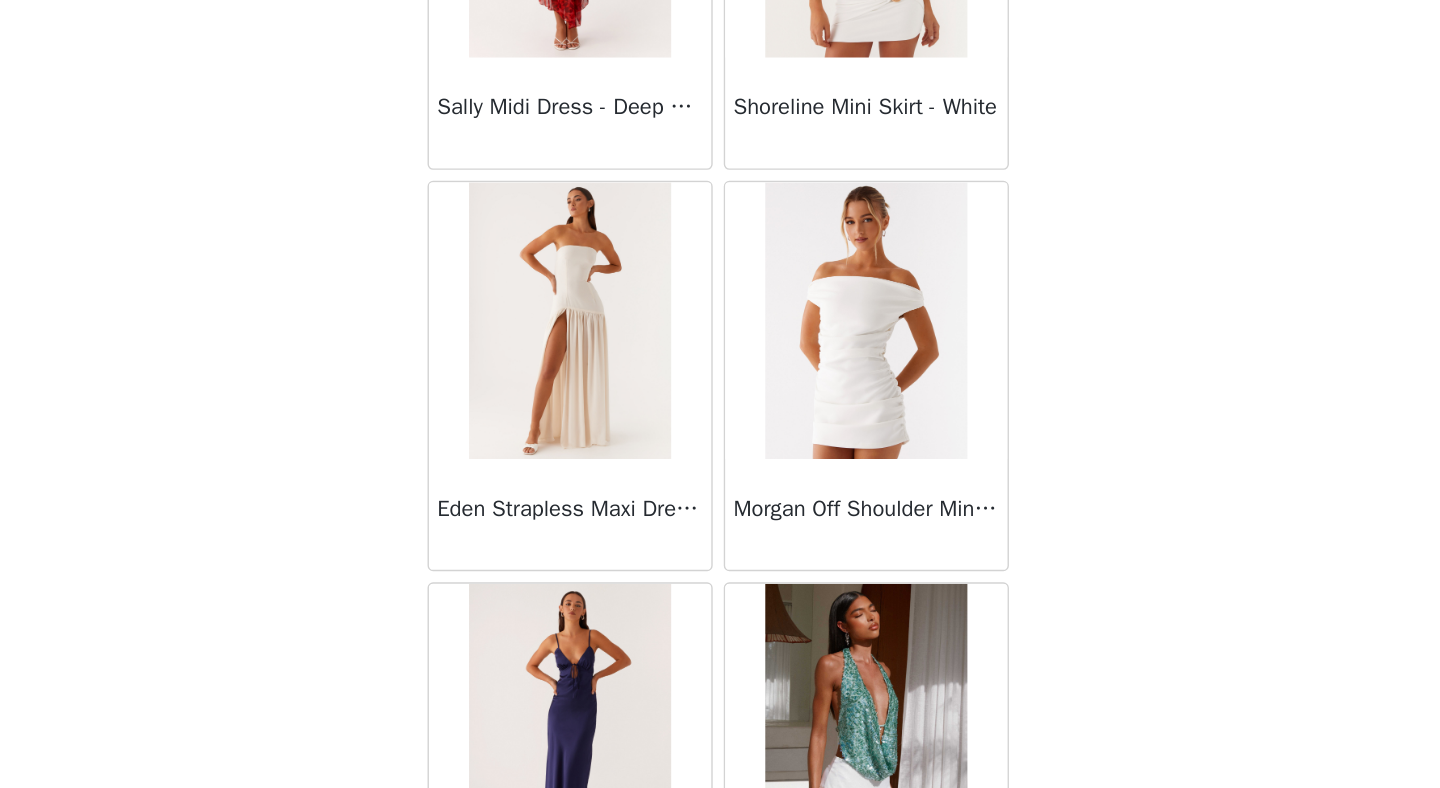 scroll, scrollTop: 19182, scrollLeft: 0, axis: vertical 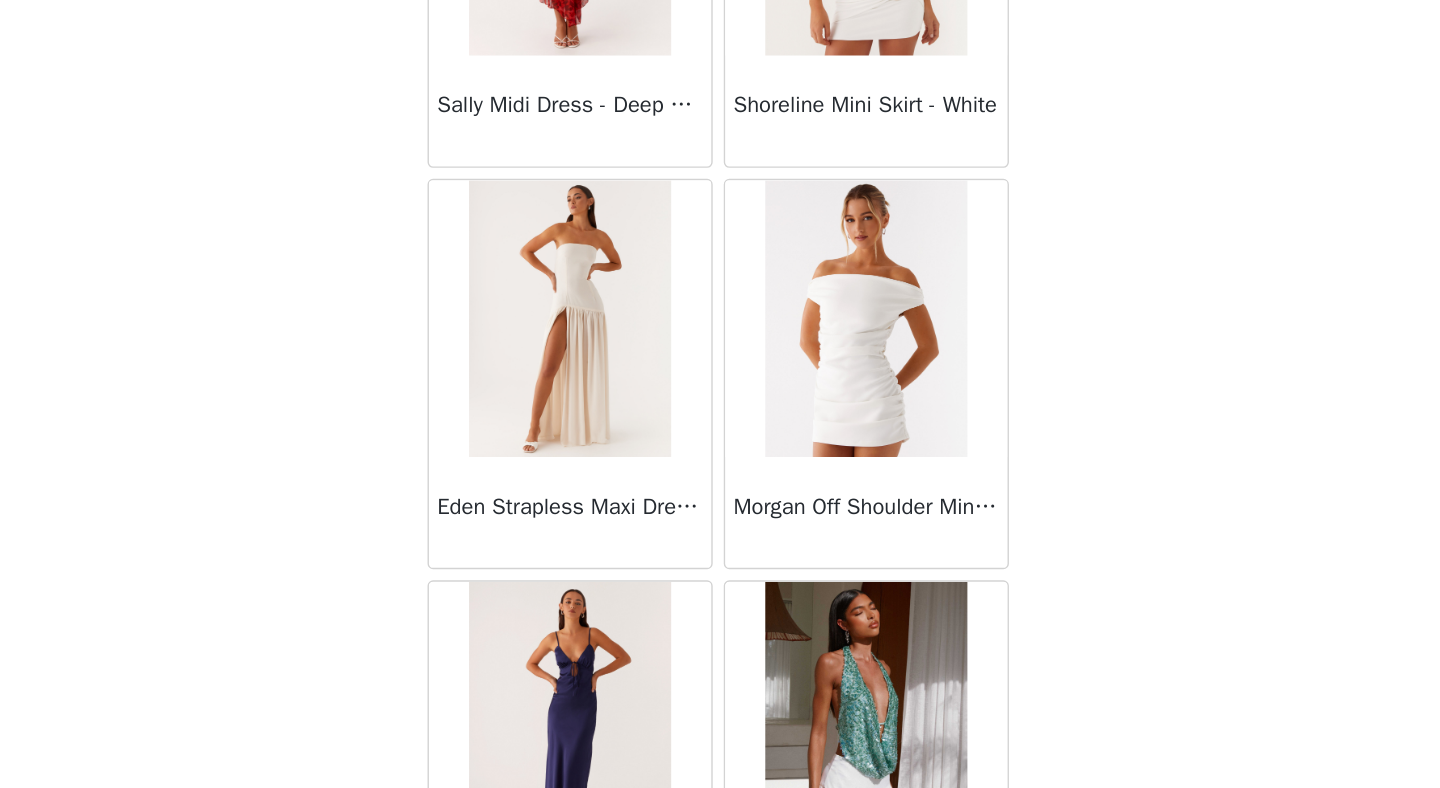 click at bounding box center [826, 449] 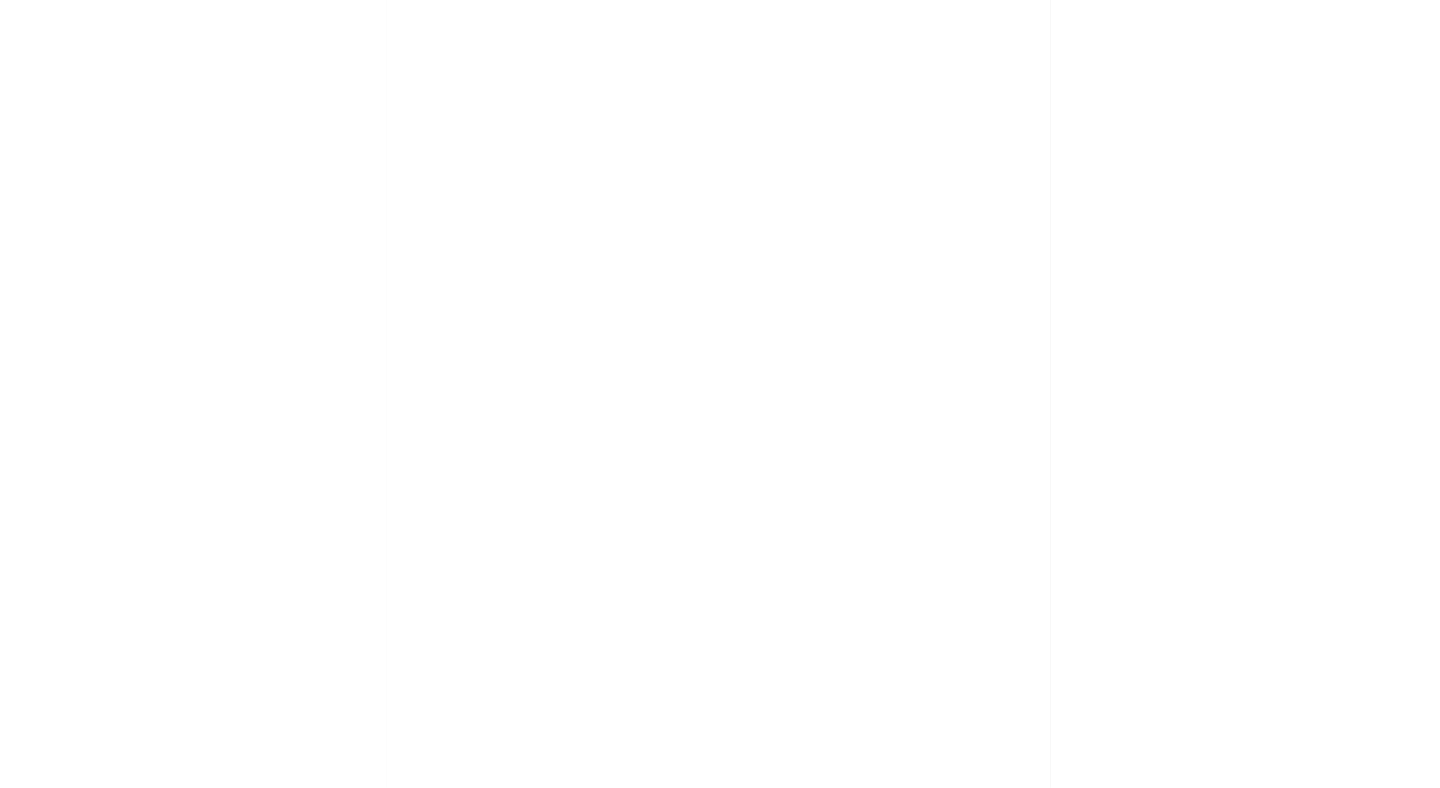 scroll, scrollTop: 272, scrollLeft: 0, axis: vertical 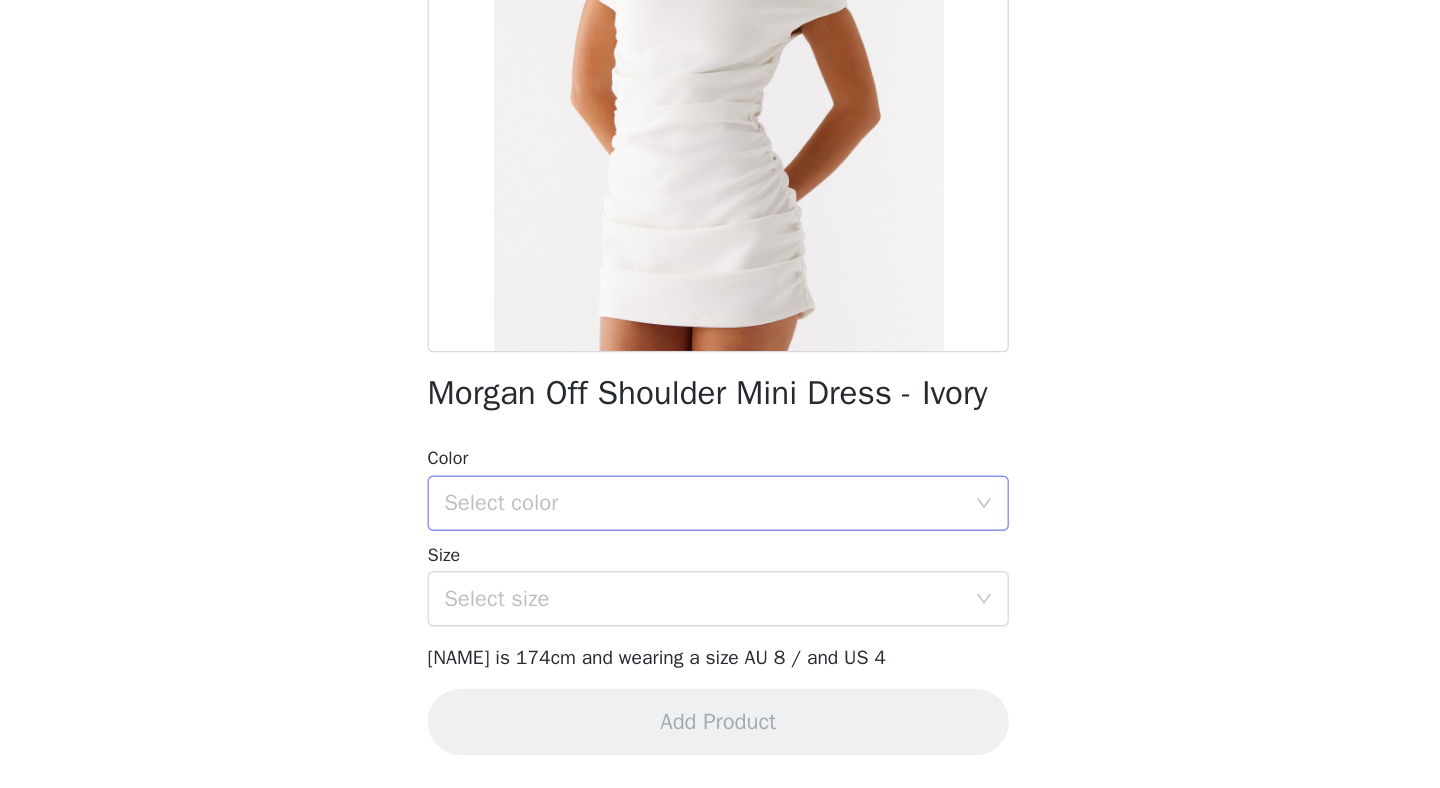 click on "Select color" at bounding box center (709, 582) 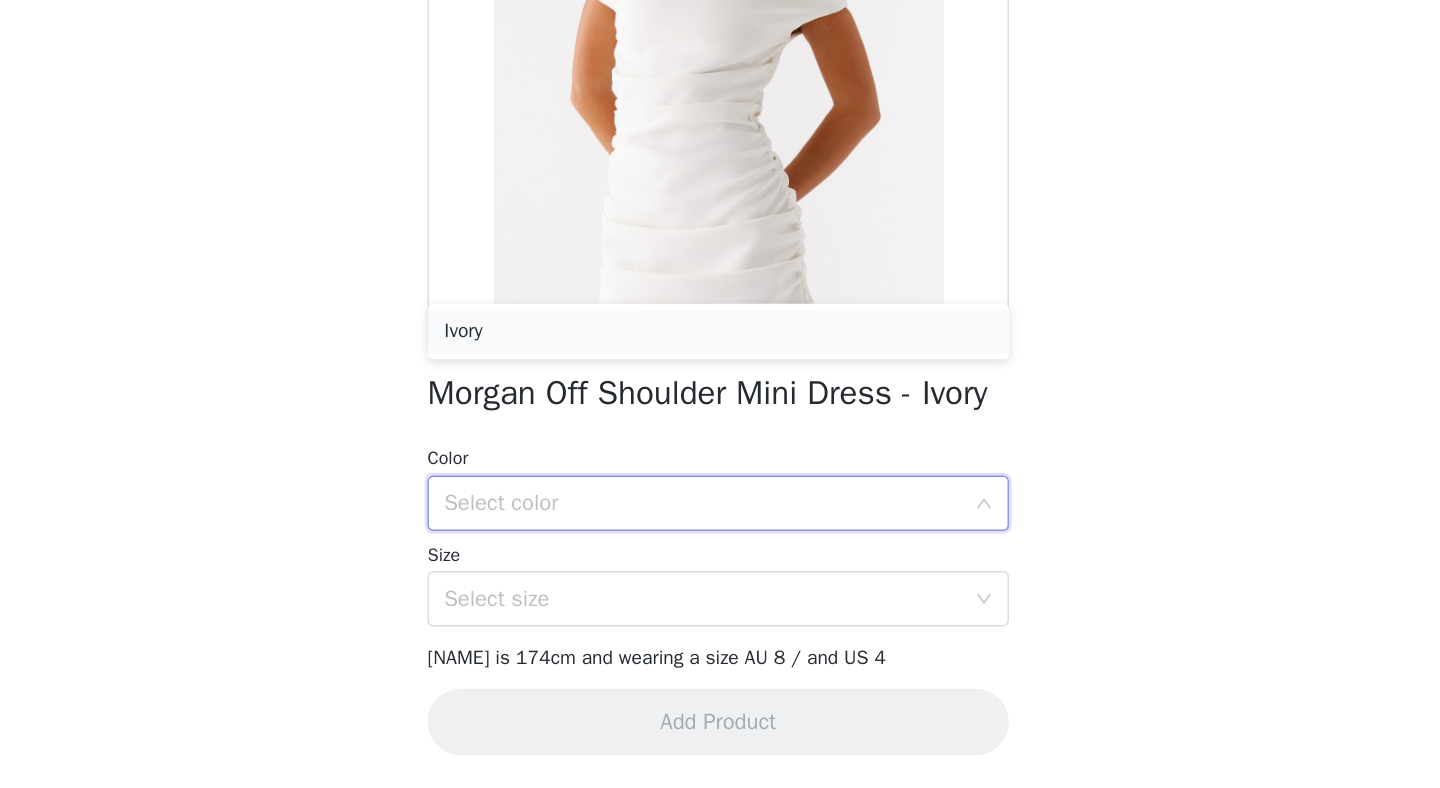 click on "Ivory" at bounding box center [720, 458] 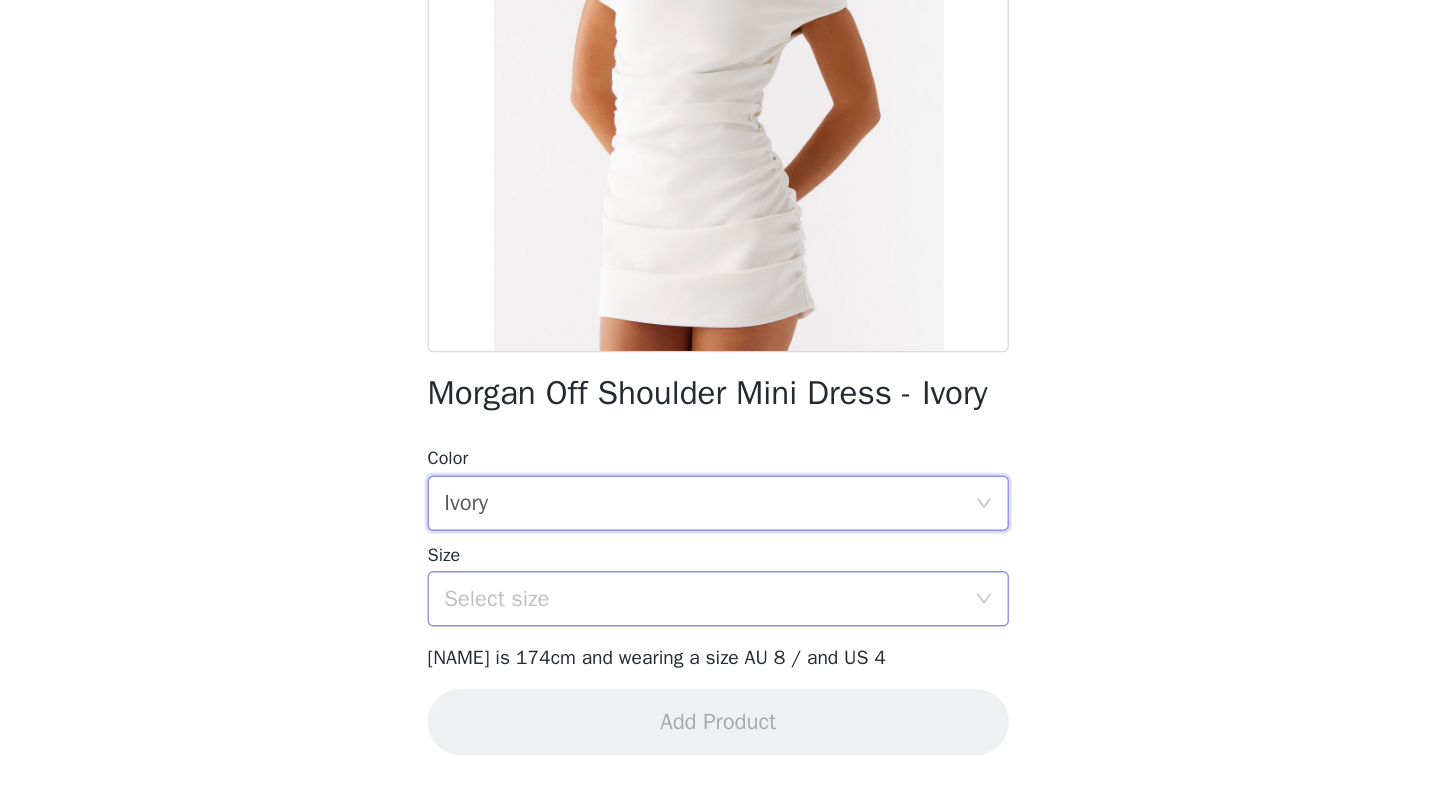 click on "Select size" at bounding box center (709, 651) 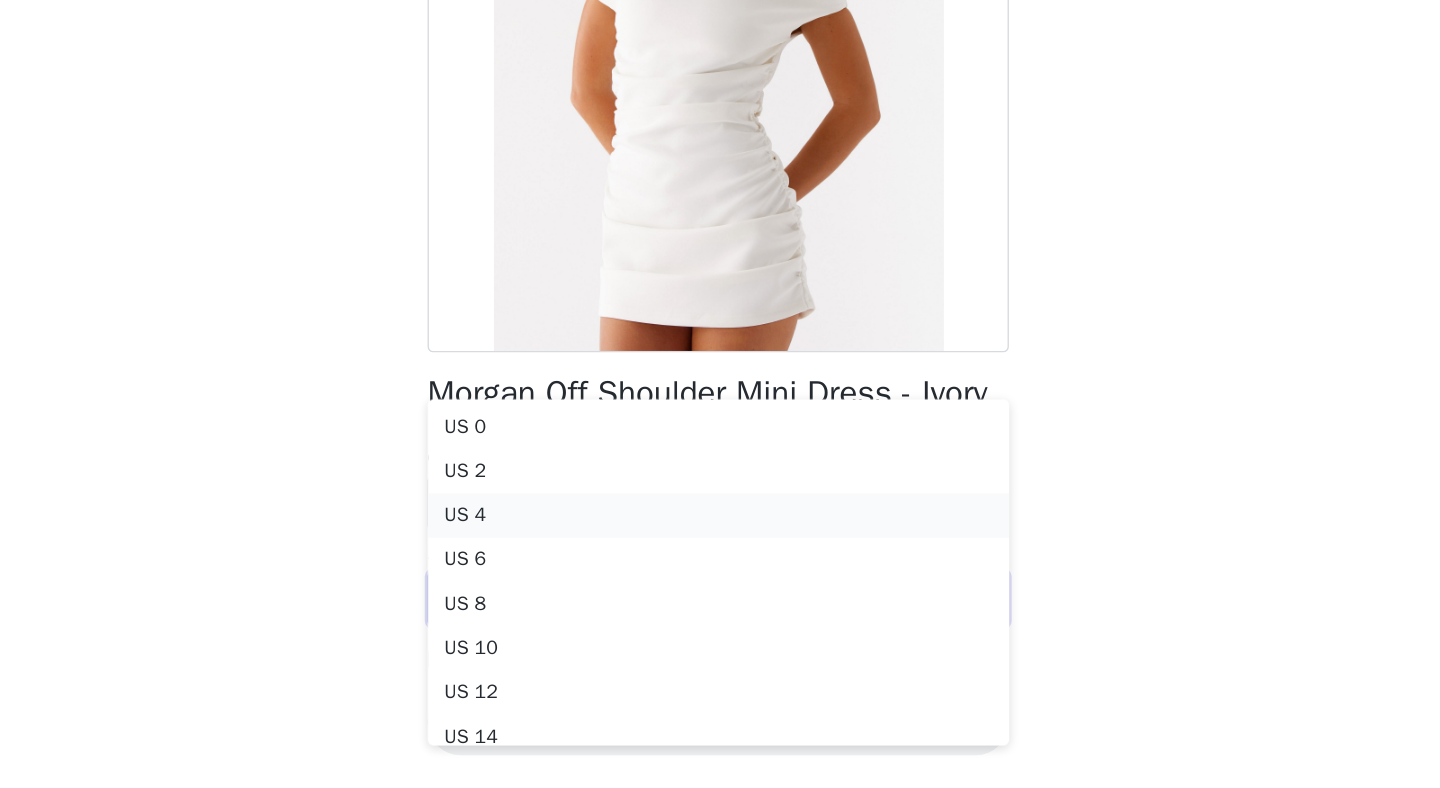 click on "US 4" at bounding box center (720, 591) 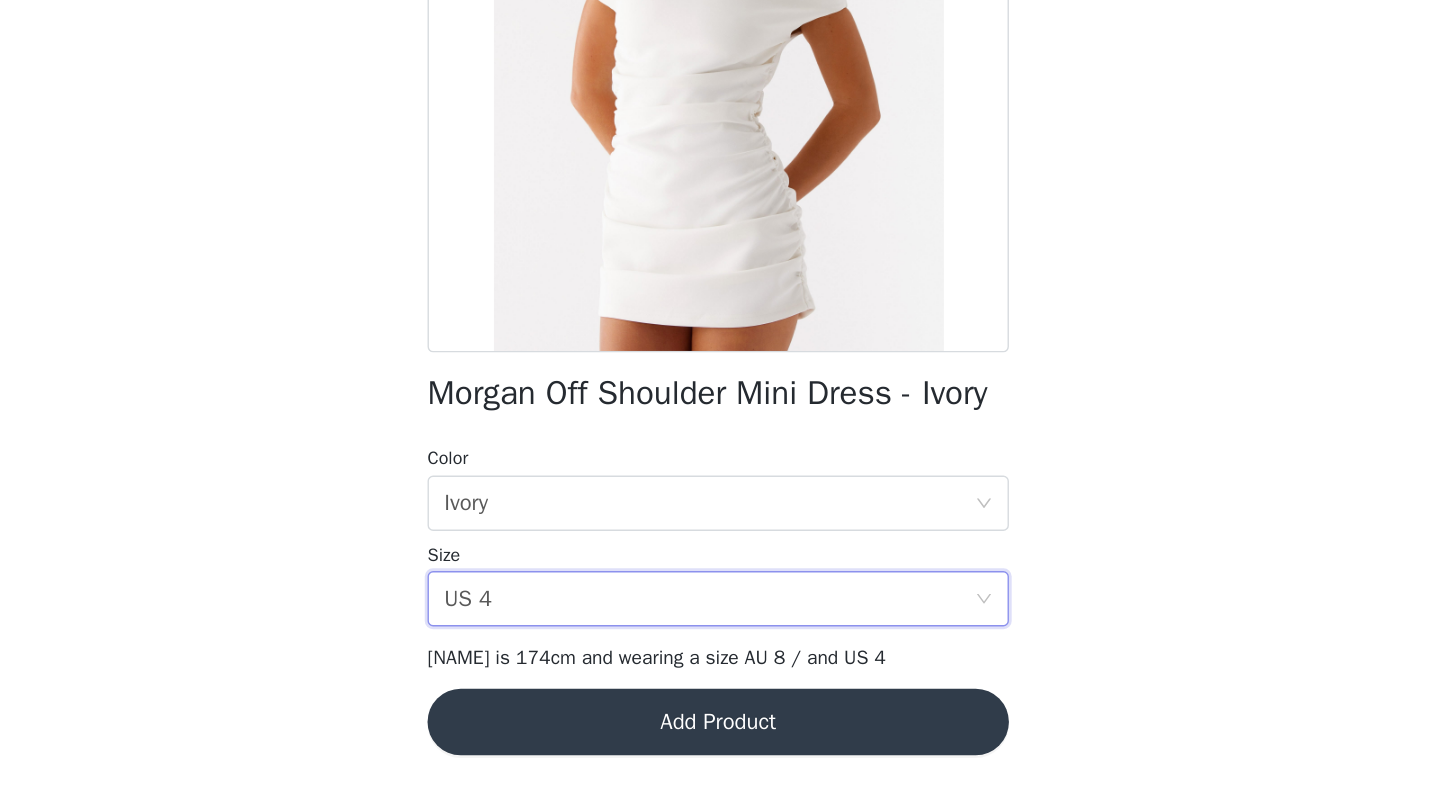 click on "Add Product" at bounding box center [720, 740] 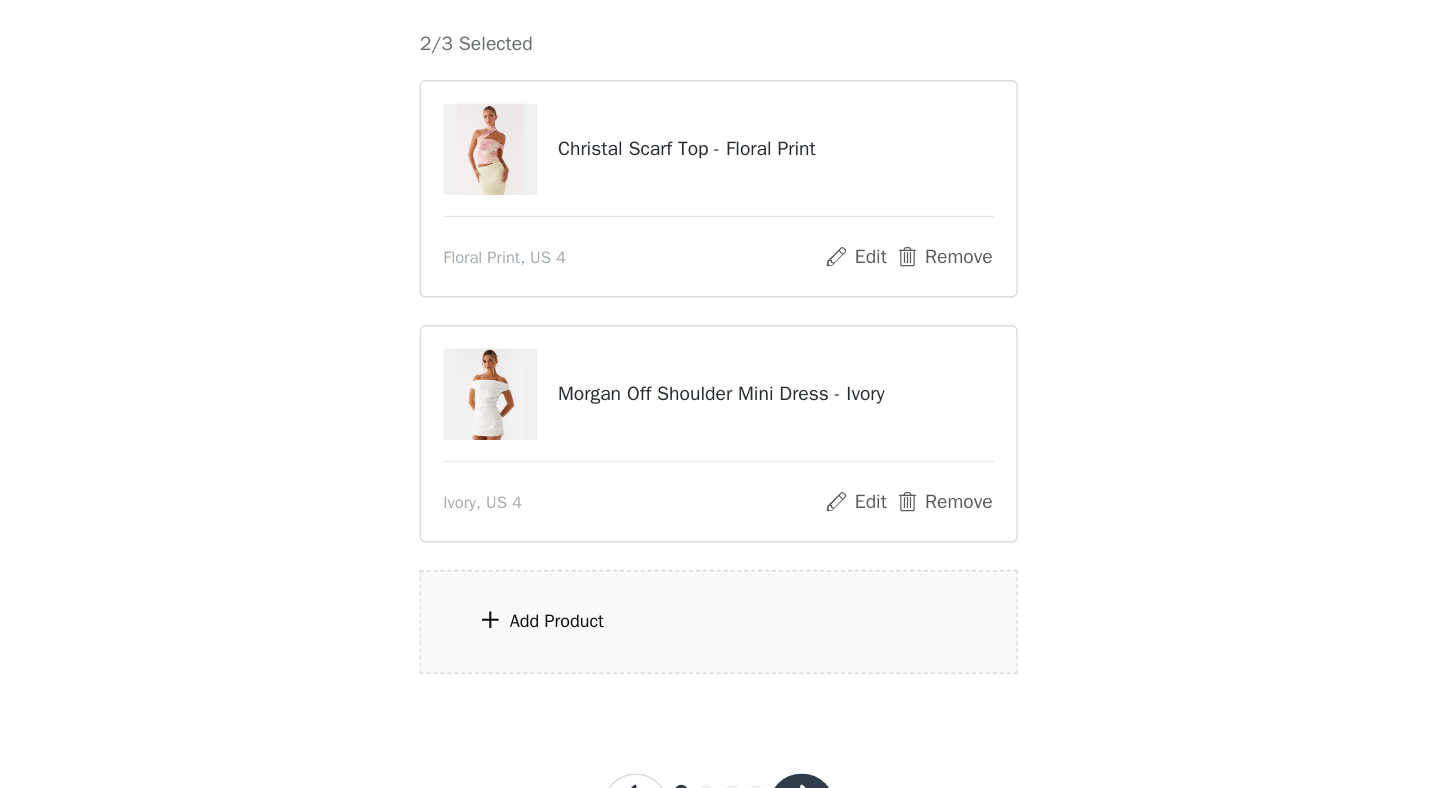click at bounding box center [555, 666] 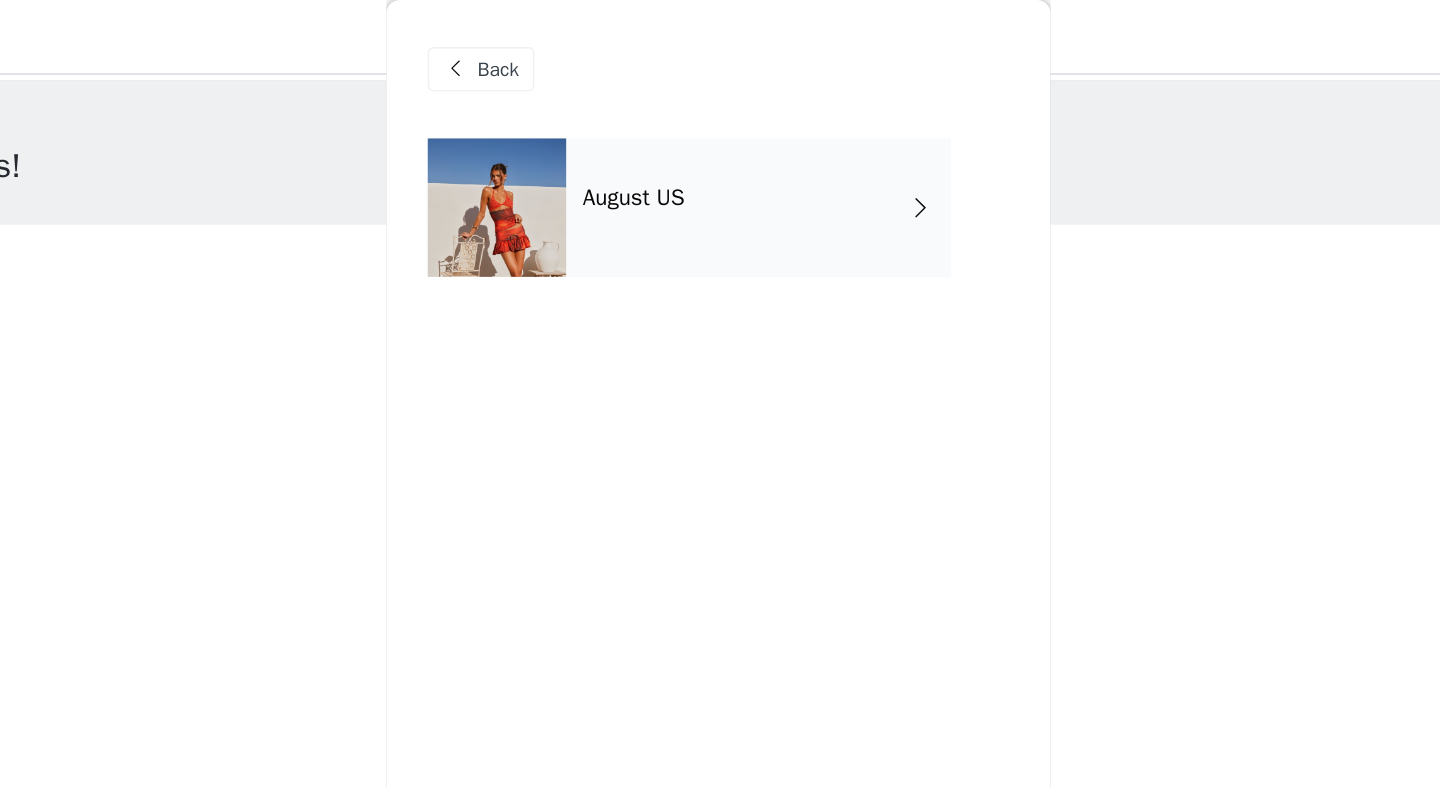 click on "August US" at bounding box center (749, 150) 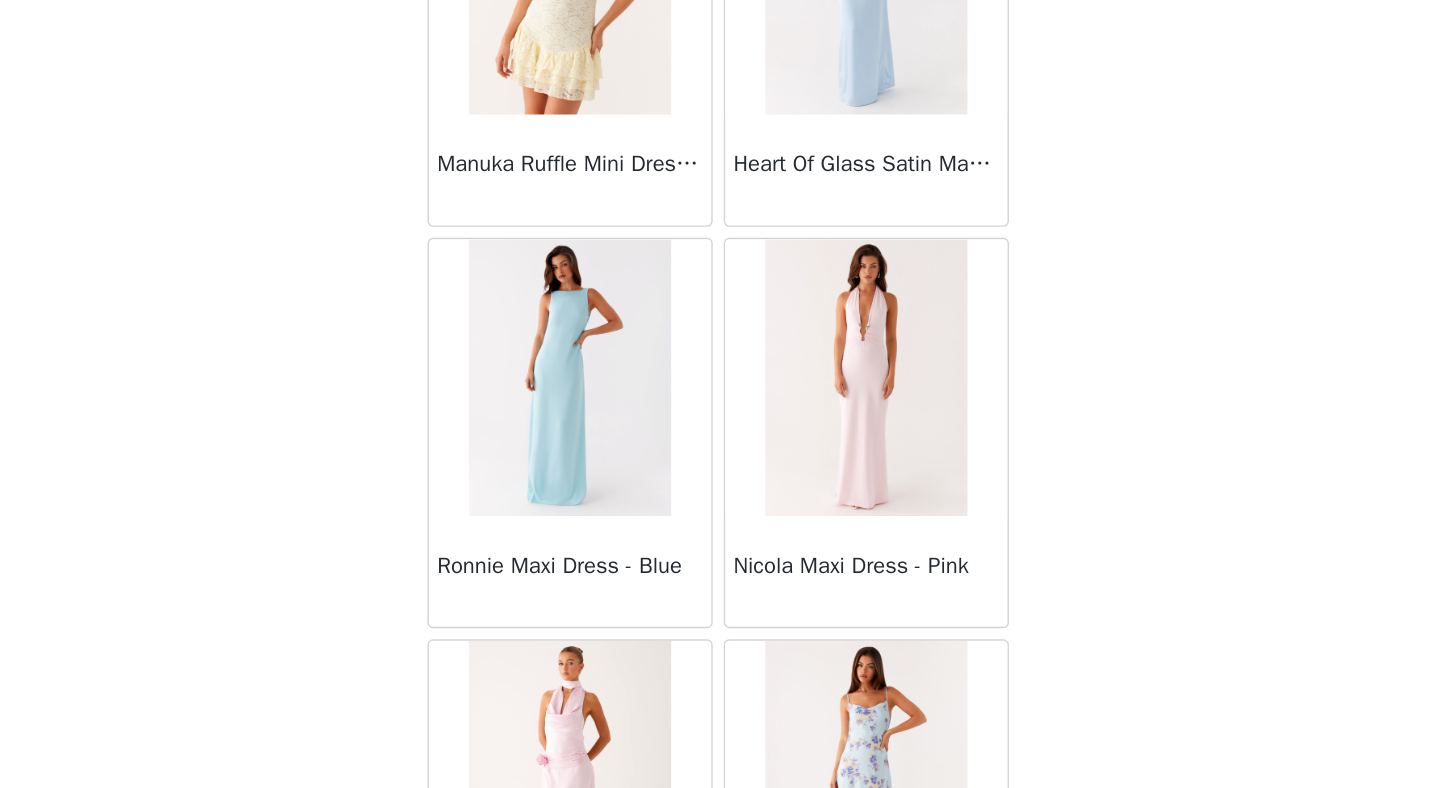 scroll, scrollTop: 84, scrollLeft: 0, axis: vertical 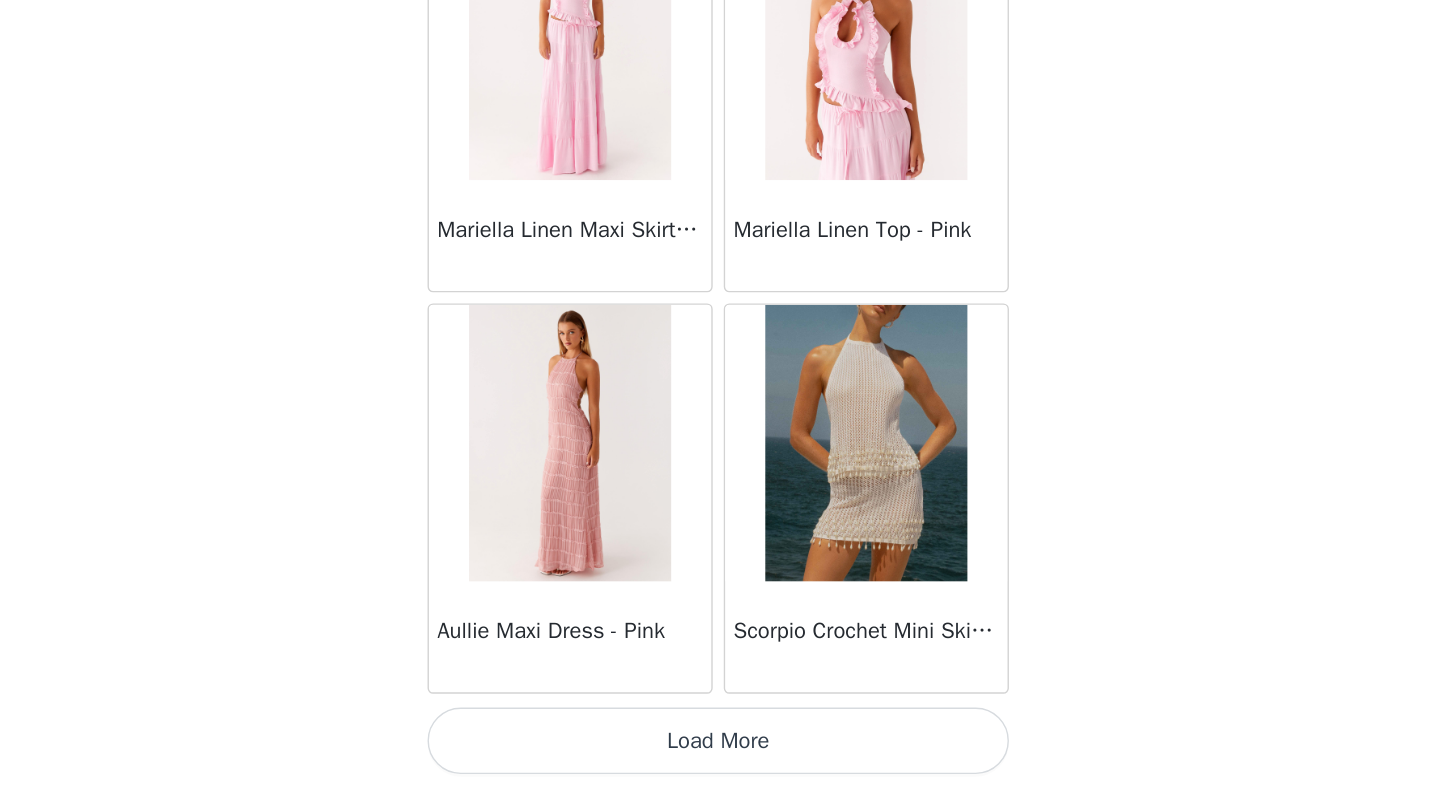 click on "Load More" at bounding box center [720, 754] 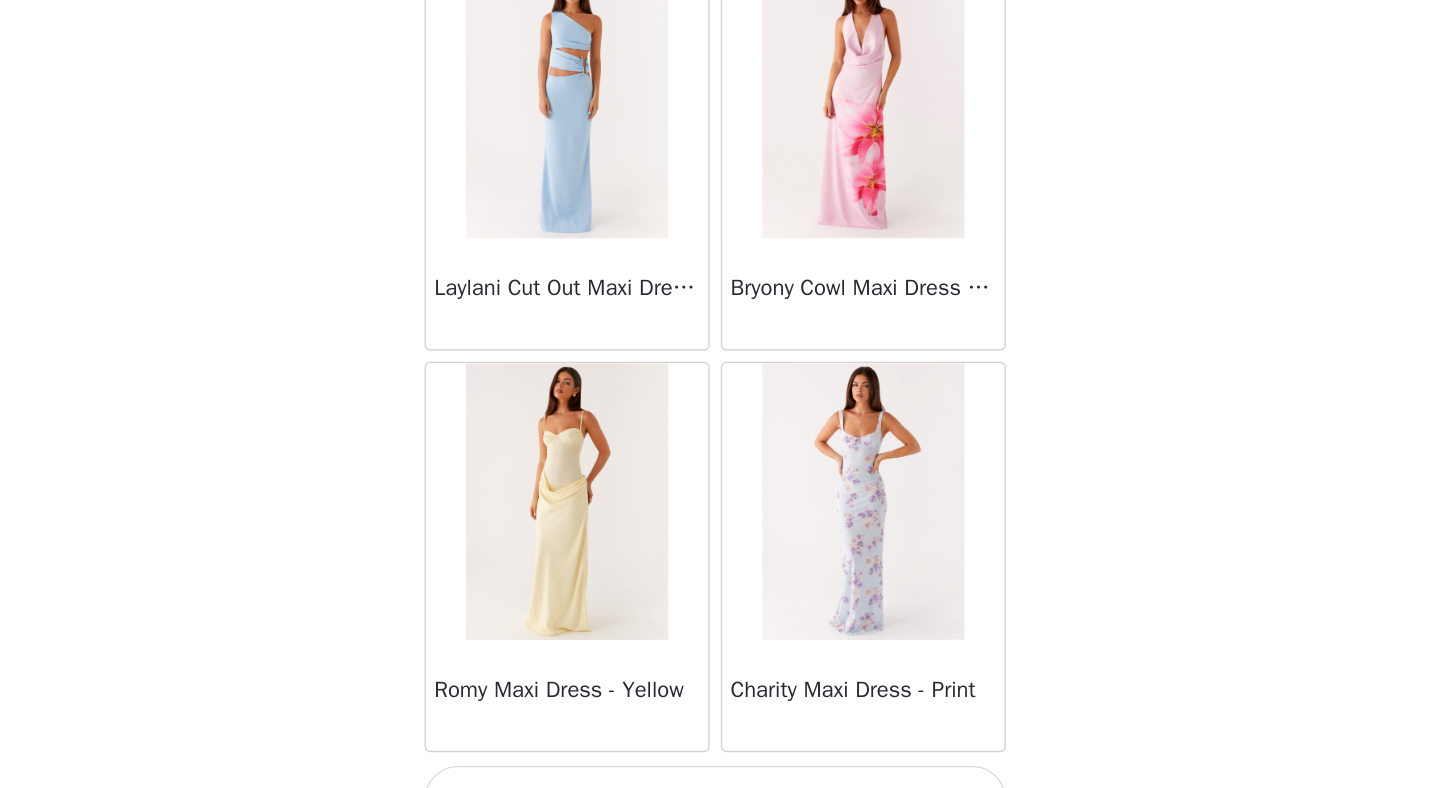 scroll, scrollTop: 5172, scrollLeft: 0, axis: vertical 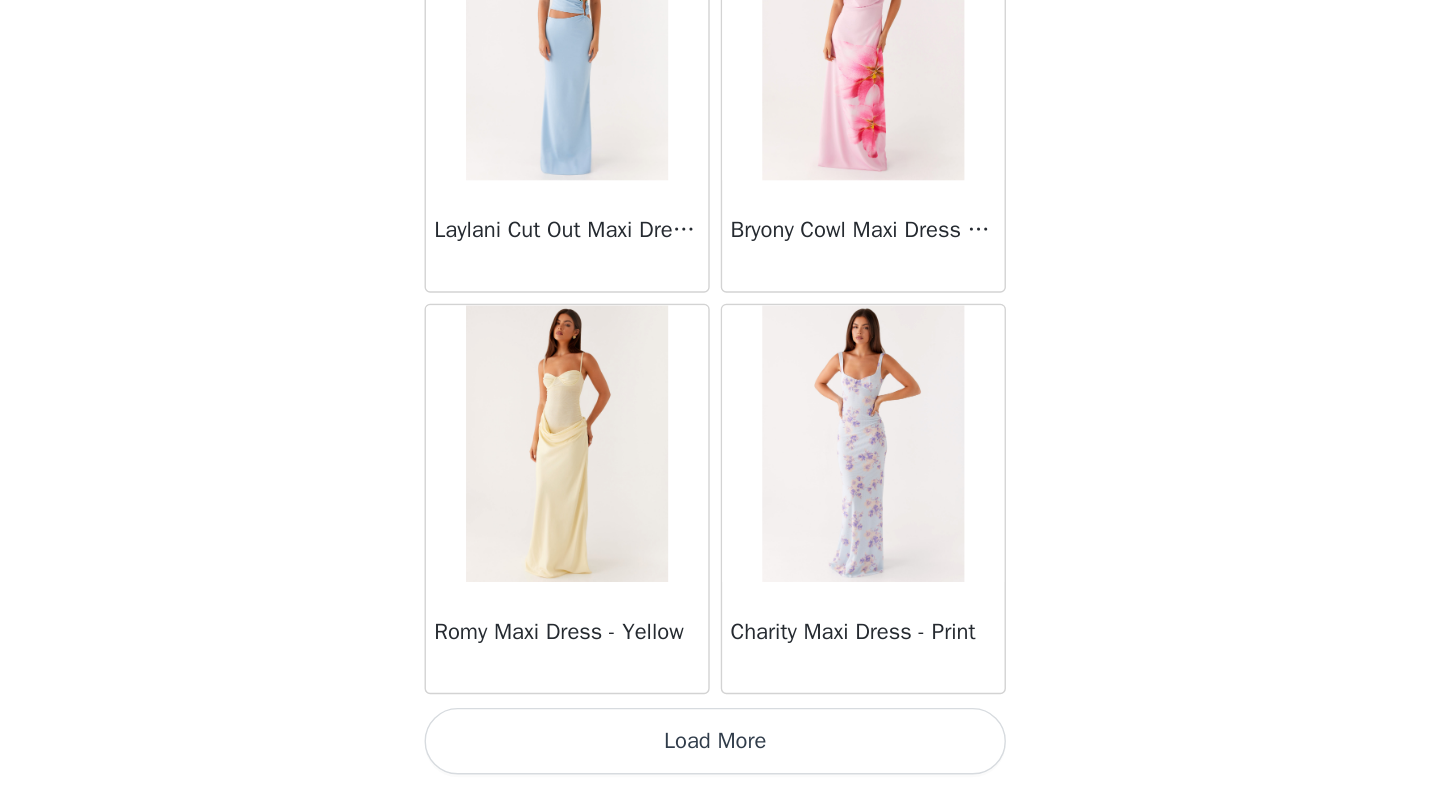 click on "Load More" at bounding box center [720, 754] 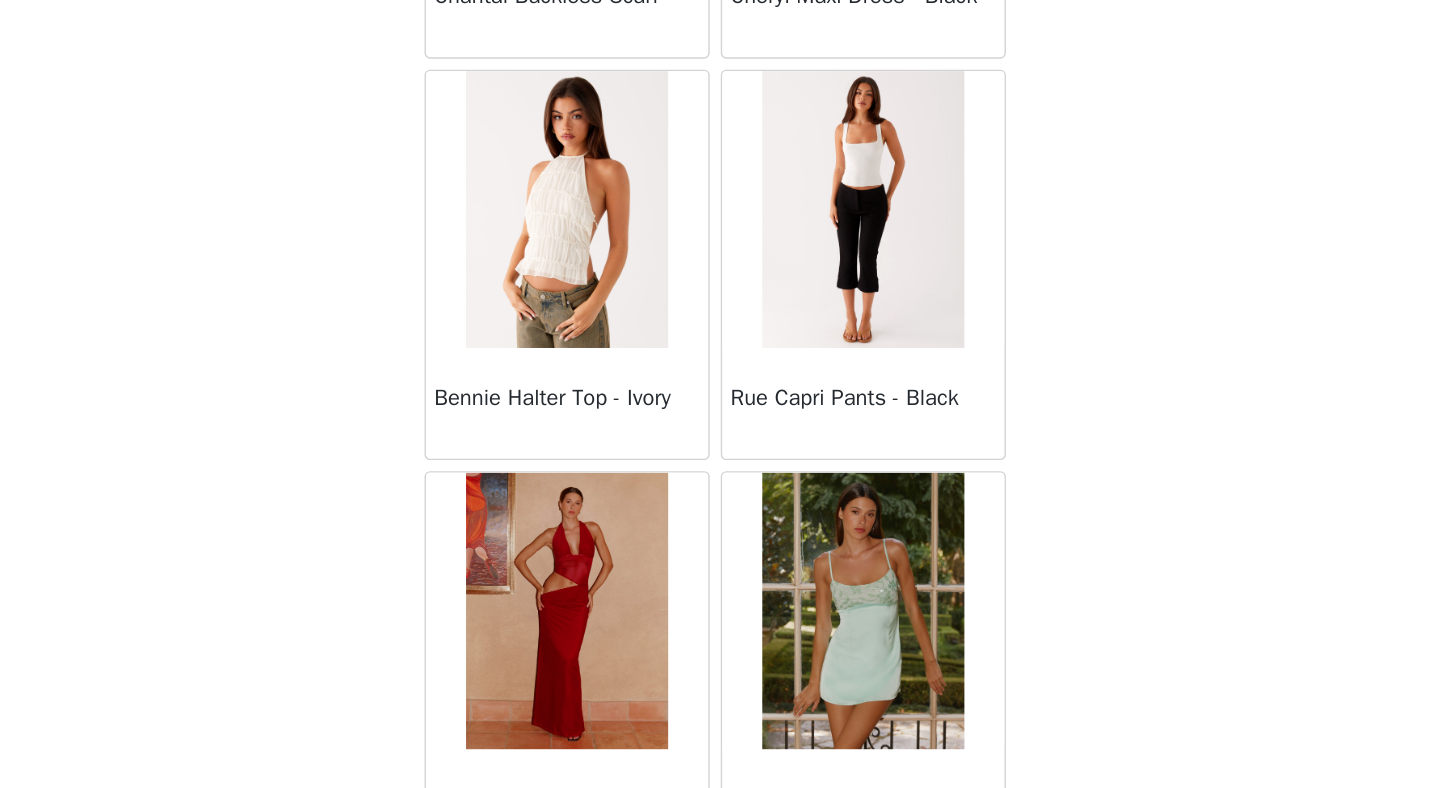 scroll, scrollTop: 8072, scrollLeft: 0, axis: vertical 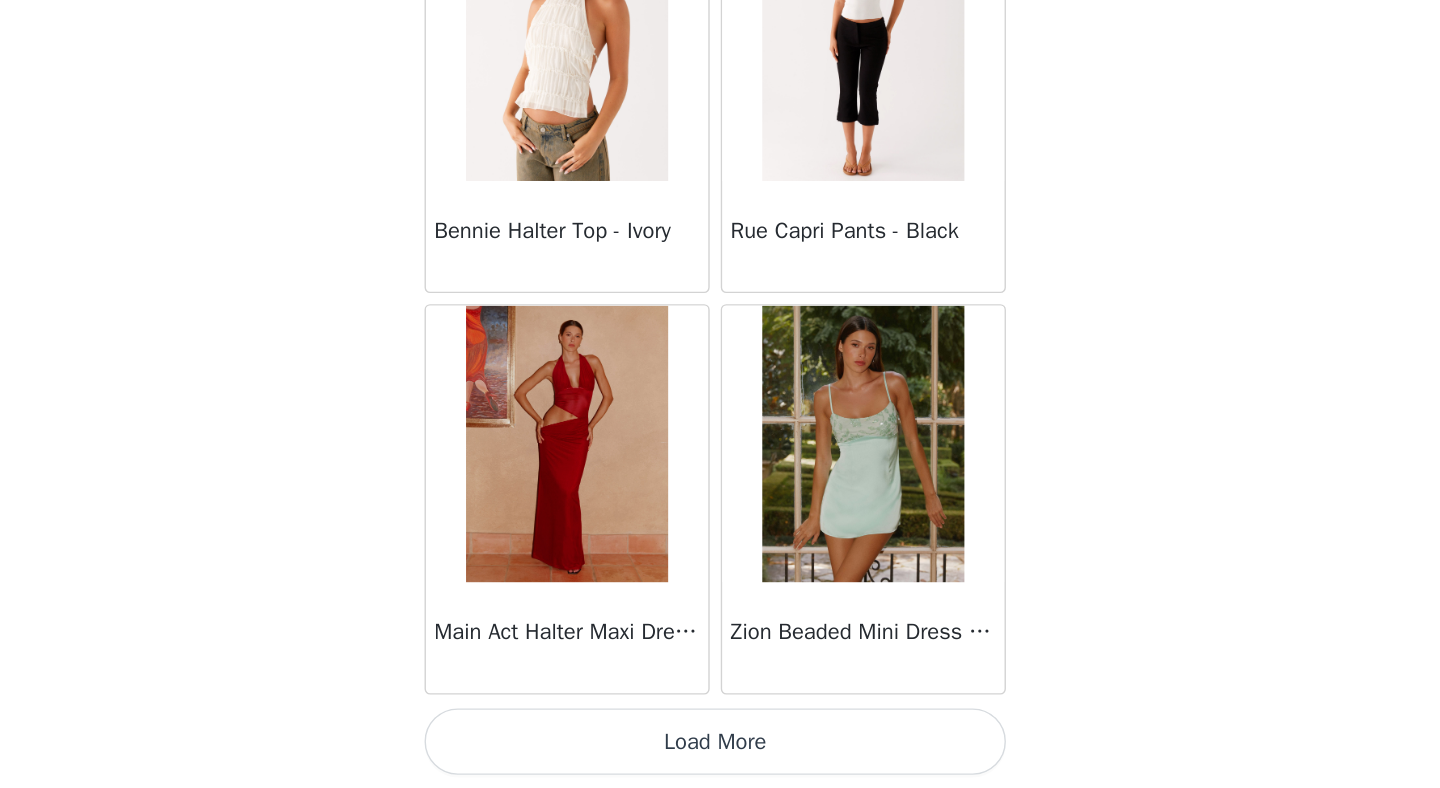 click on "Load More" at bounding box center [720, 754] 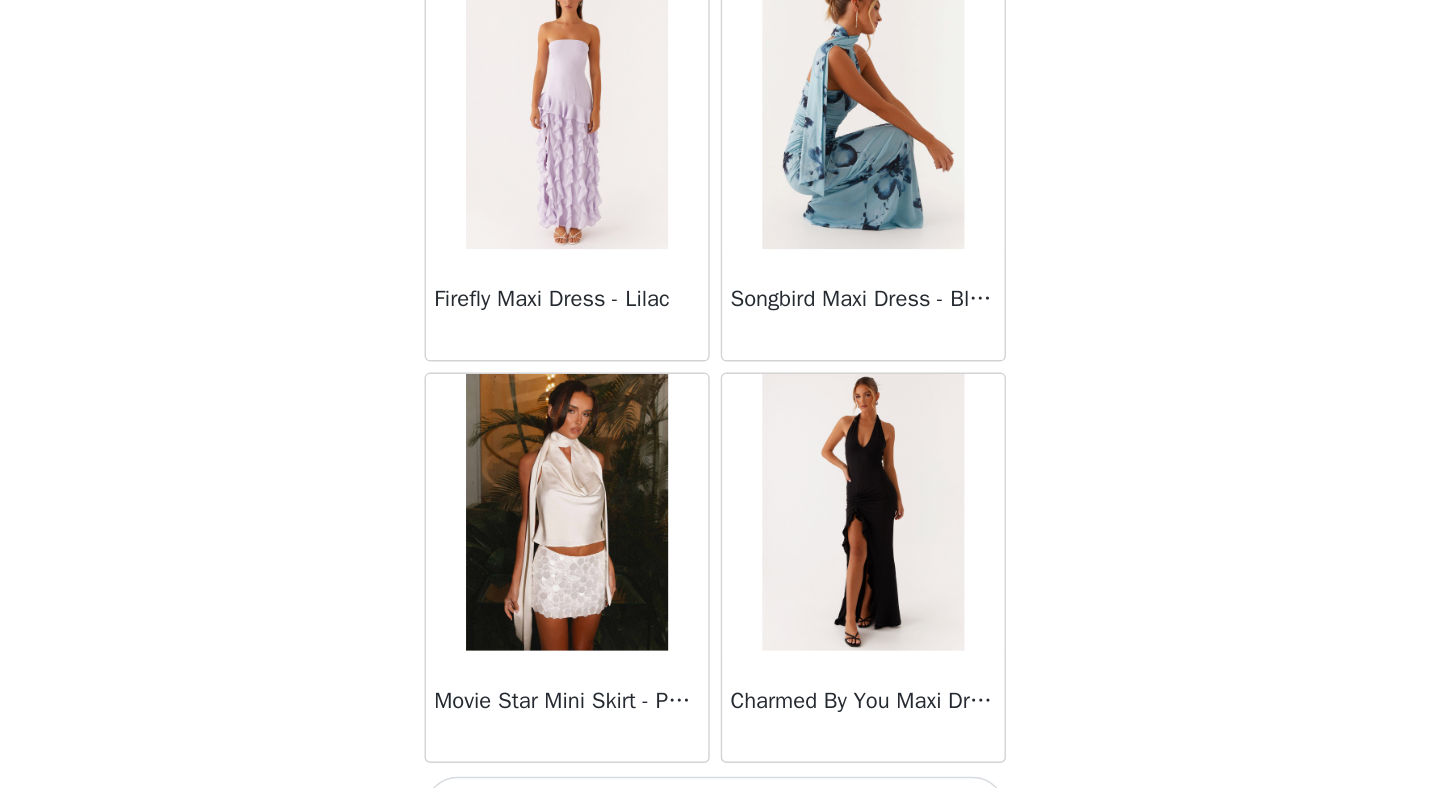 scroll, scrollTop: 10964, scrollLeft: 0, axis: vertical 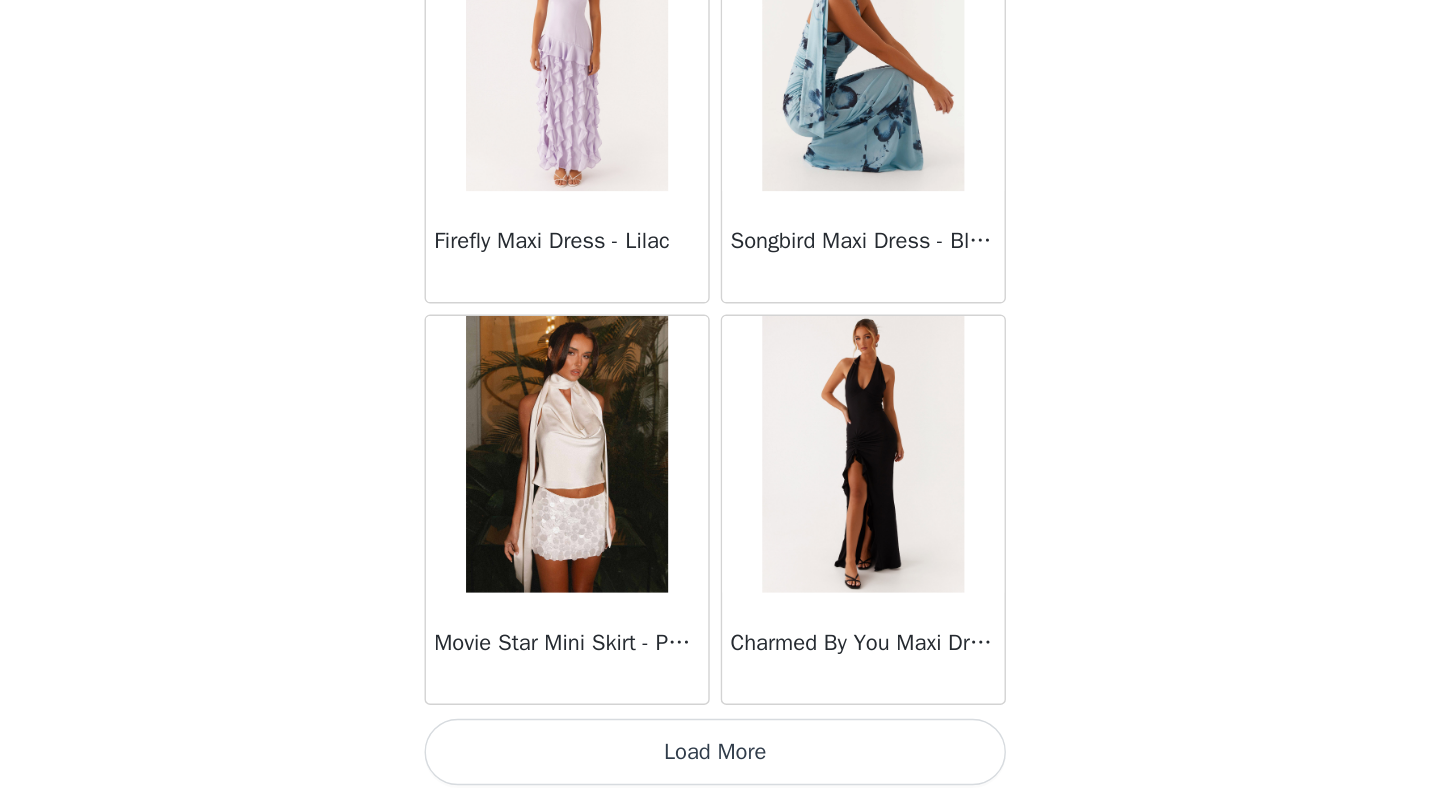 click on "Load More" at bounding box center [720, 762] 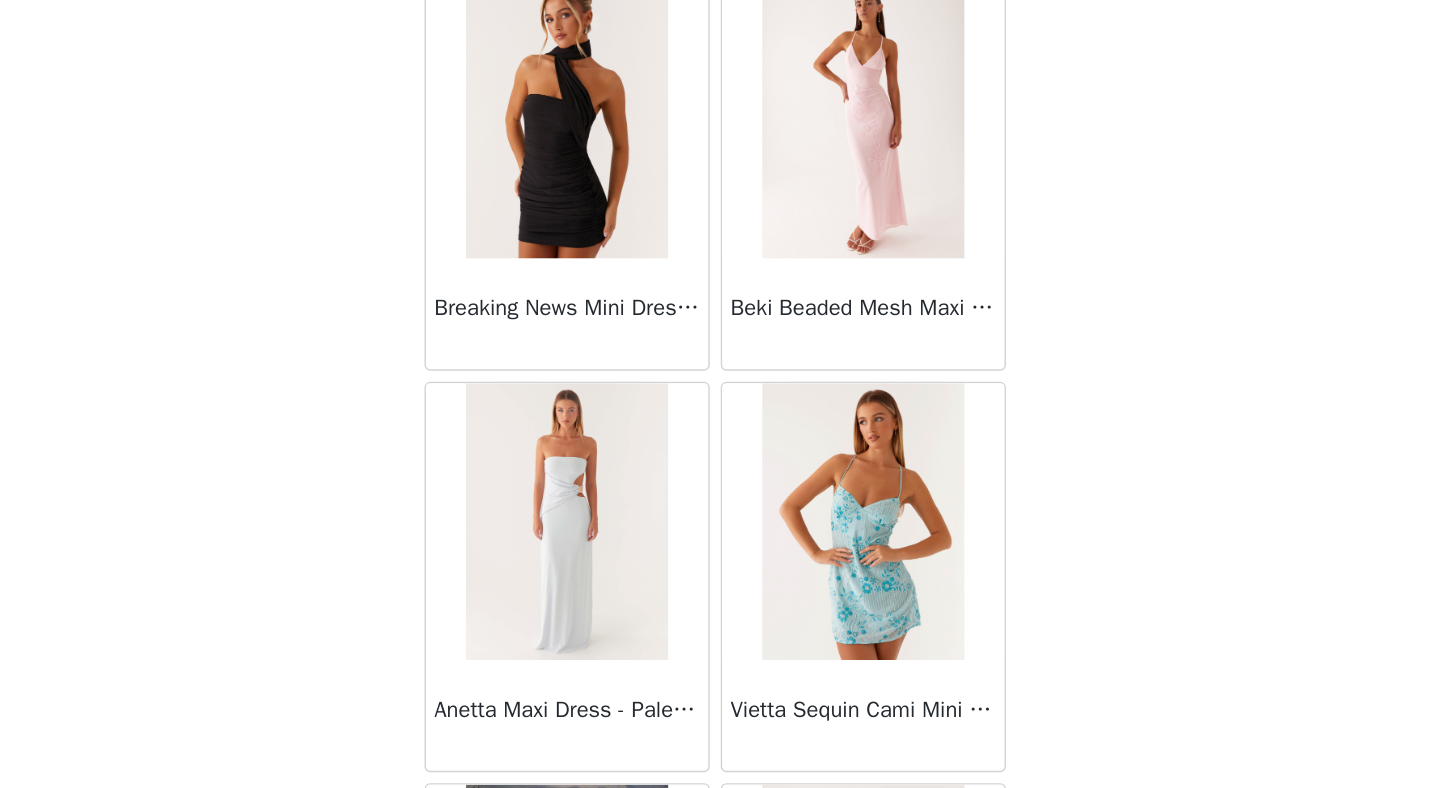 scroll, scrollTop: 12312, scrollLeft: 0, axis: vertical 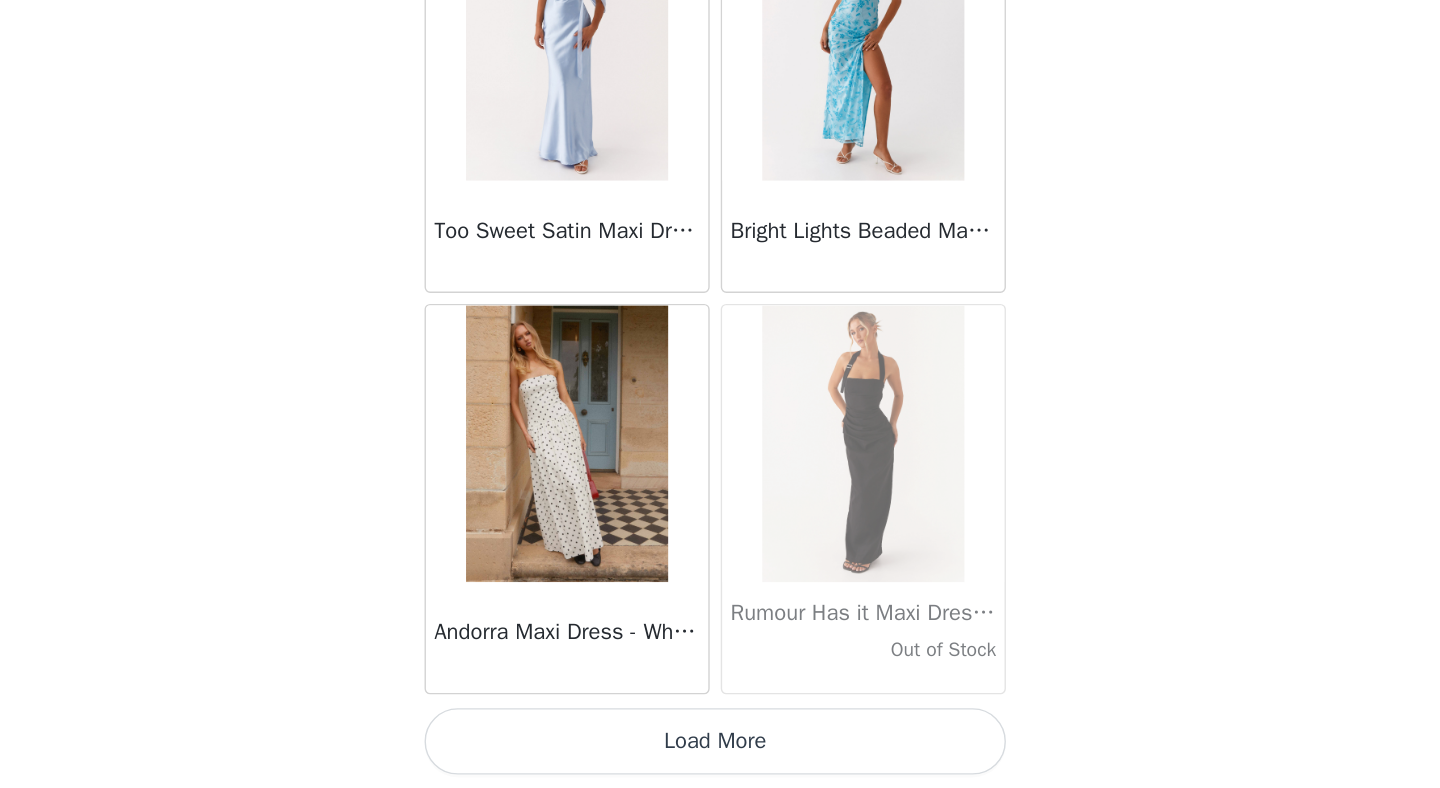 click on "Load More" at bounding box center (720, 754) 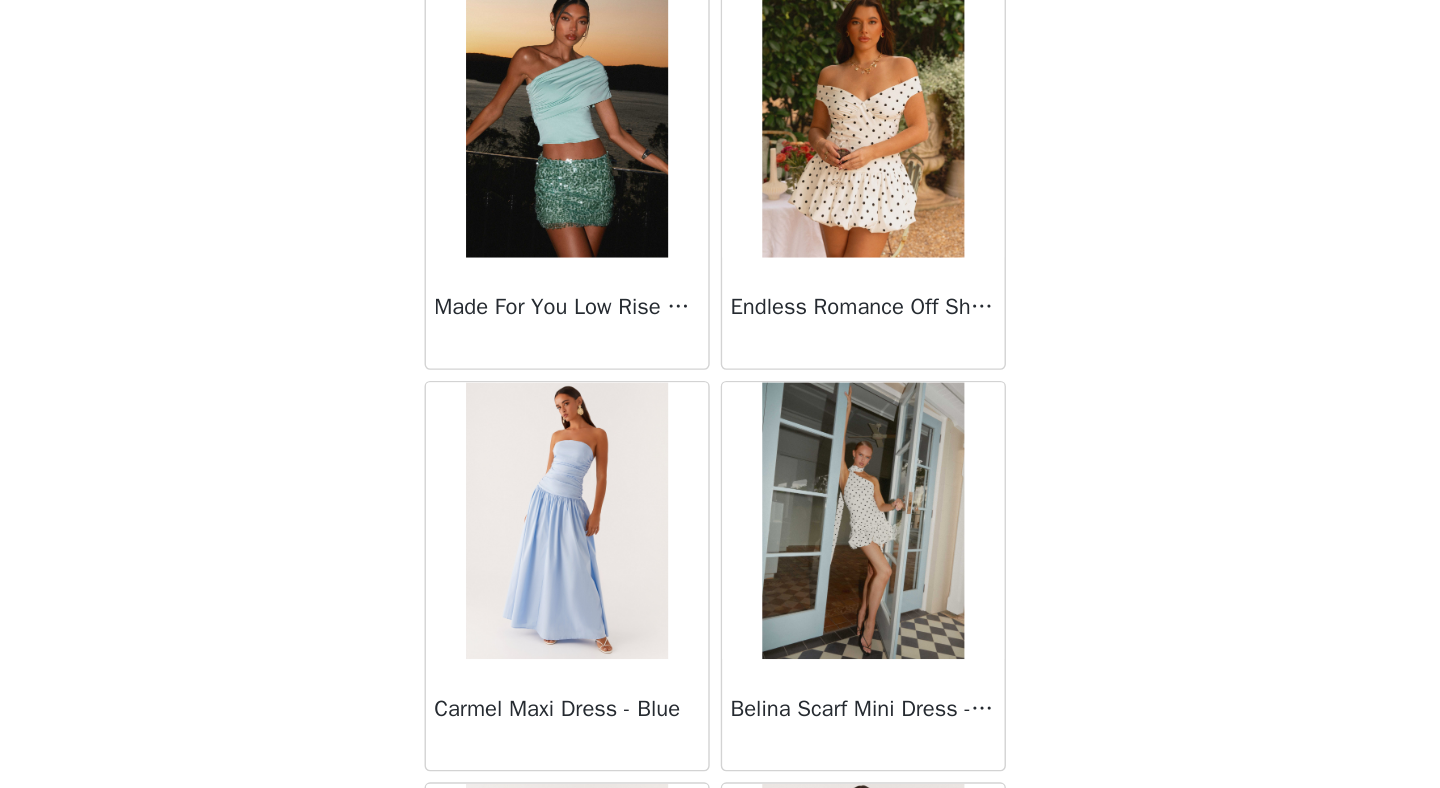 scroll, scrollTop: 16459, scrollLeft: 0, axis: vertical 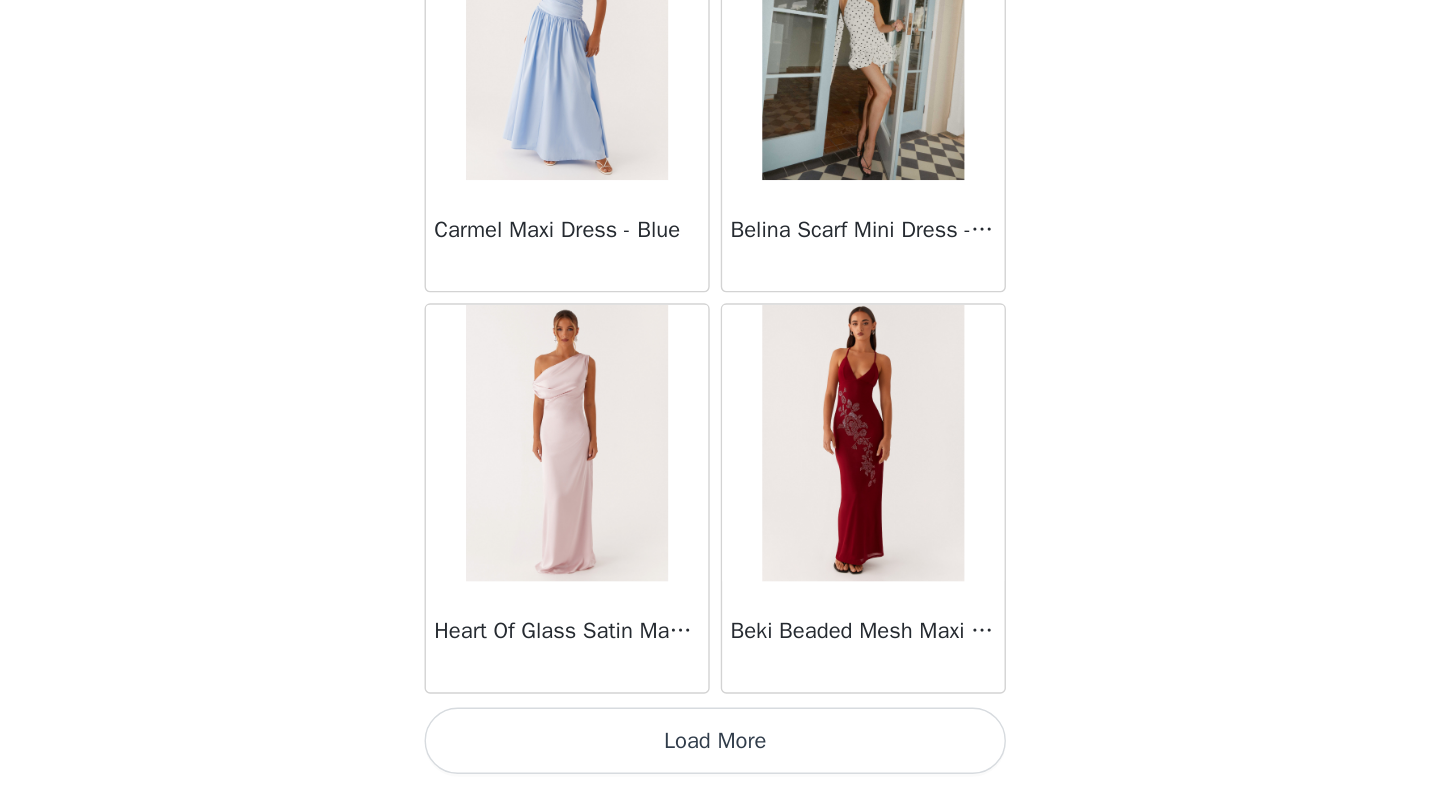 click on "Load More" at bounding box center [720, 754] 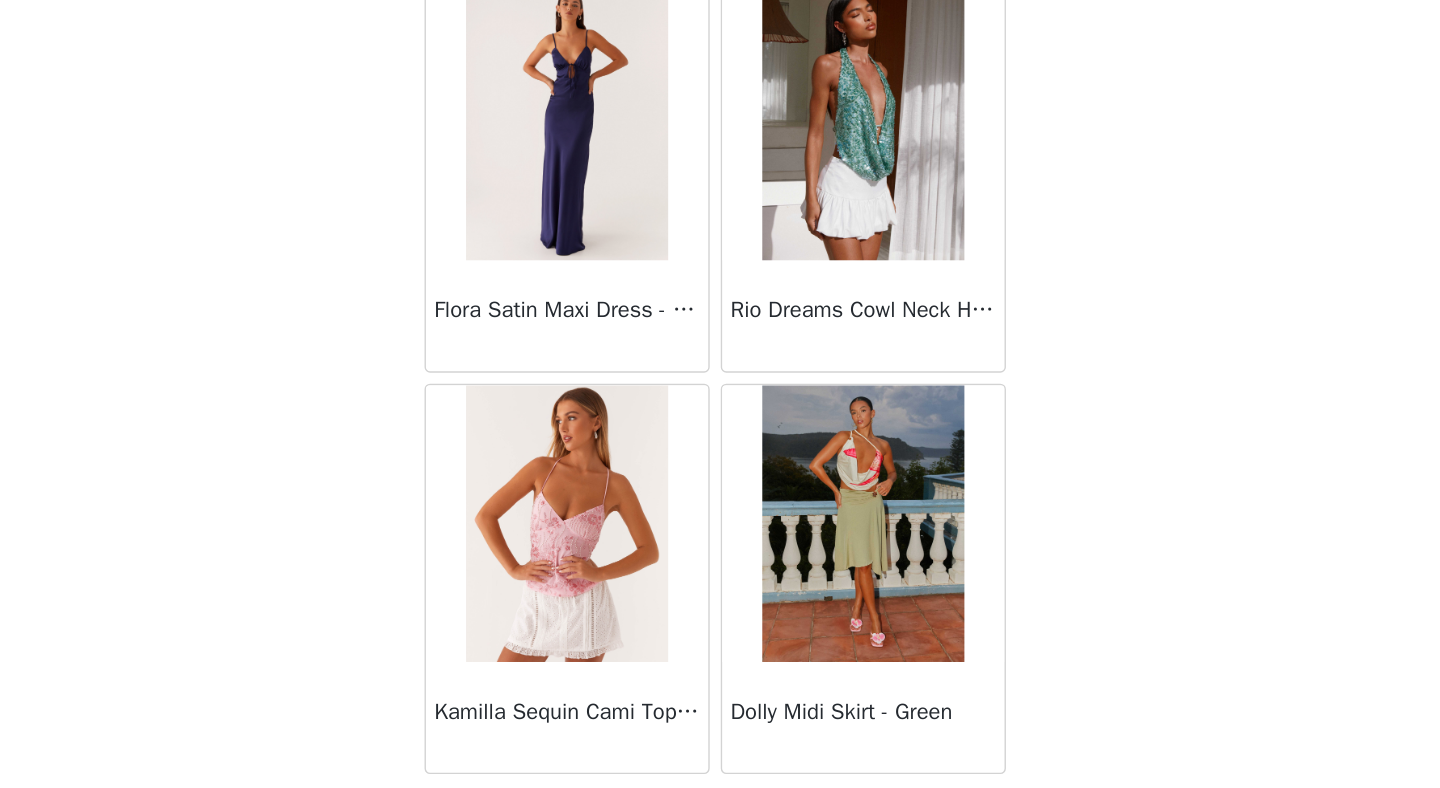 scroll, scrollTop: 19672, scrollLeft: 0, axis: vertical 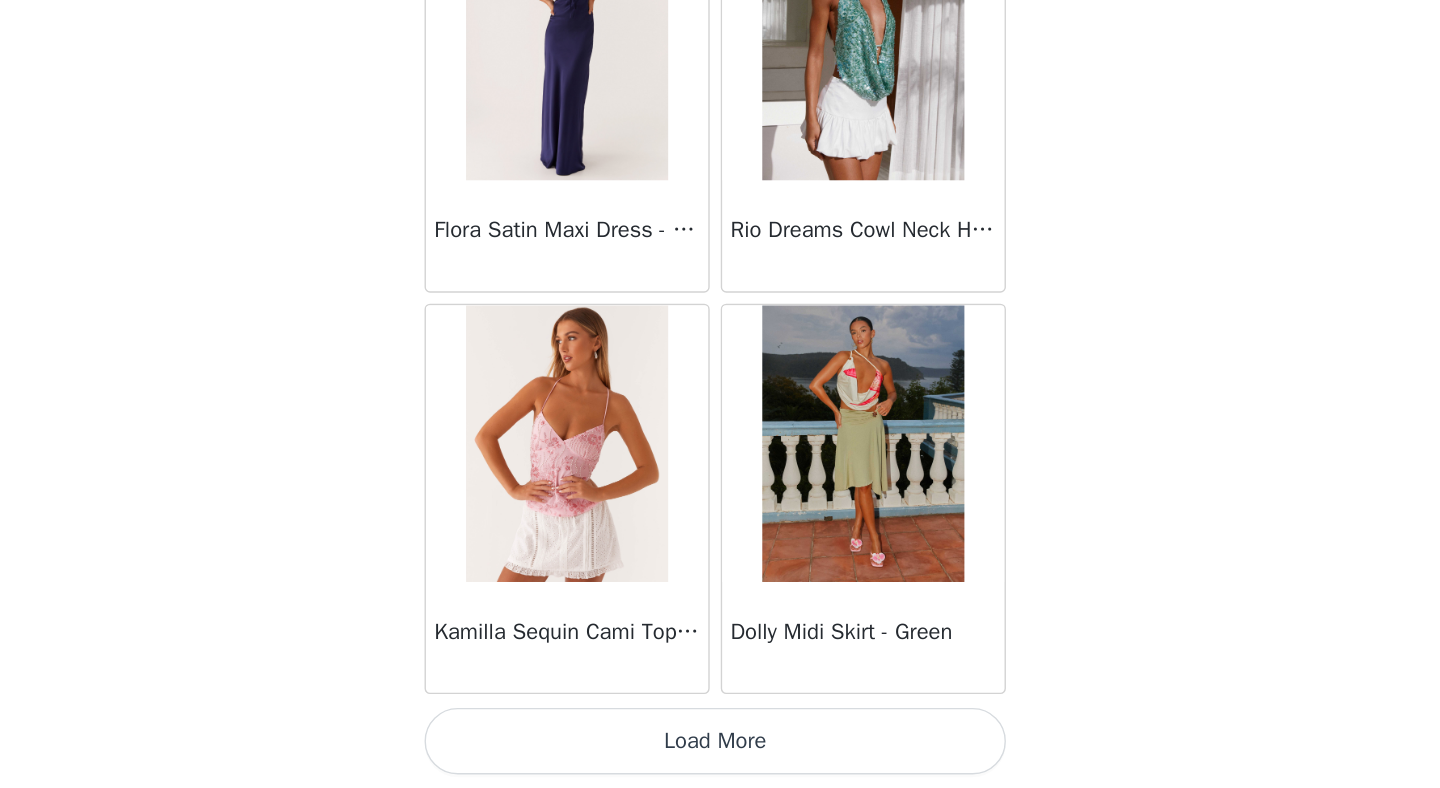 click on "Load More" at bounding box center (720, 754) 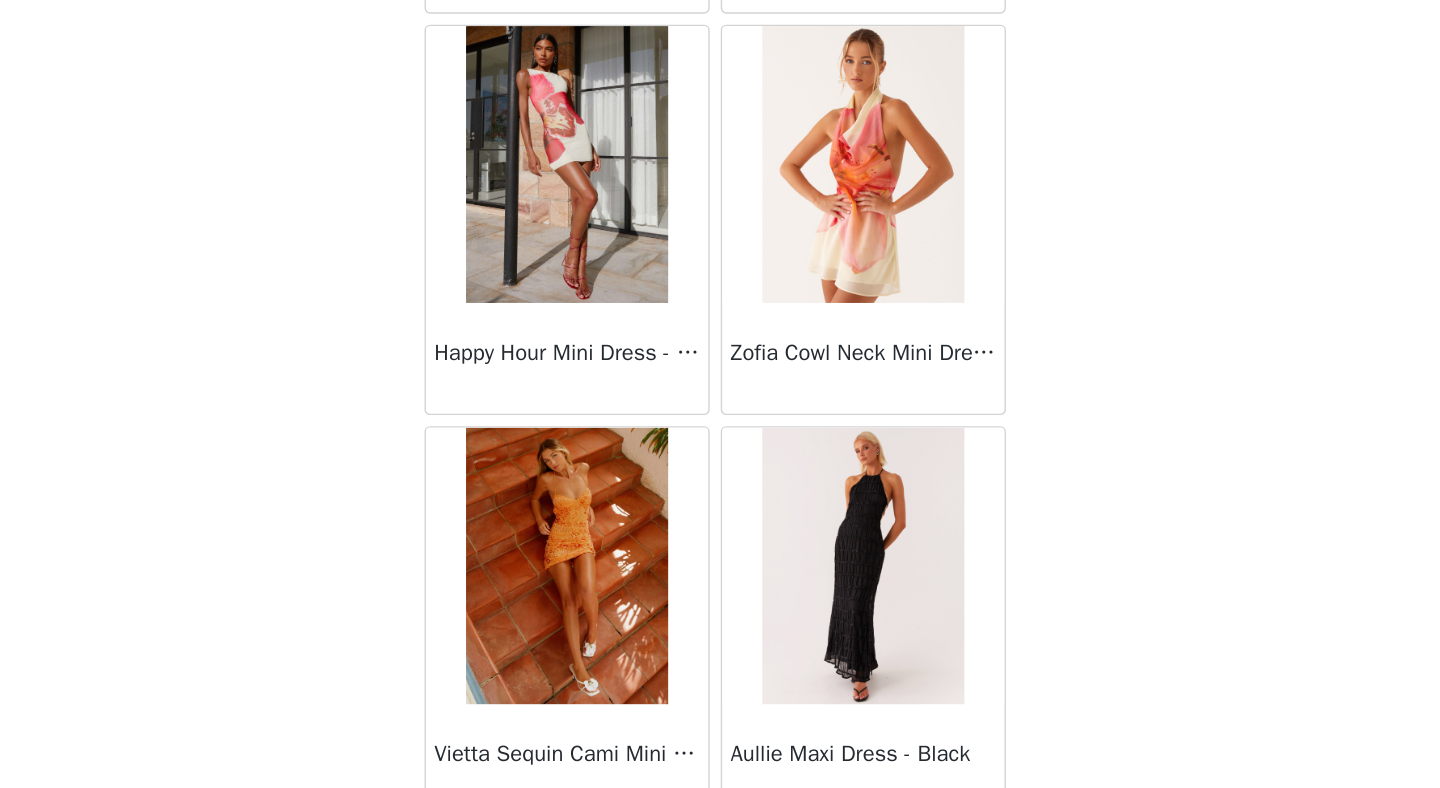 scroll, scrollTop: 22572, scrollLeft: 0, axis: vertical 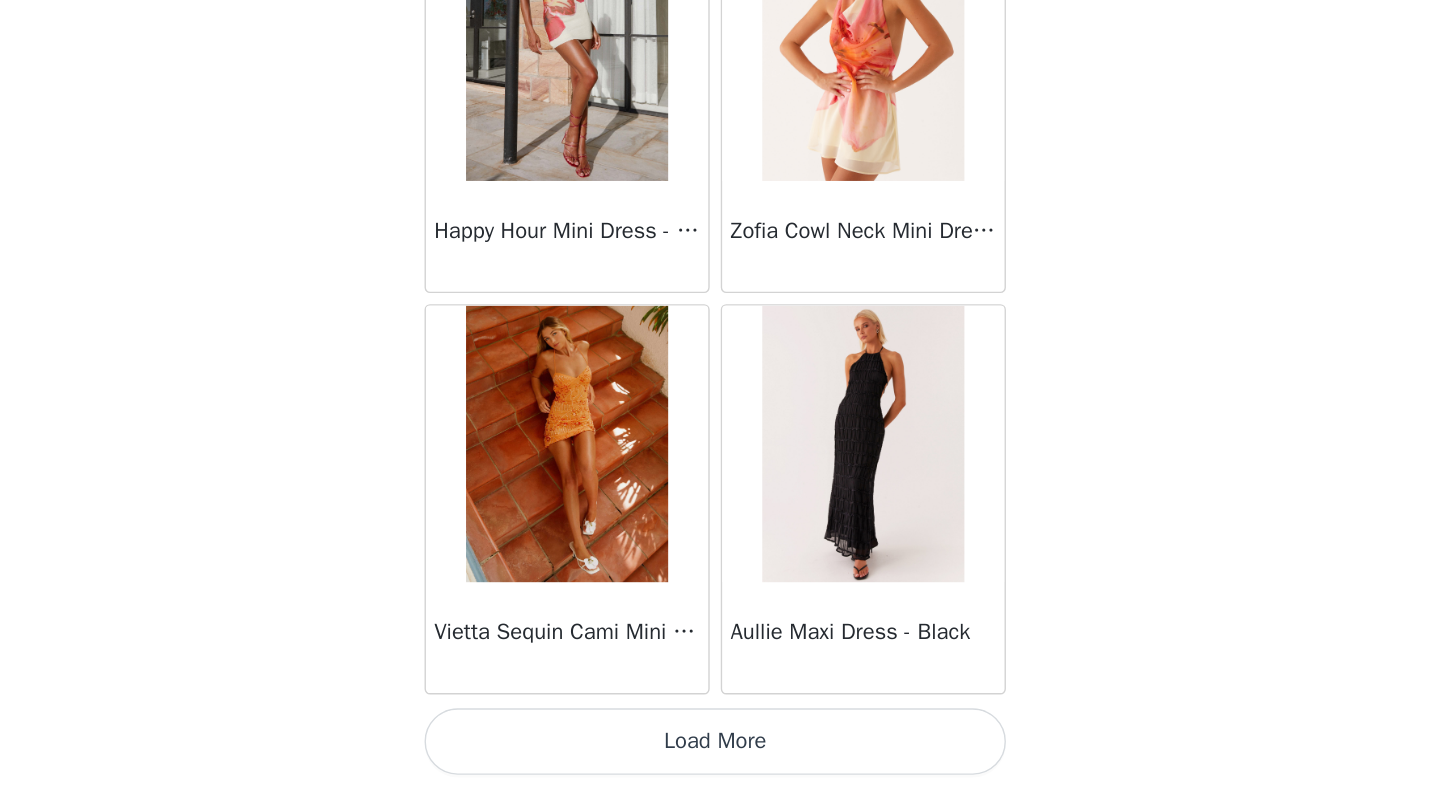 click on "Load More" at bounding box center (720, 754) 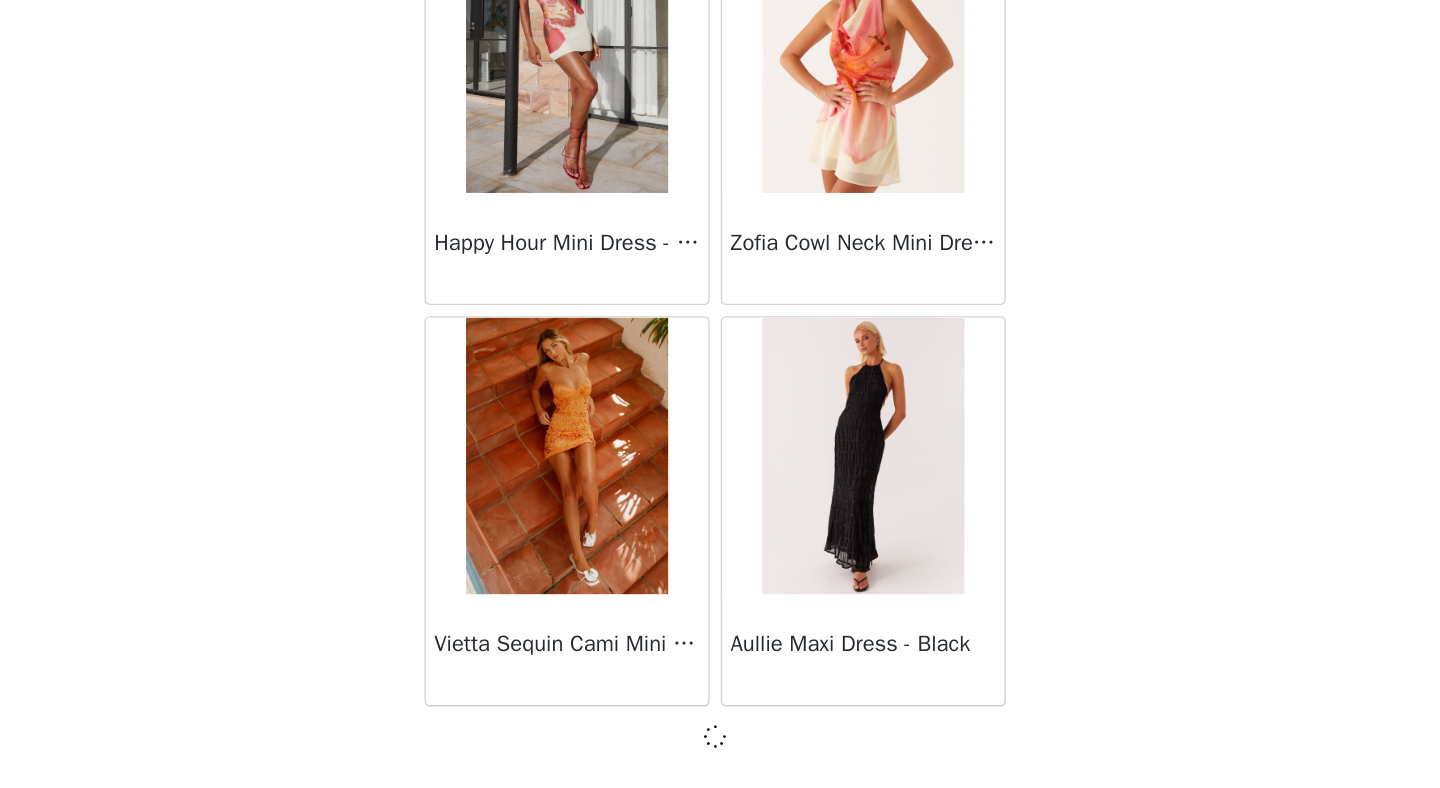 scroll, scrollTop: 22563, scrollLeft: 0, axis: vertical 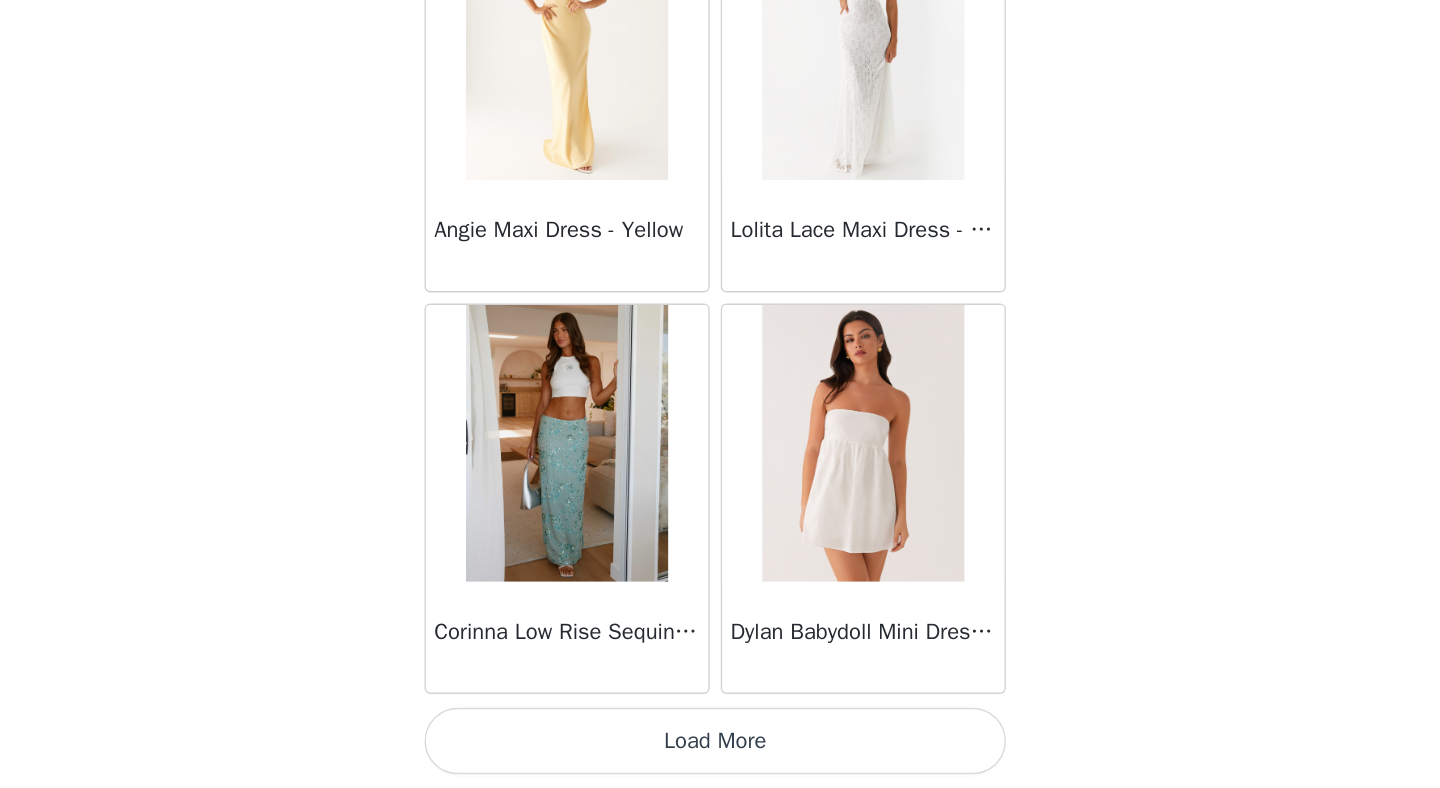 click on "Load More" at bounding box center (720, 754) 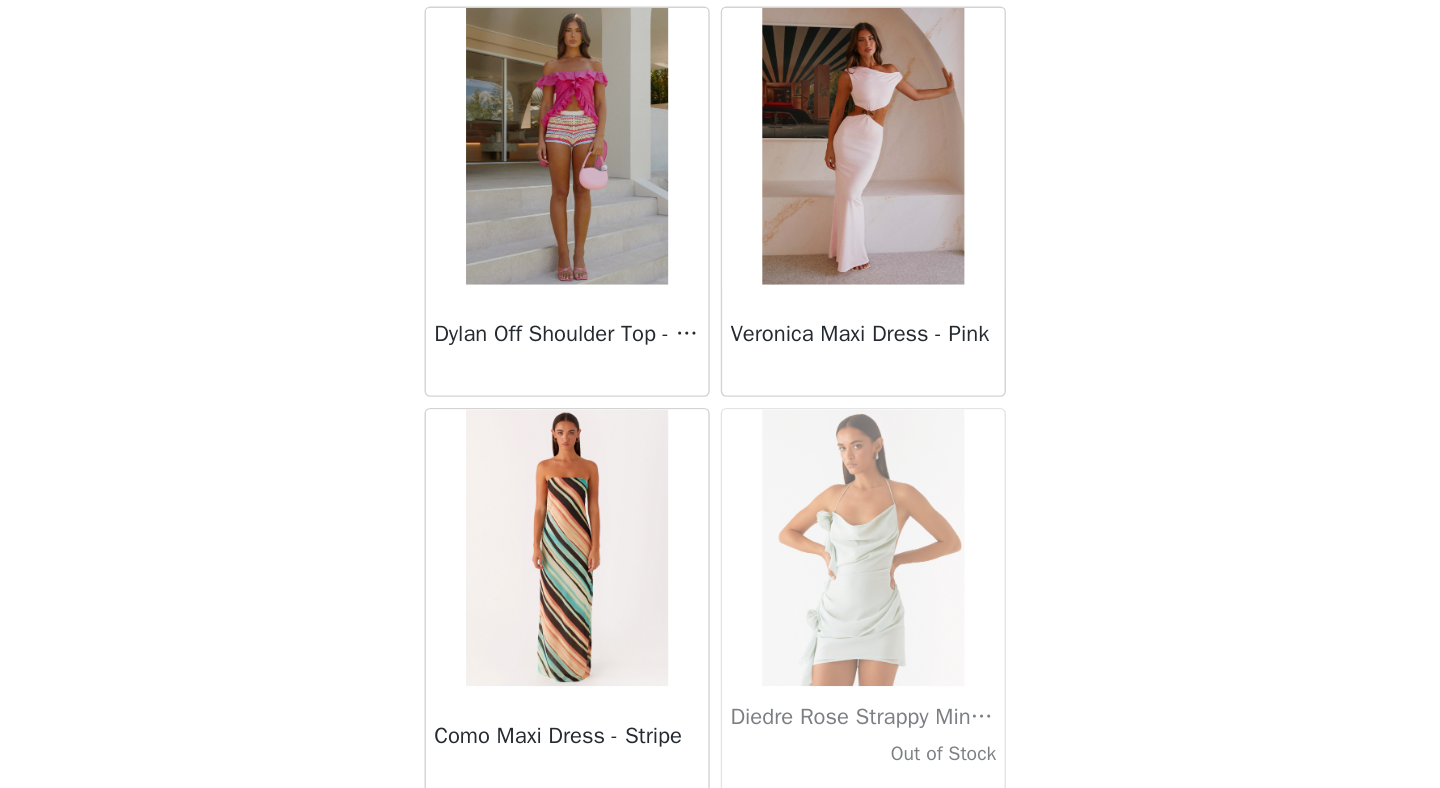 scroll, scrollTop: 28372, scrollLeft: 0, axis: vertical 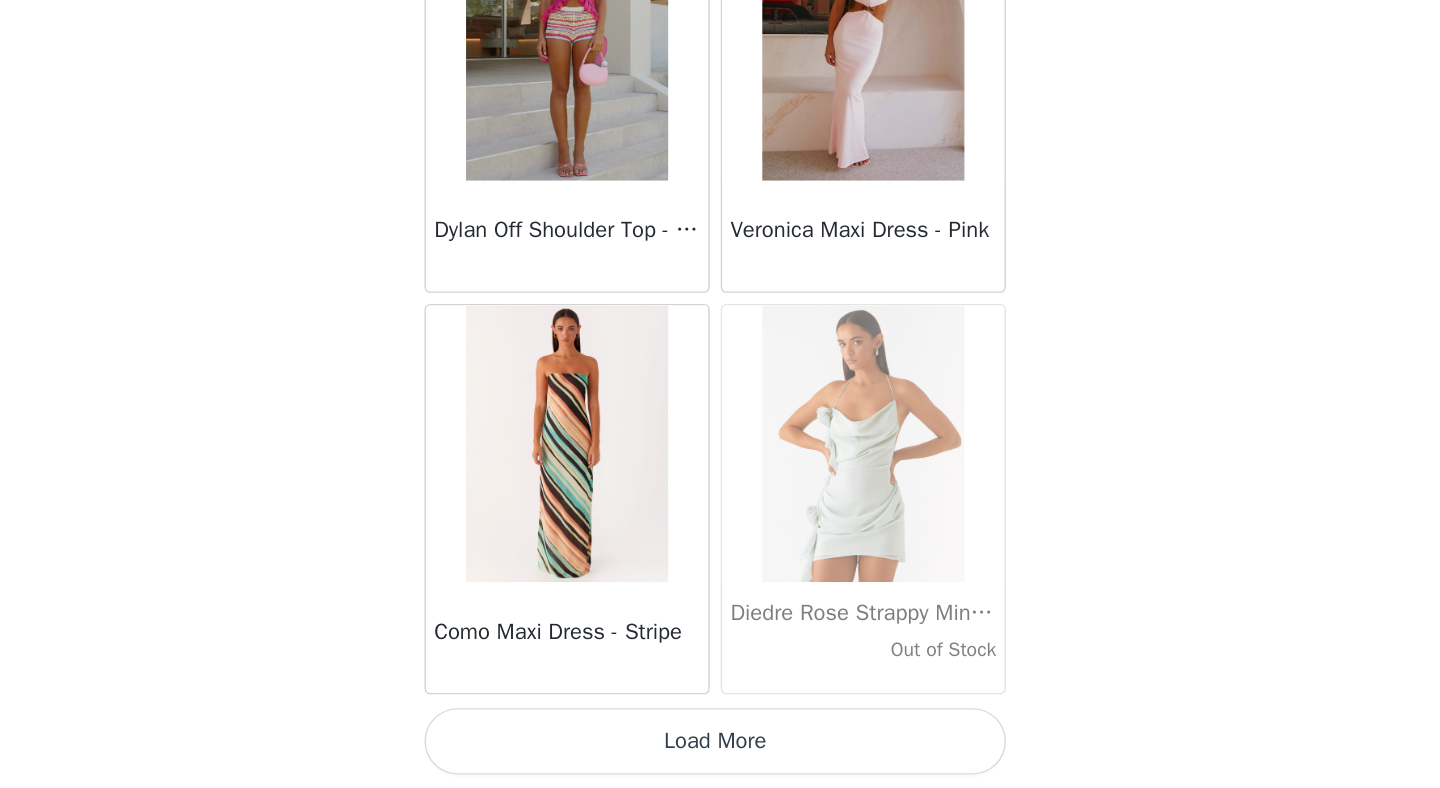 click on "Load More" at bounding box center (720, 754) 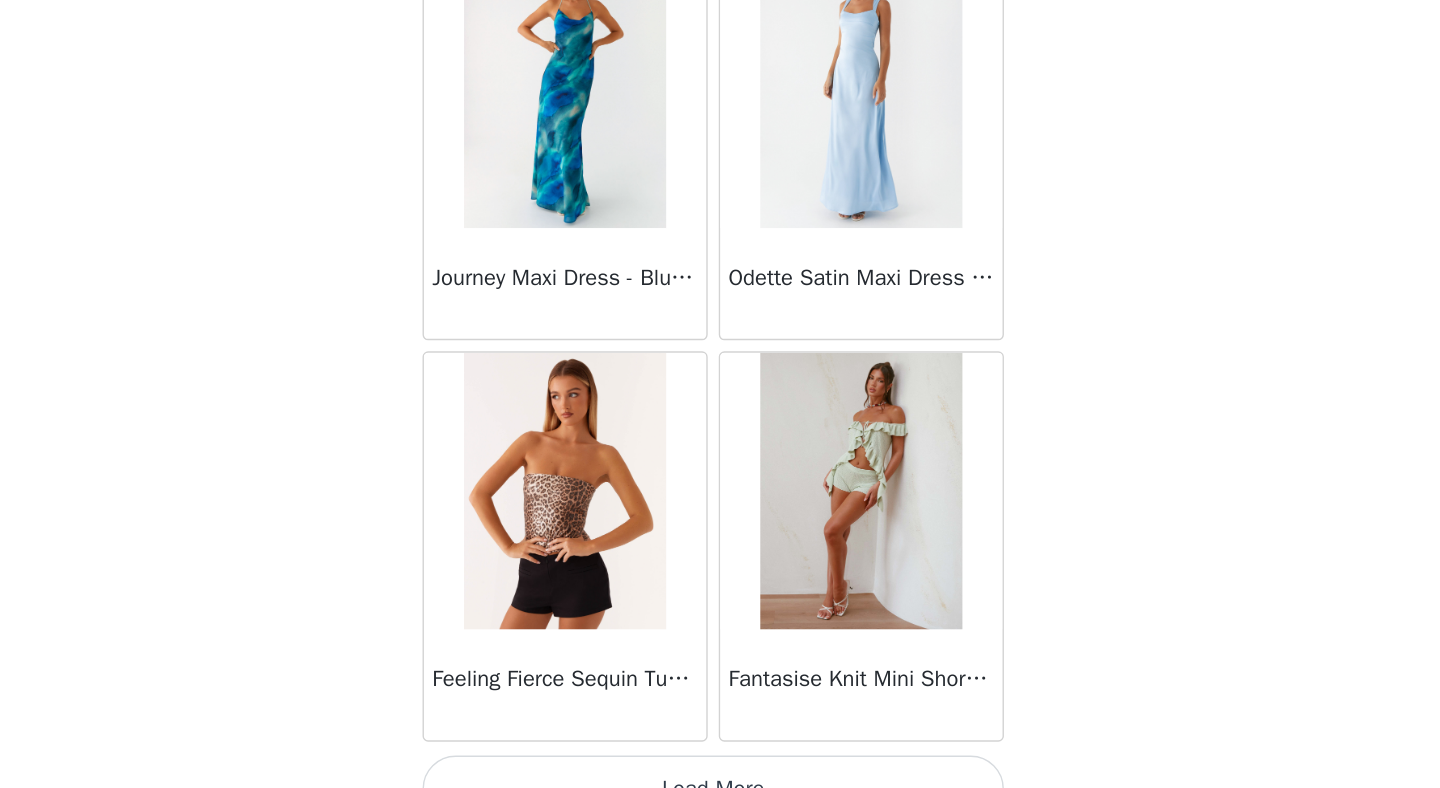 scroll, scrollTop: 31272, scrollLeft: 0, axis: vertical 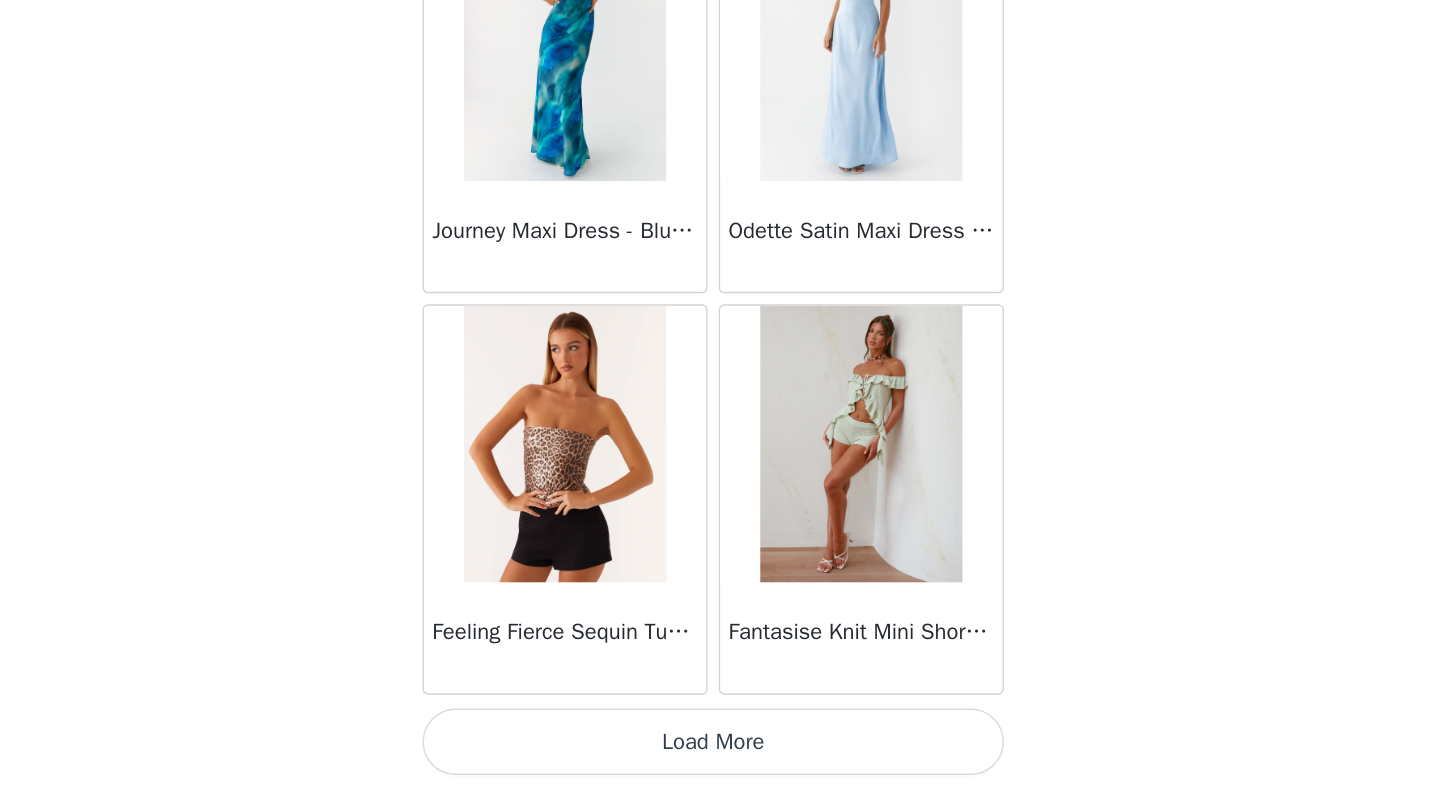click on "Load More" at bounding box center (720, 754) 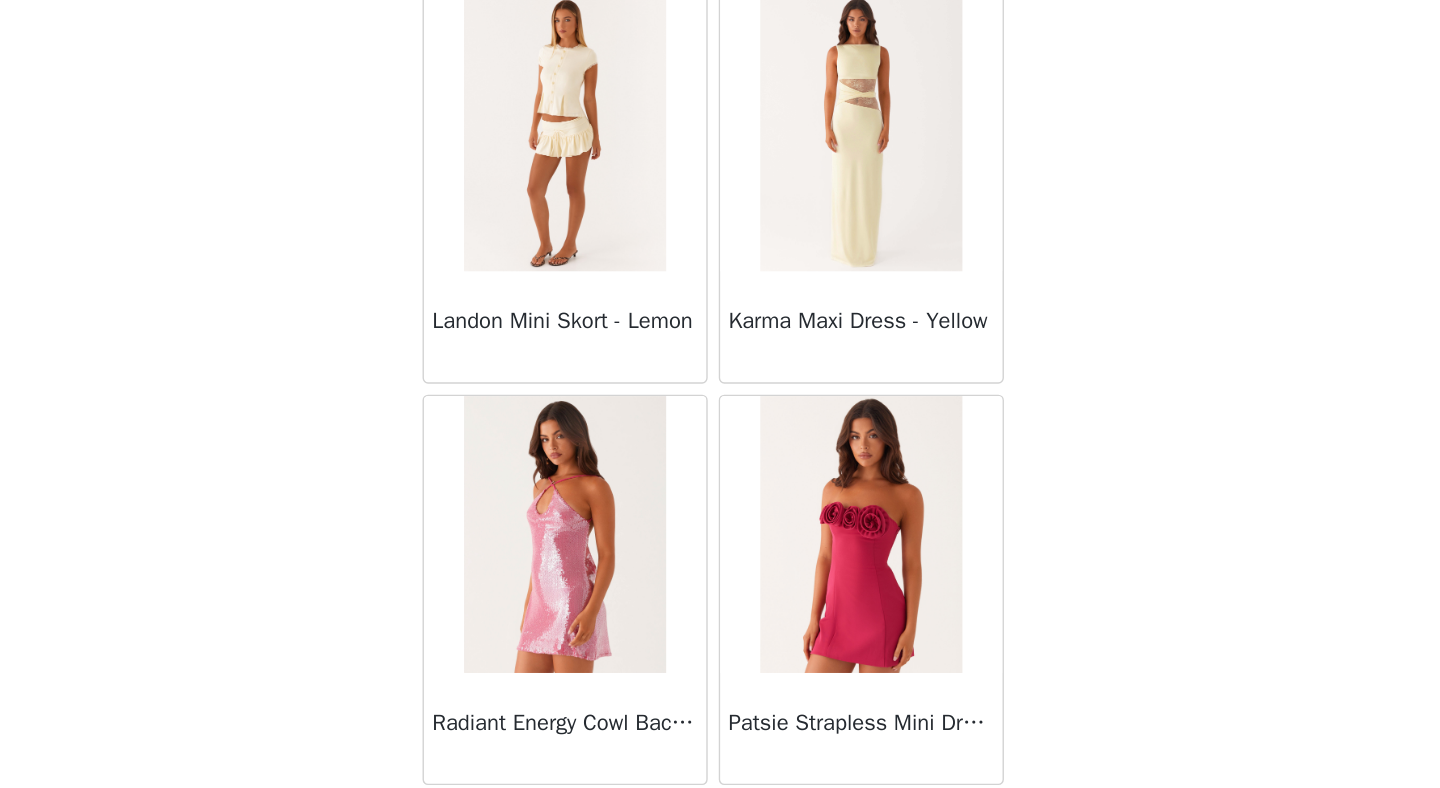 scroll, scrollTop: 34172, scrollLeft: 0, axis: vertical 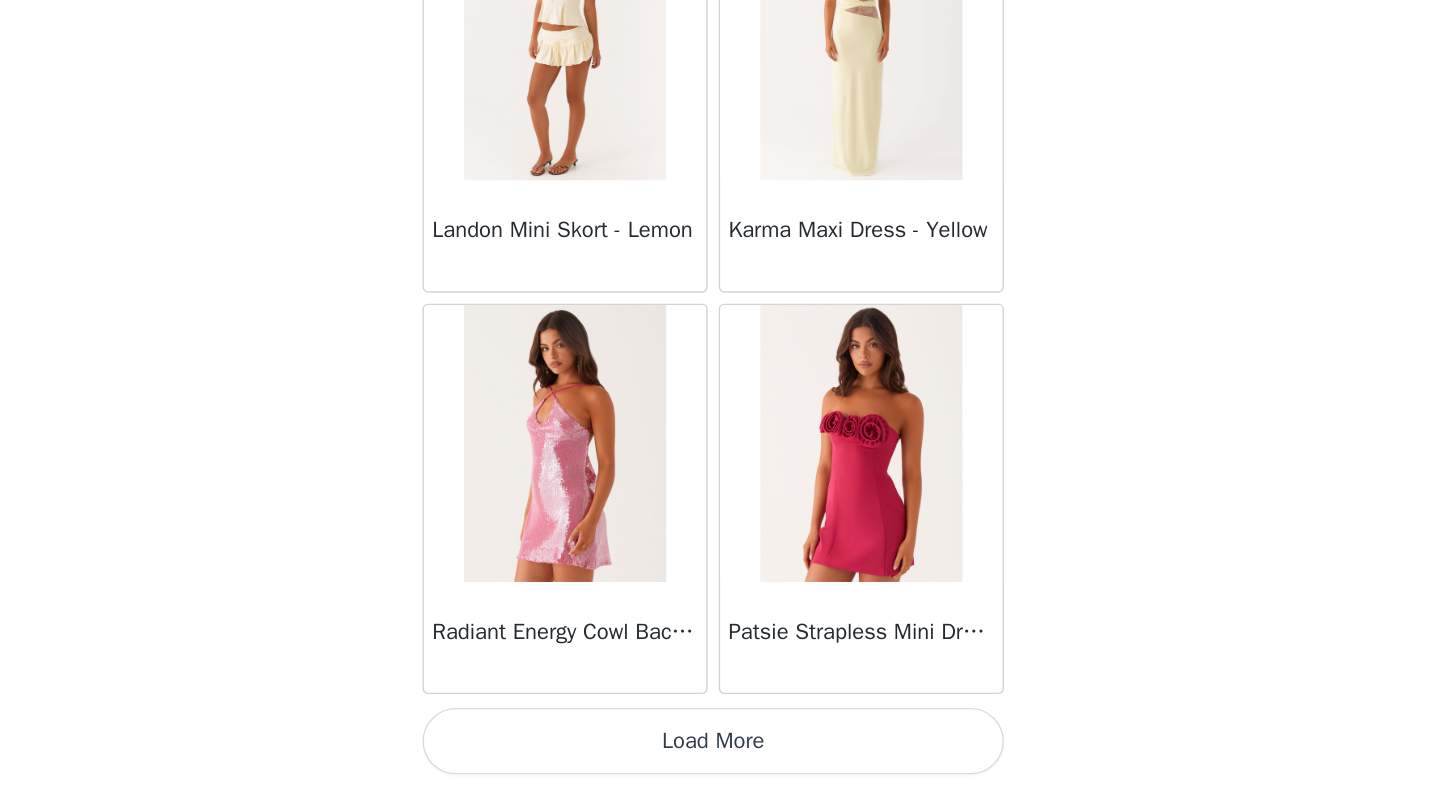 click on "Load More" at bounding box center (720, 754) 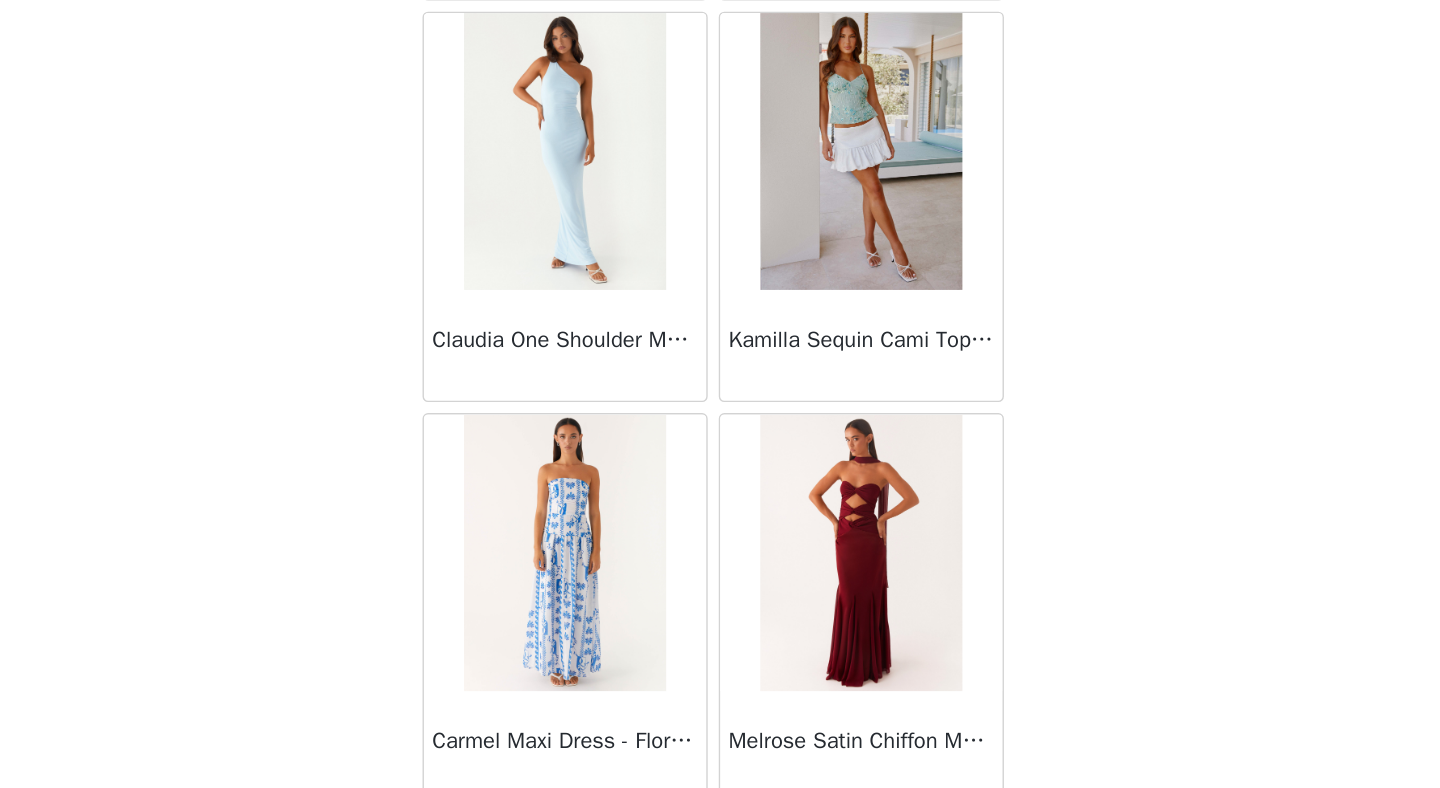 scroll, scrollTop: 37072, scrollLeft: 0, axis: vertical 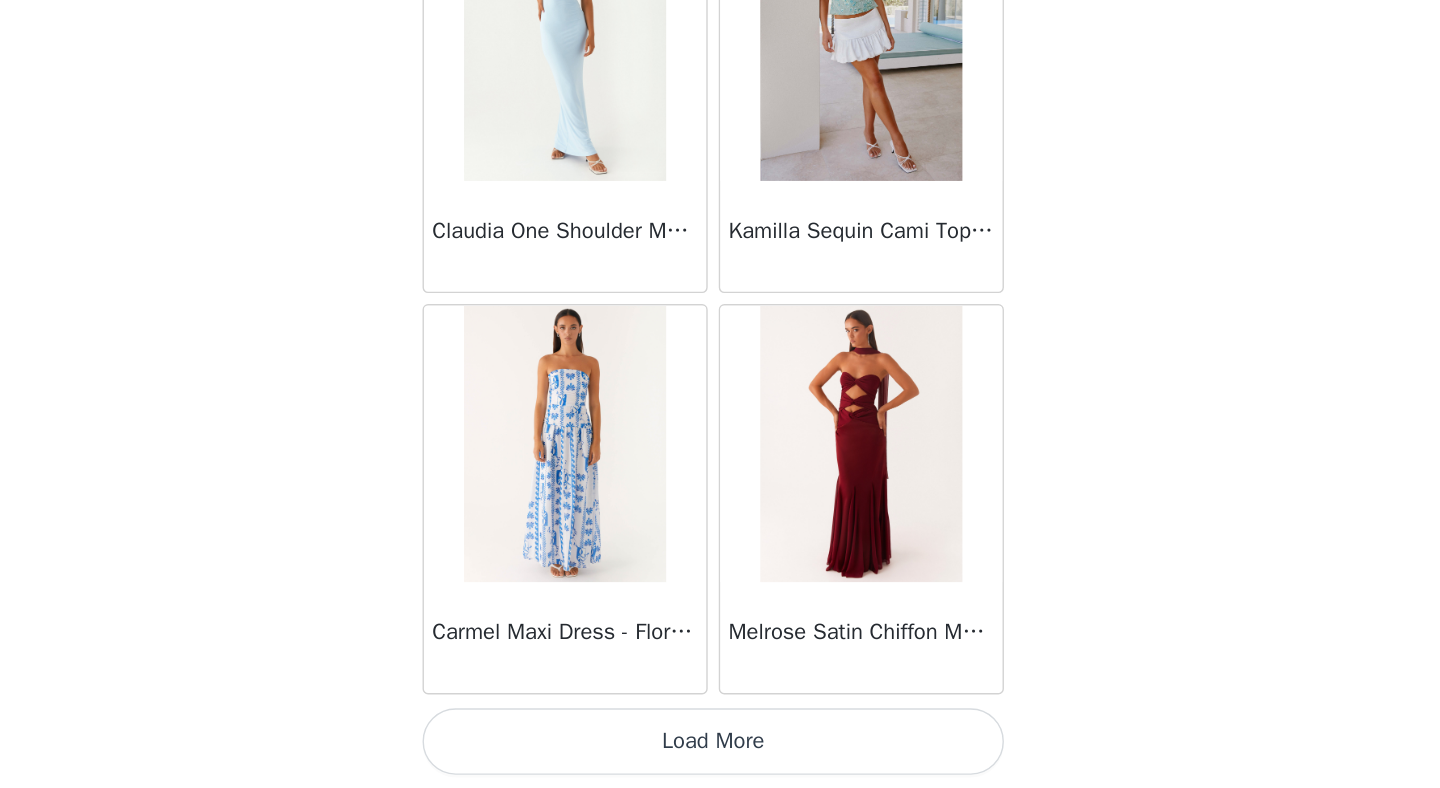 click on "Load More" at bounding box center (720, 754) 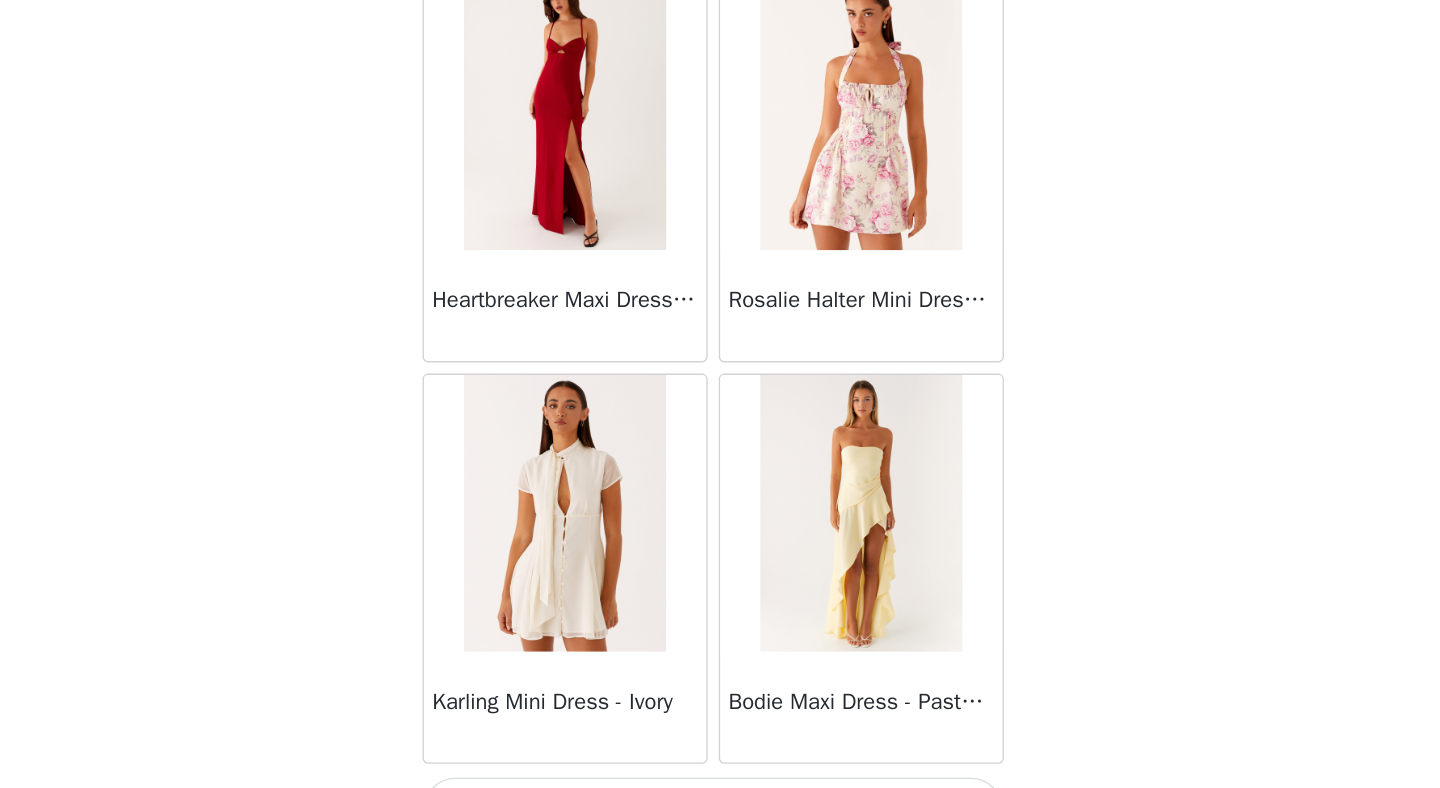 scroll, scrollTop: 39972, scrollLeft: 0, axis: vertical 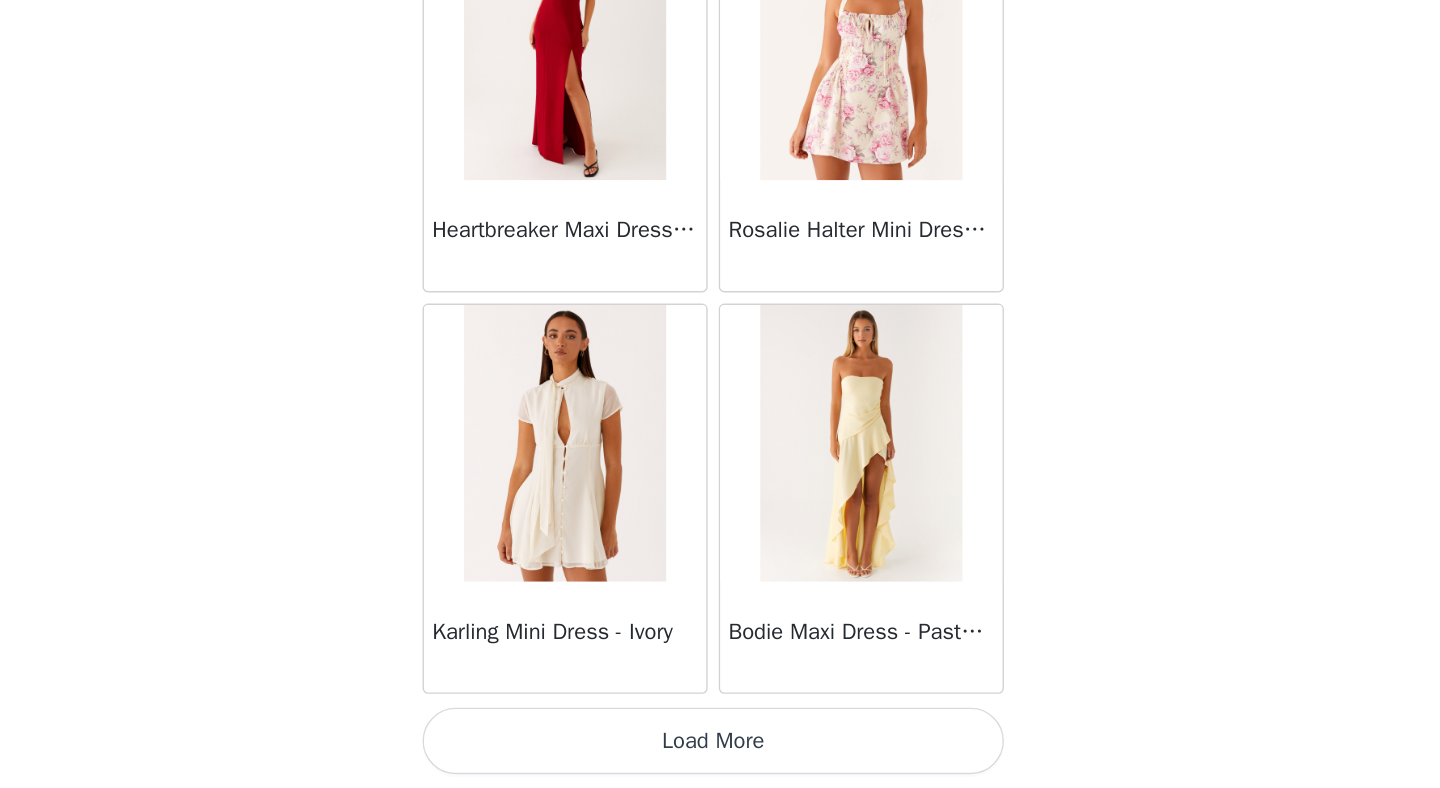 click on "Load More" at bounding box center [720, 754] 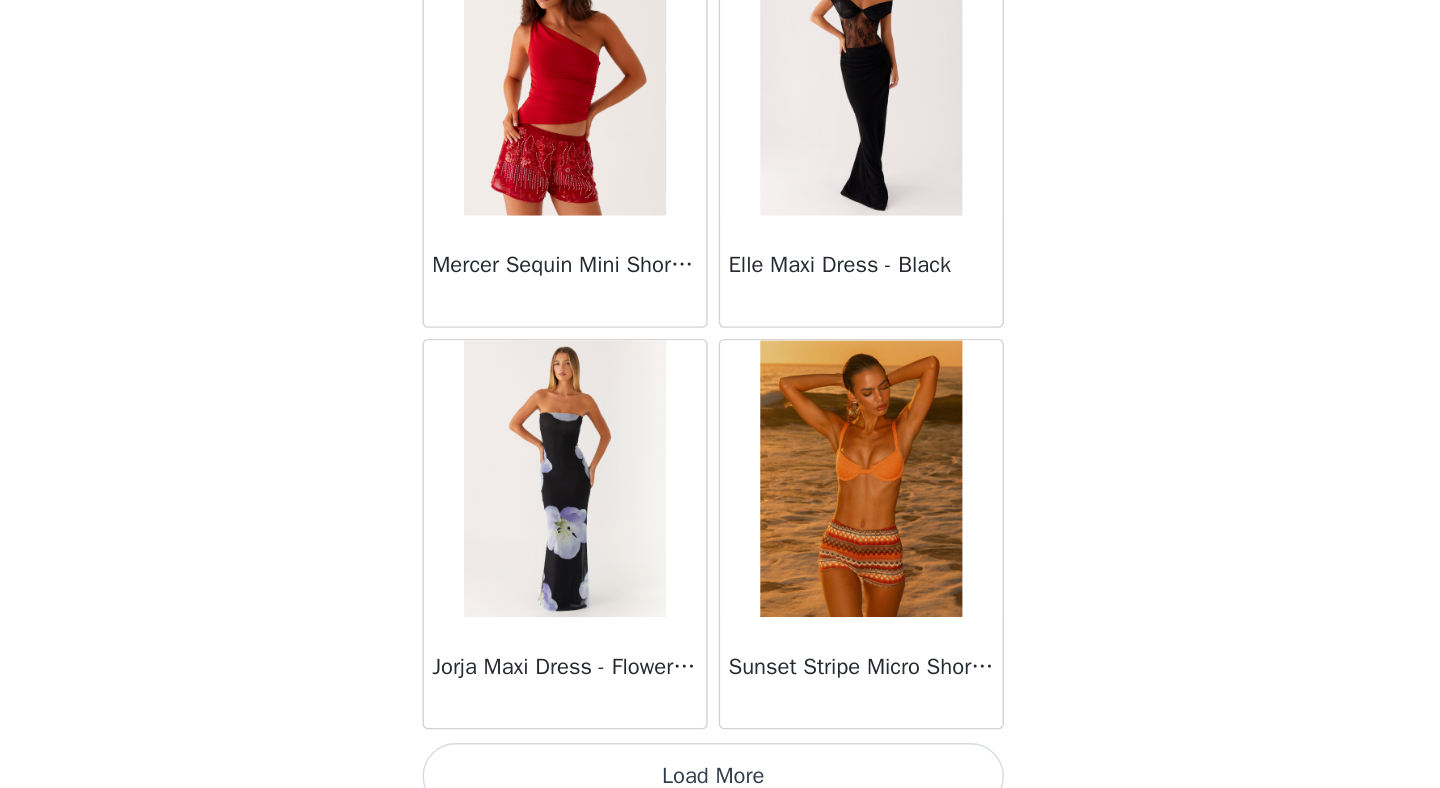 scroll, scrollTop: 42872, scrollLeft: 0, axis: vertical 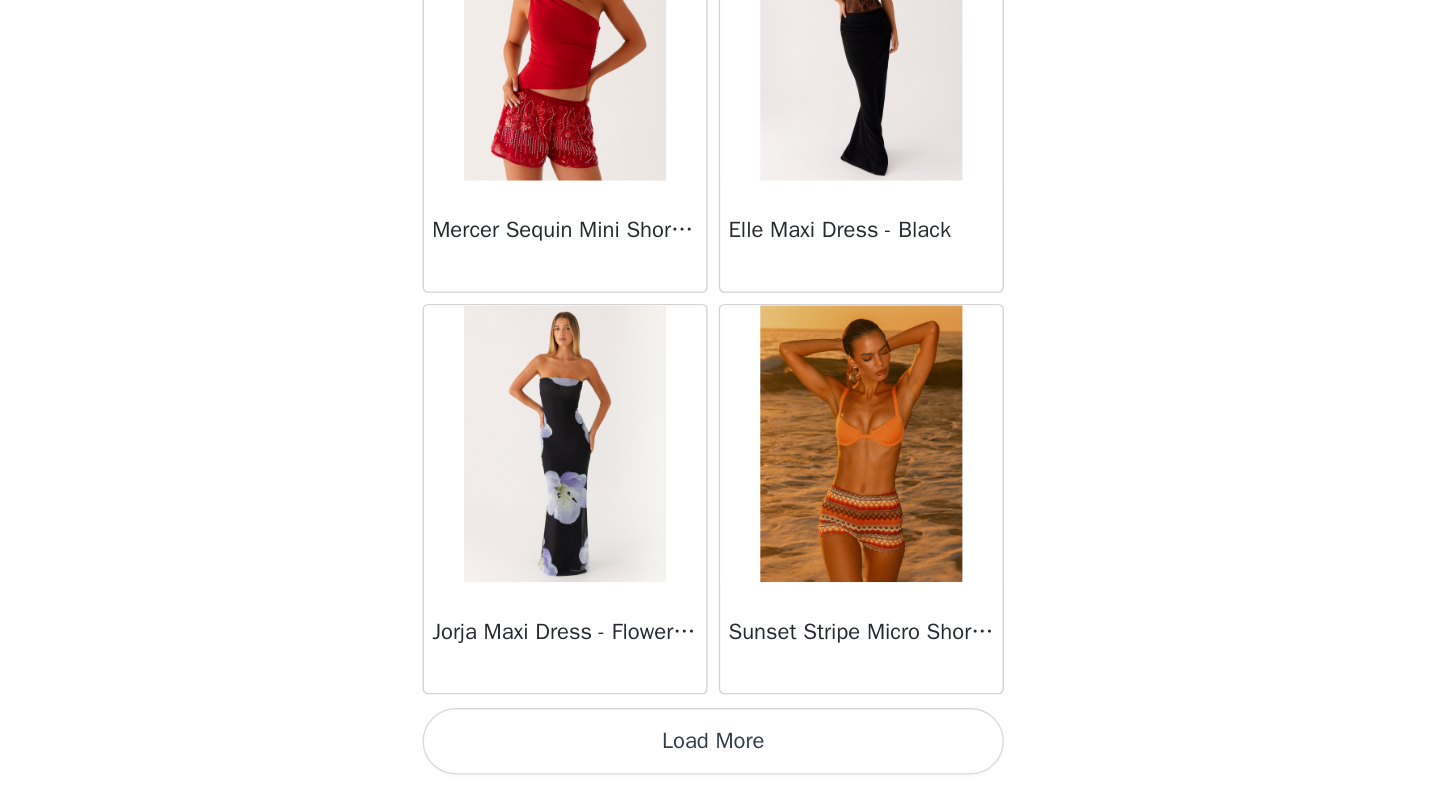 click on "Load More" at bounding box center [720, 754] 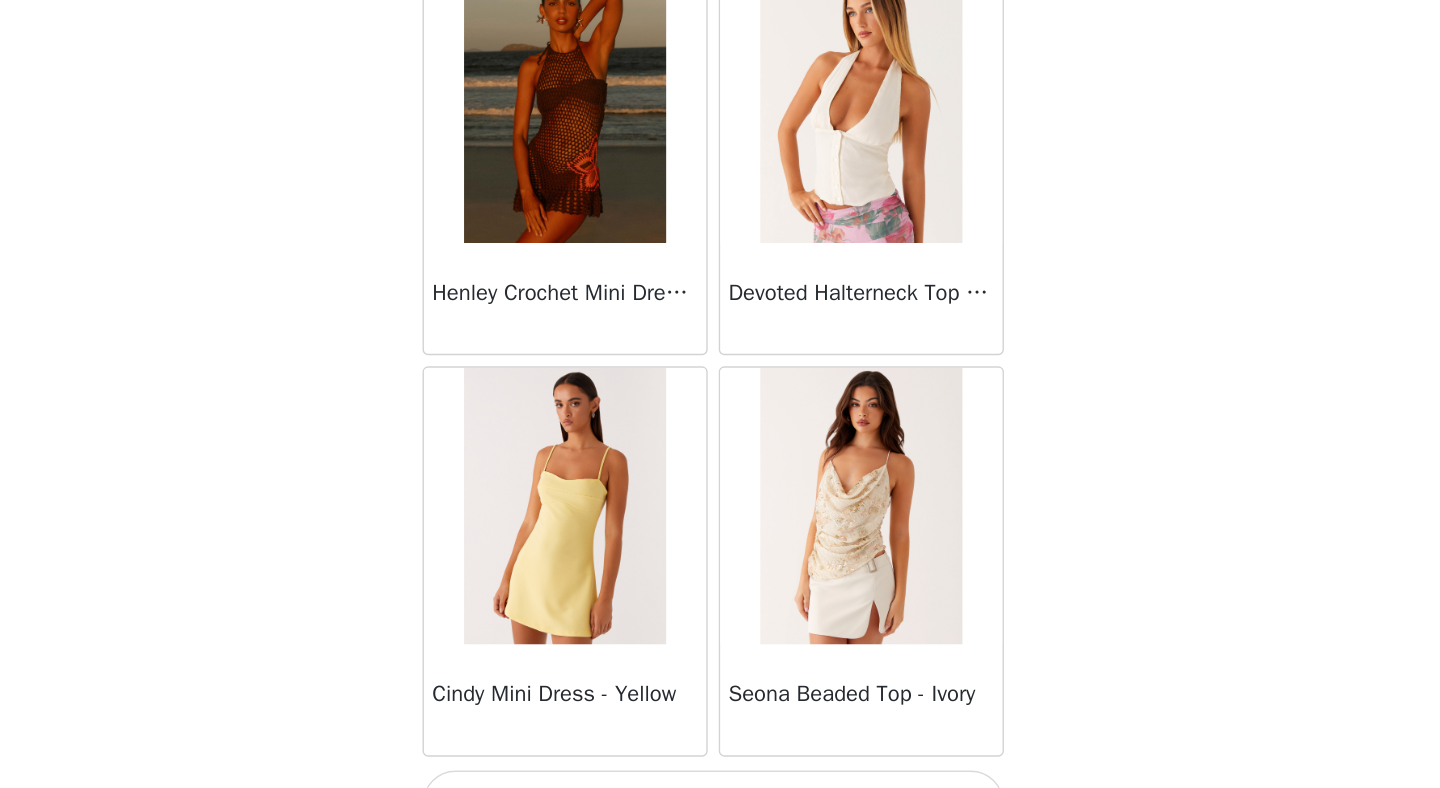 scroll, scrollTop: 45772, scrollLeft: 0, axis: vertical 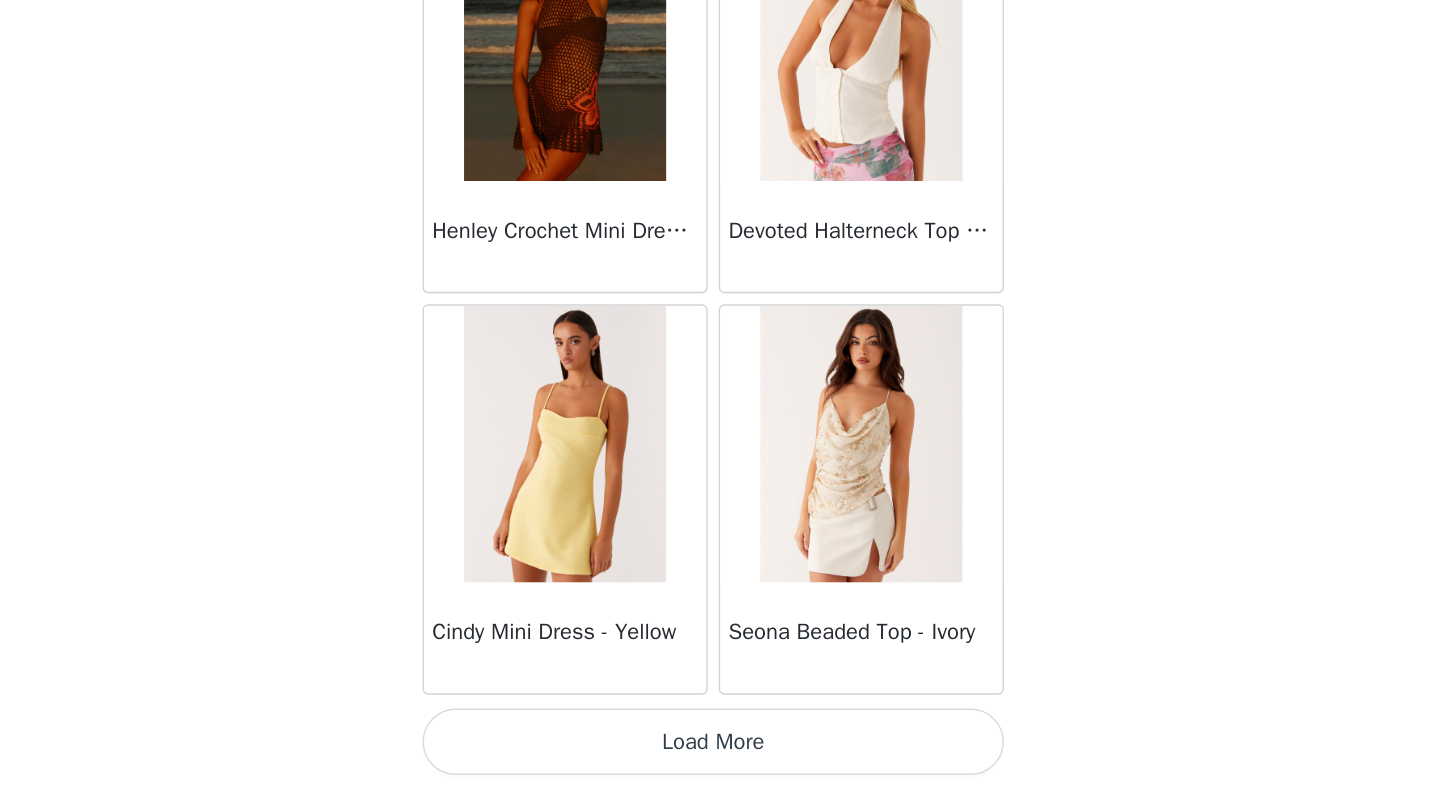 click on "Load More" at bounding box center [720, 754] 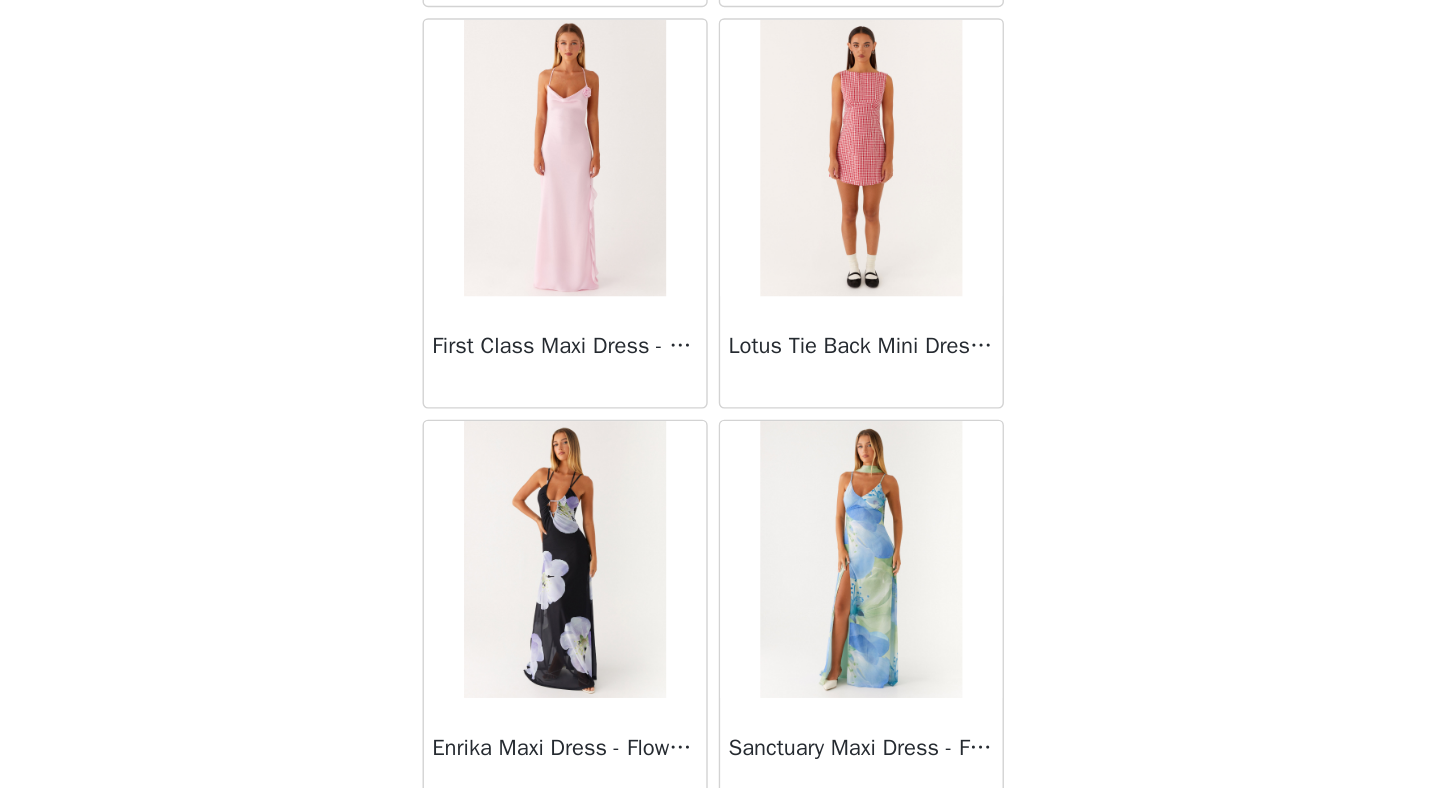 scroll, scrollTop: 48672, scrollLeft: 0, axis: vertical 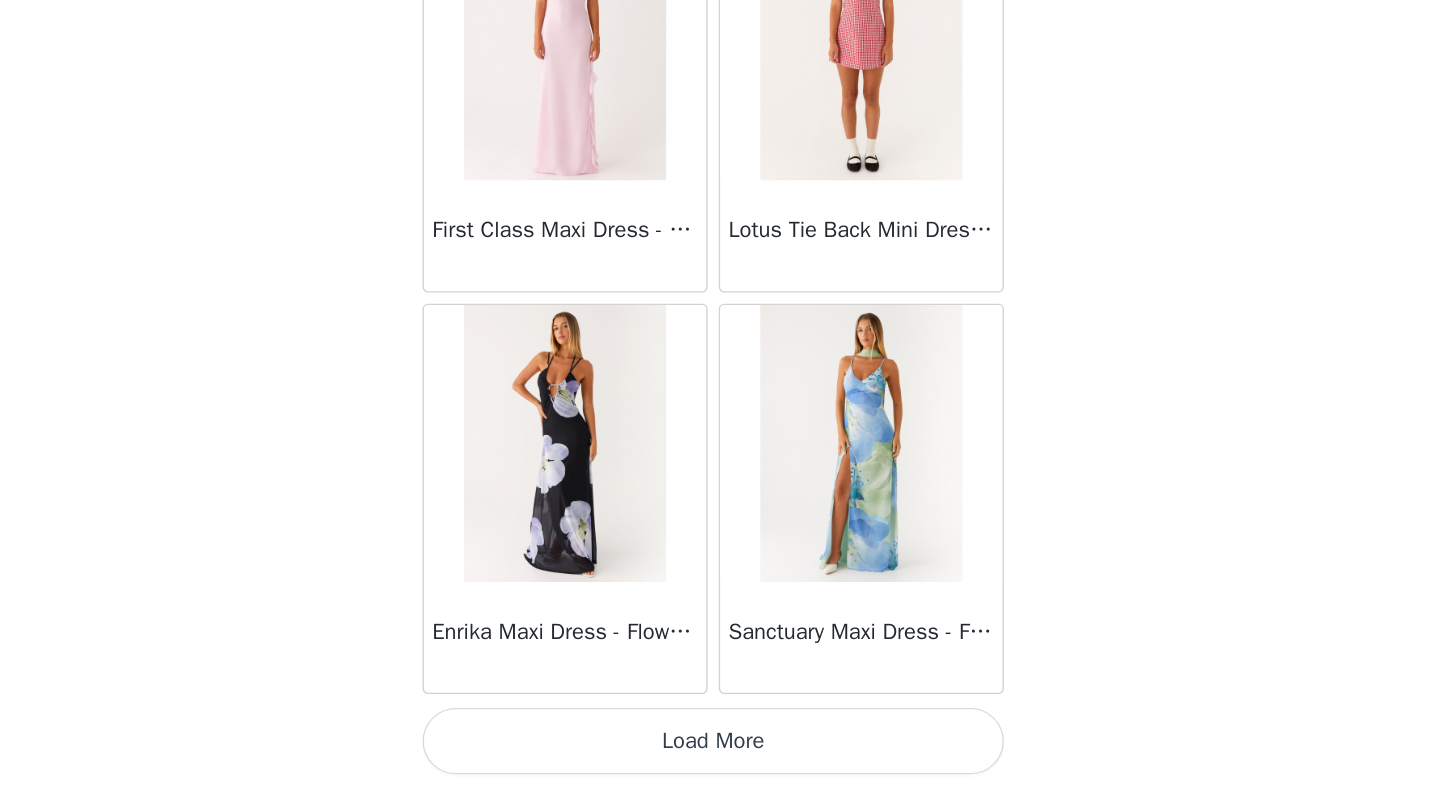 click on "Load More" at bounding box center (720, 754) 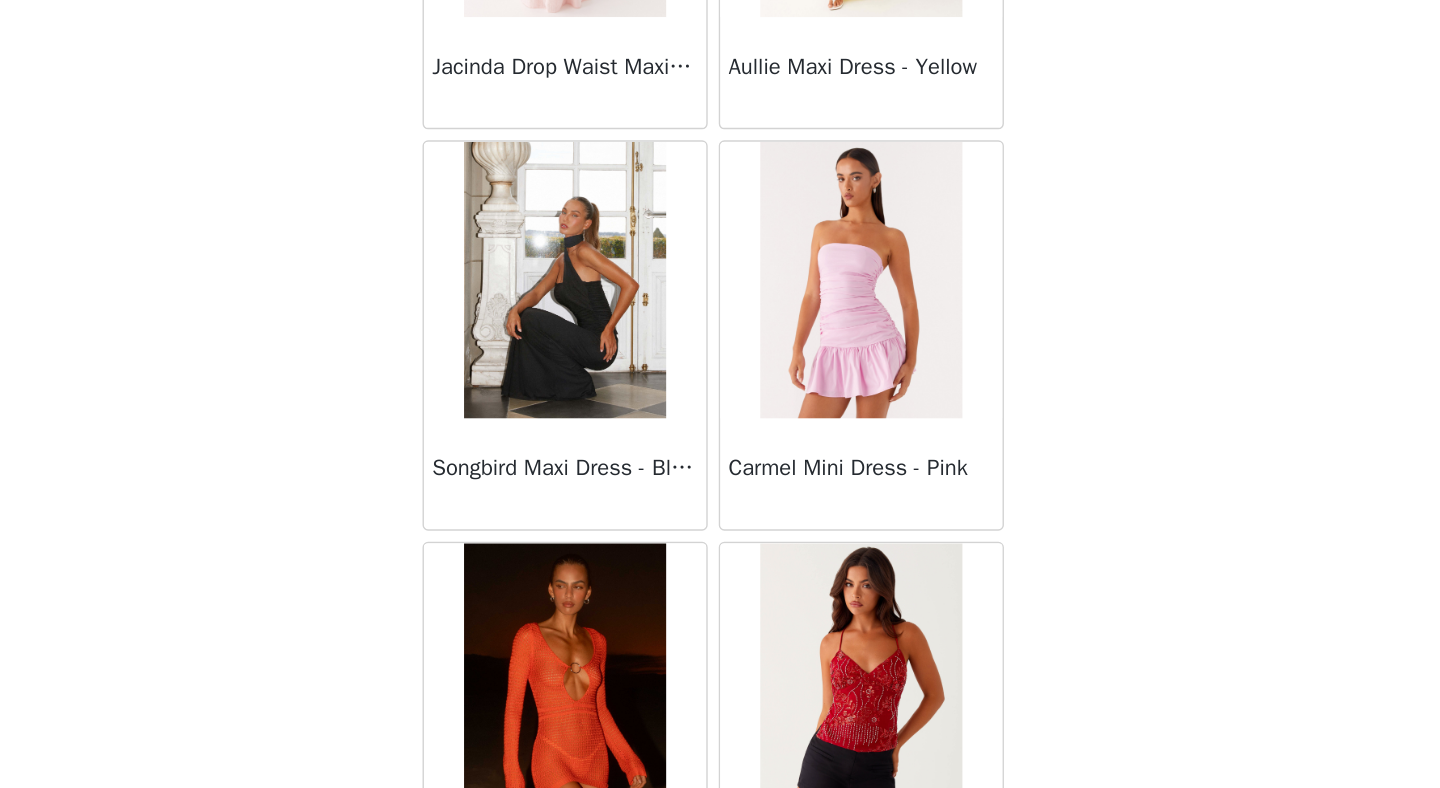 scroll, scrollTop: 50531, scrollLeft: 0, axis: vertical 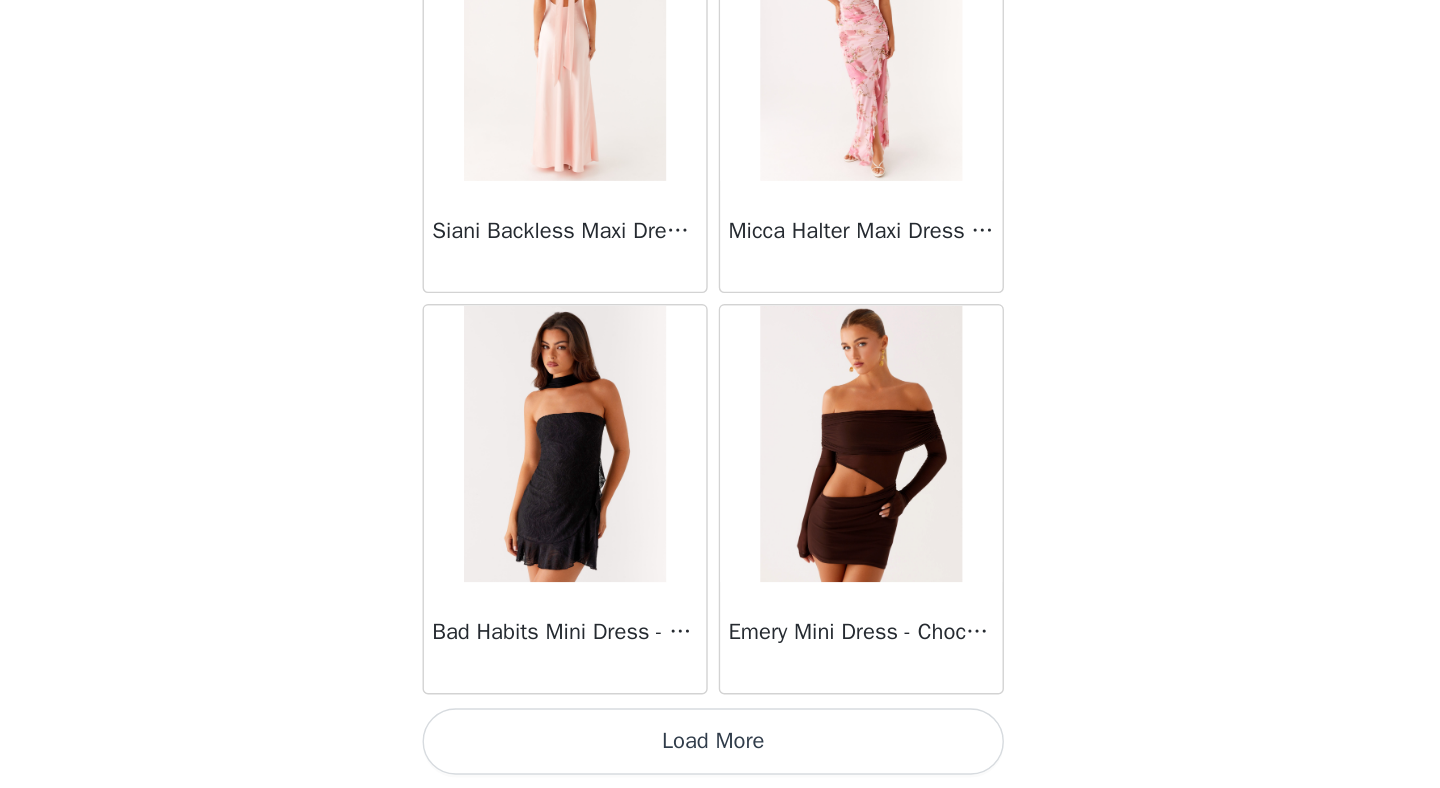click on "Load More" at bounding box center [720, 754] 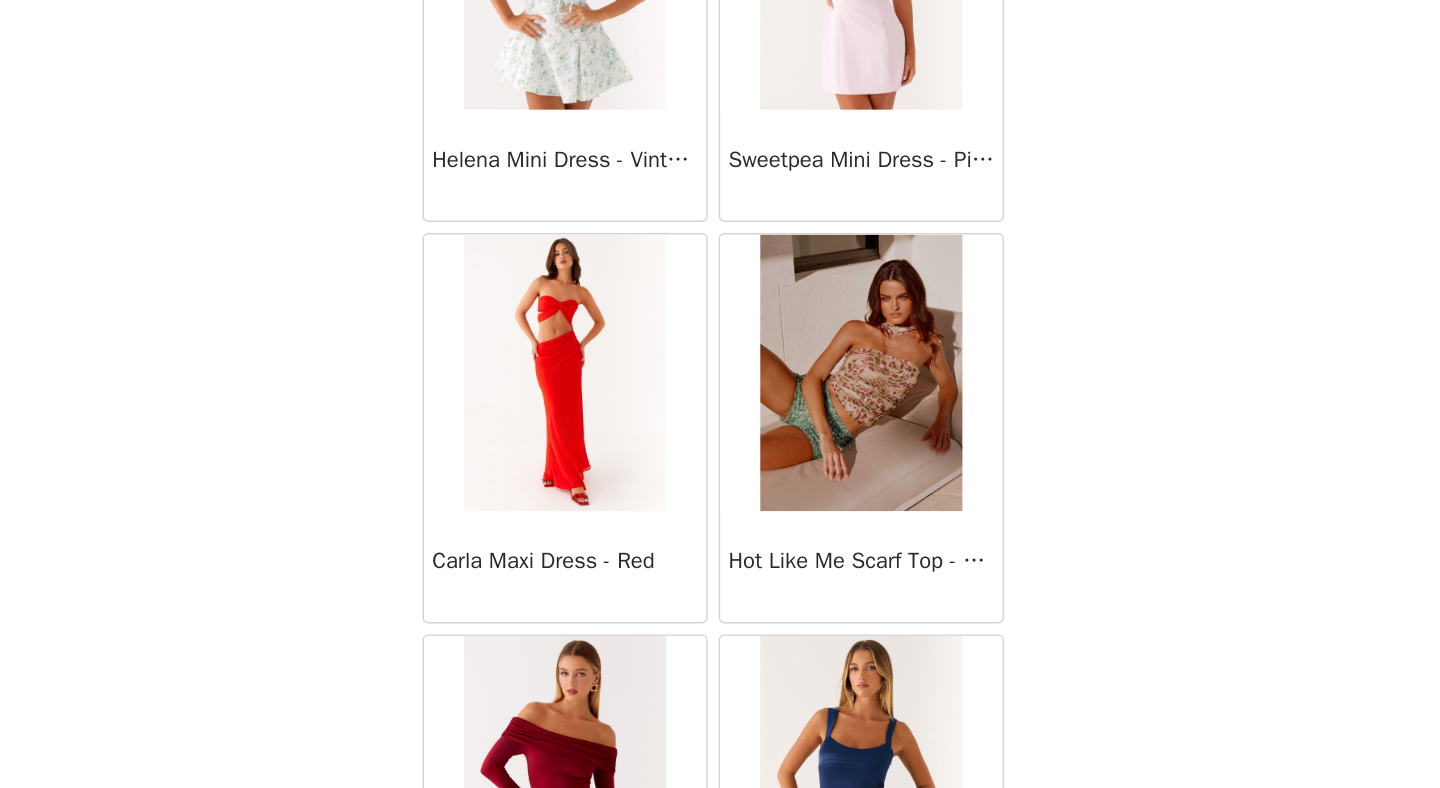 scroll, scrollTop: 54472, scrollLeft: 0, axis: vertical 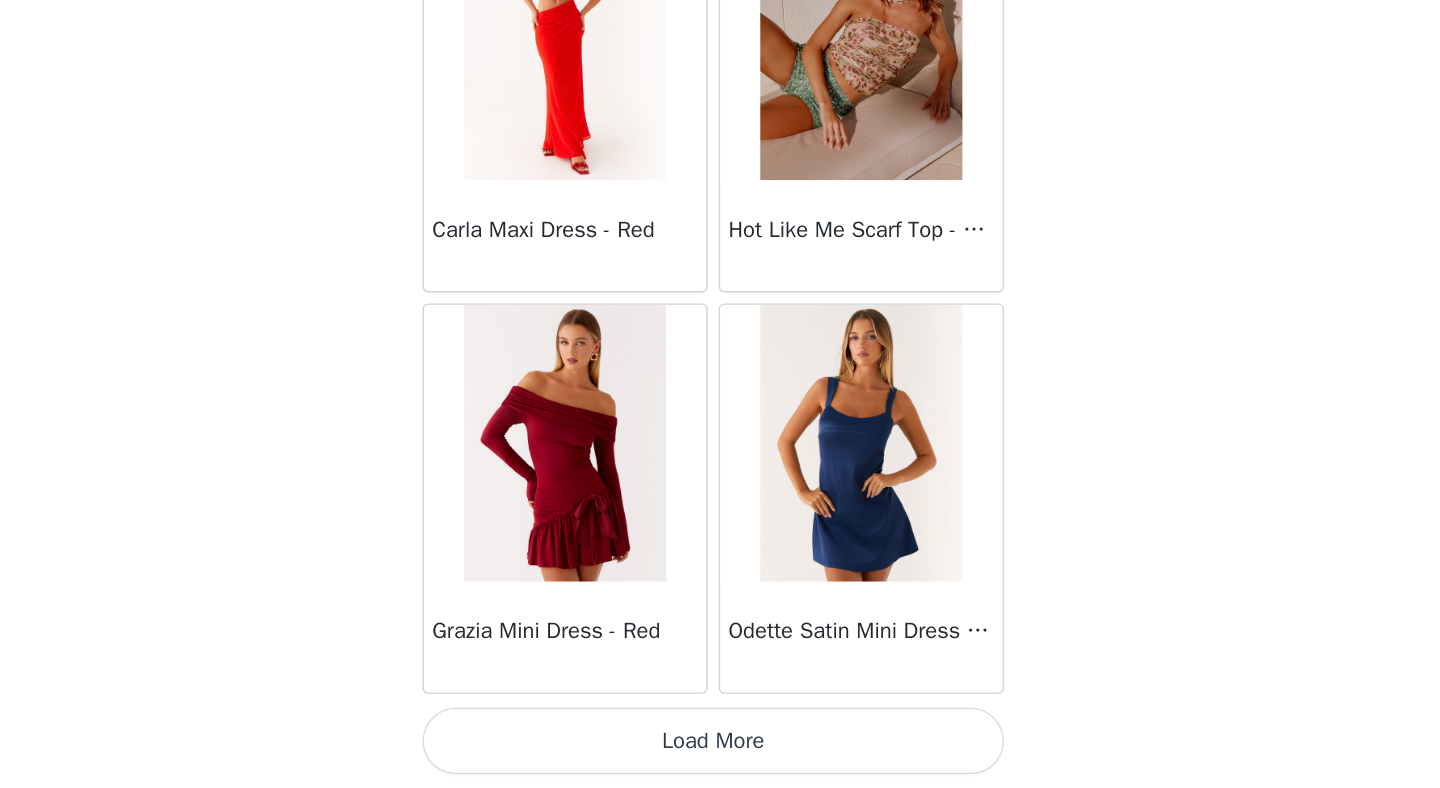 click on "Load More" at bounding box center [720, 754] 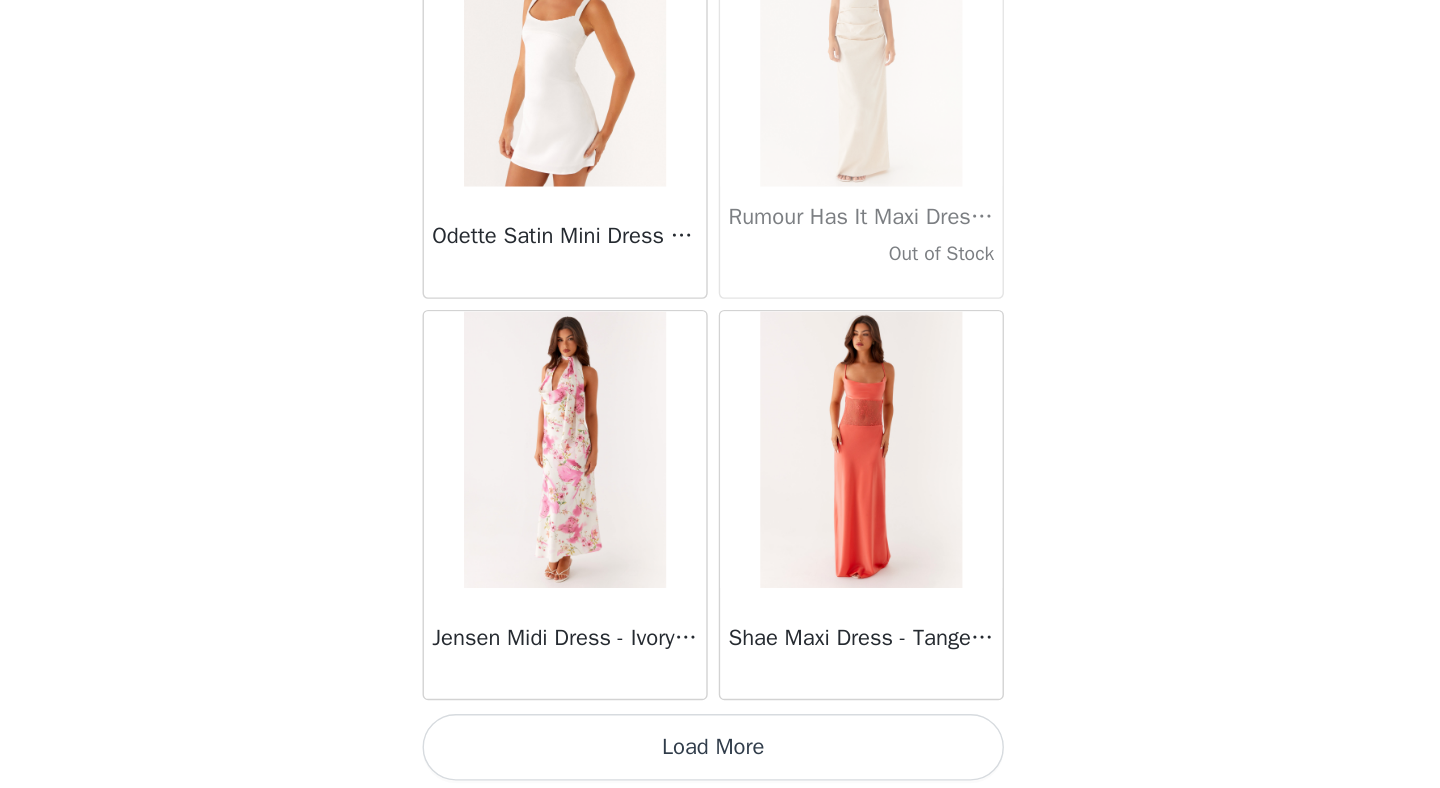 scroll, scrollTop: 57372, scrollLeft: 0, axis: vertical 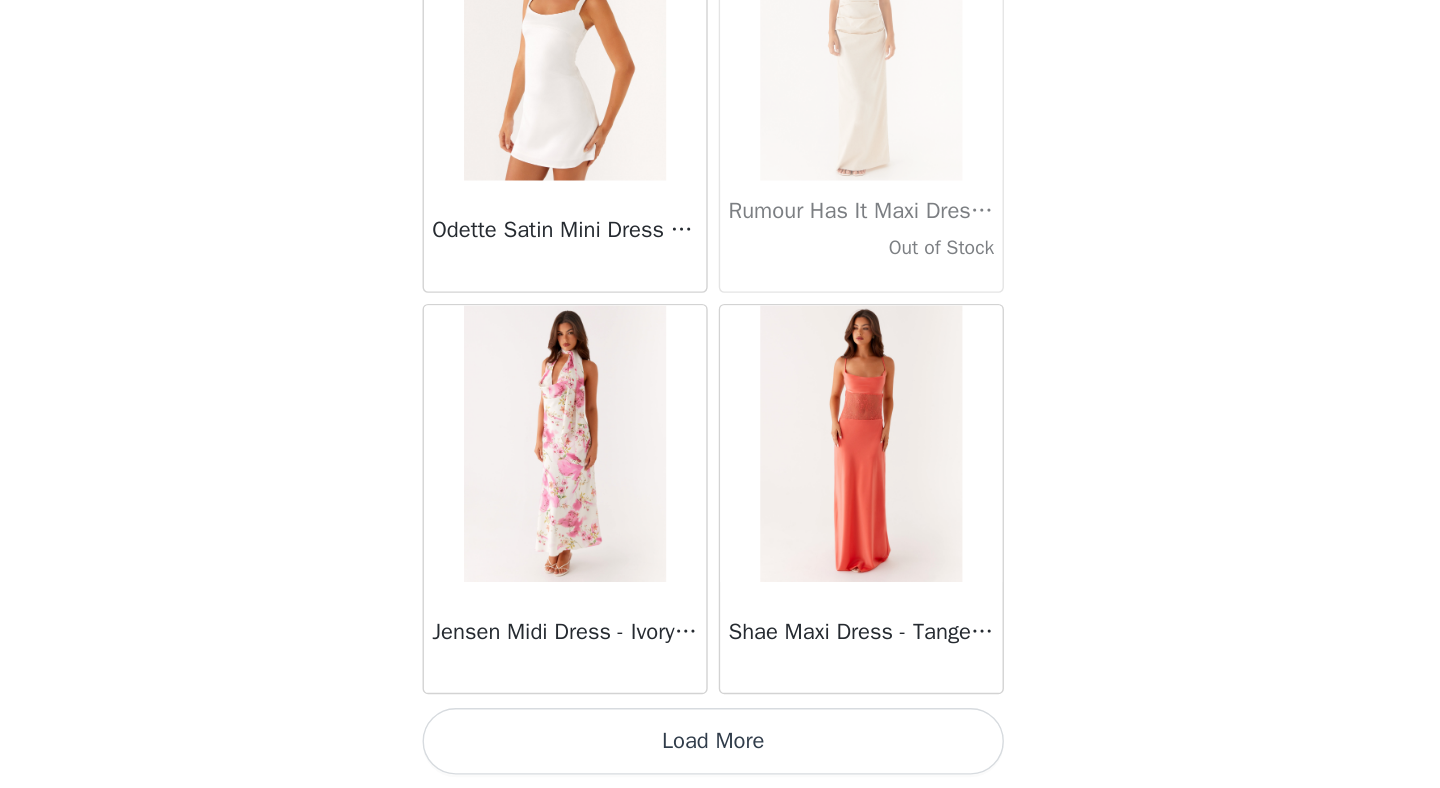 click on "Load More" at bounding box center (720, 754) 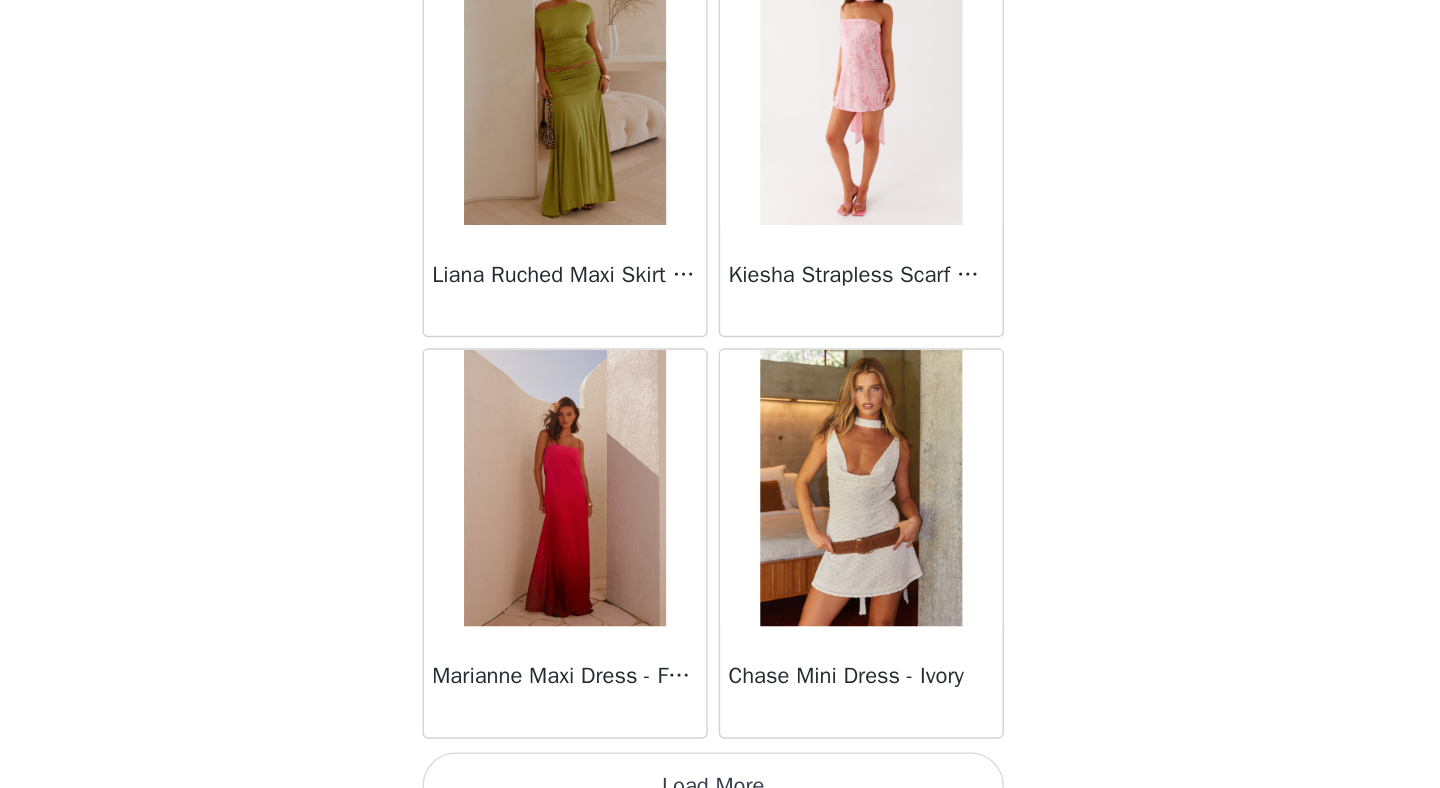 scroll, scrollTop: 60272, scrollLeft: 0, axis: vertical 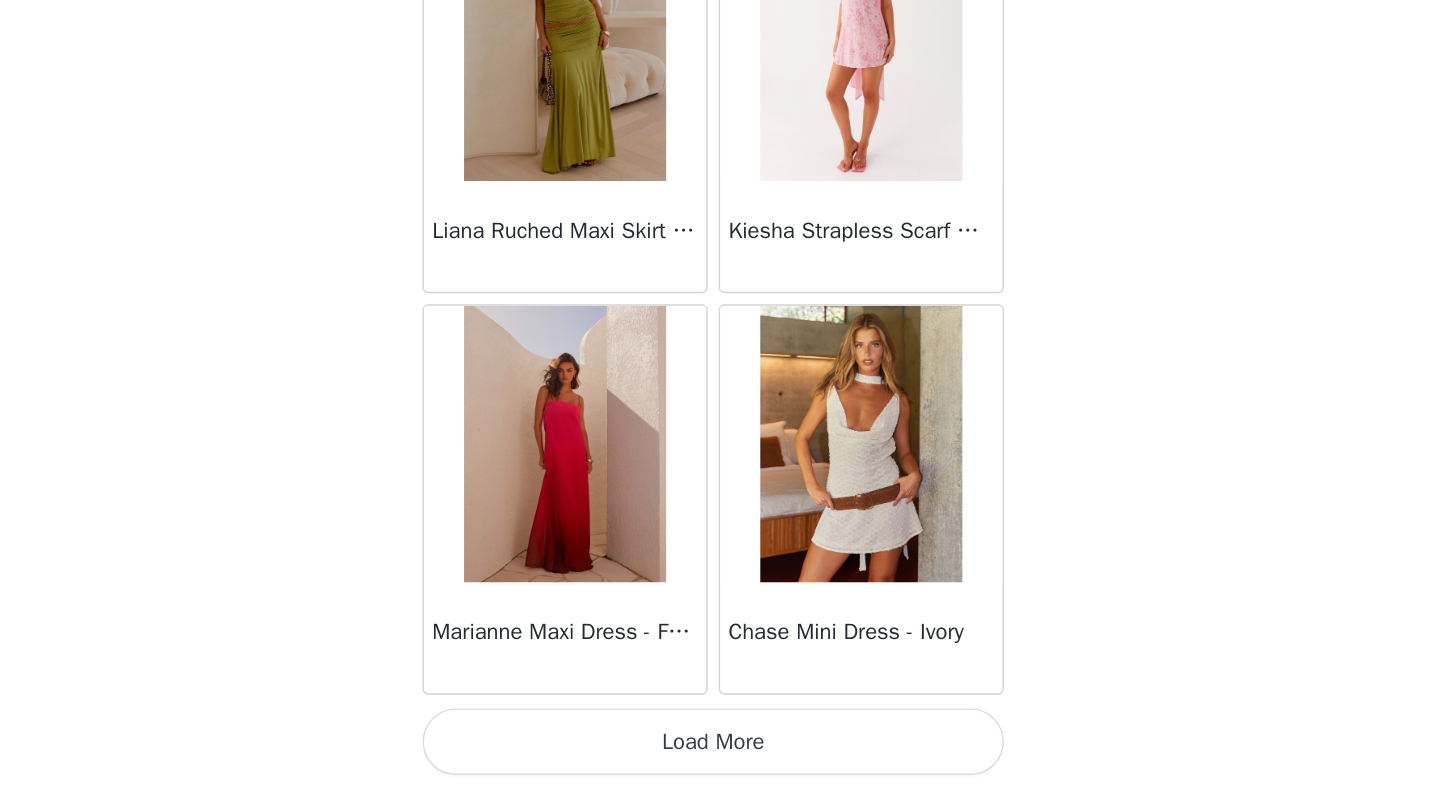 click on "Load More" at bounding box center [720, 754] 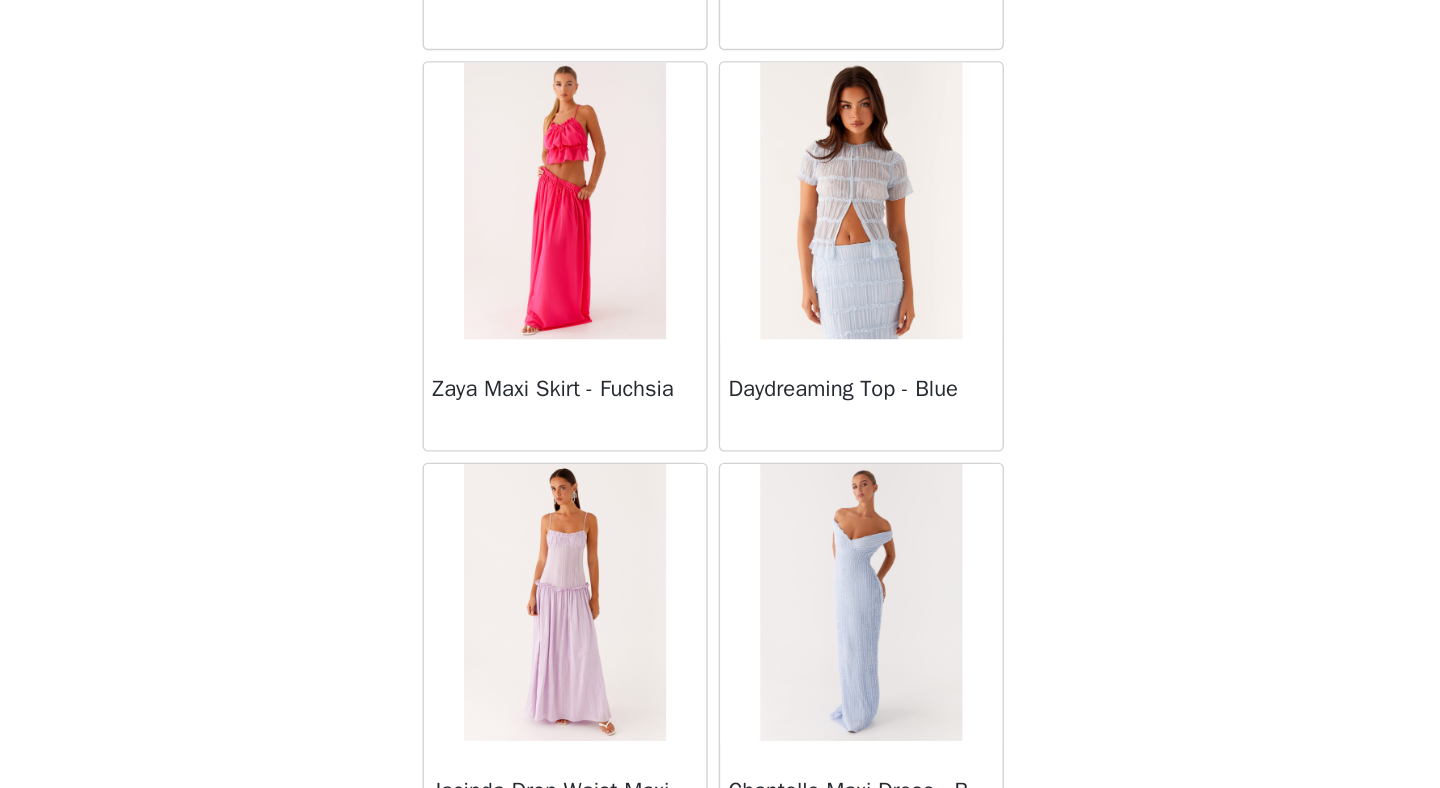 scroll, scrollTop: 63172, scrollLeft: 0, axis: vertical 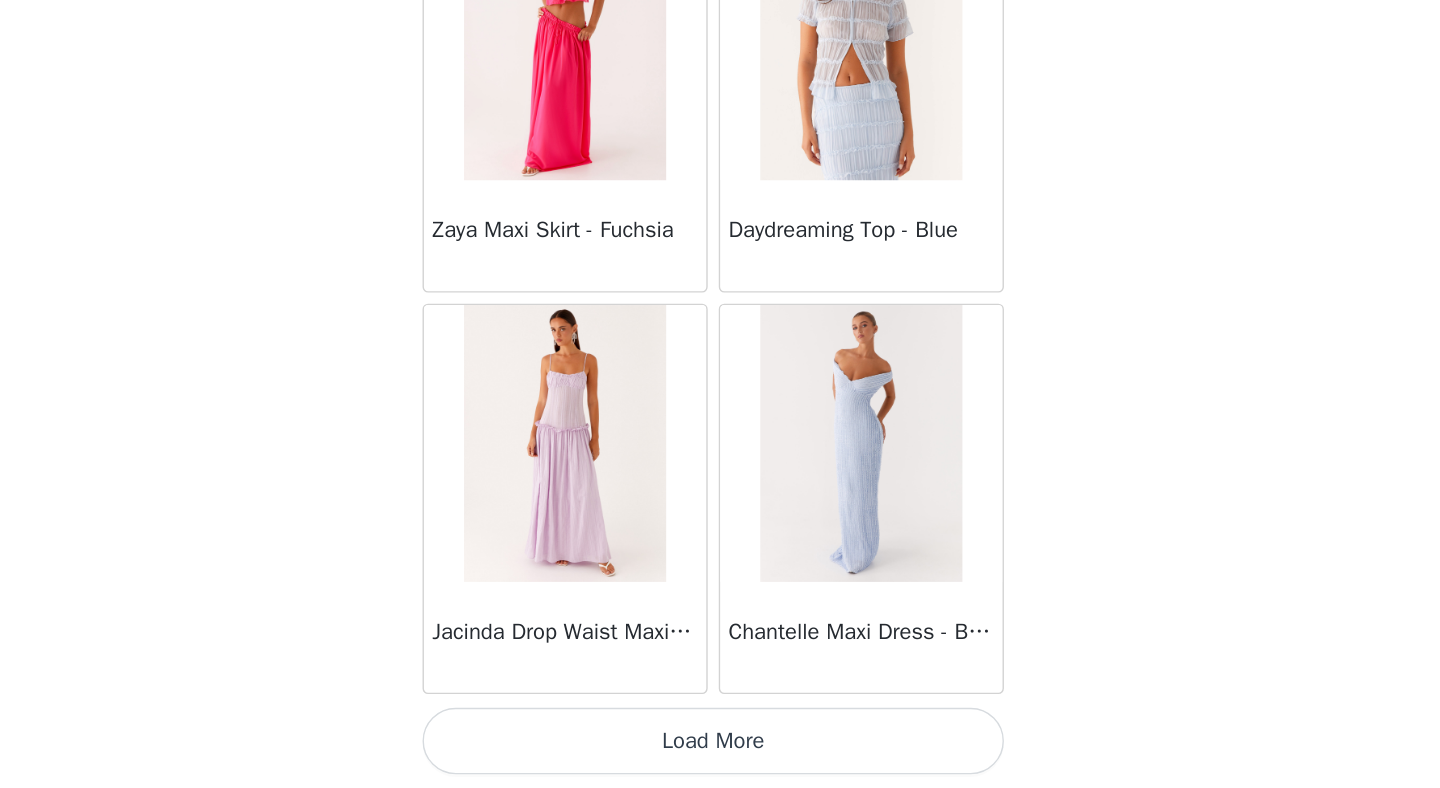 click on "Load More" at bounding box center (720, 754) 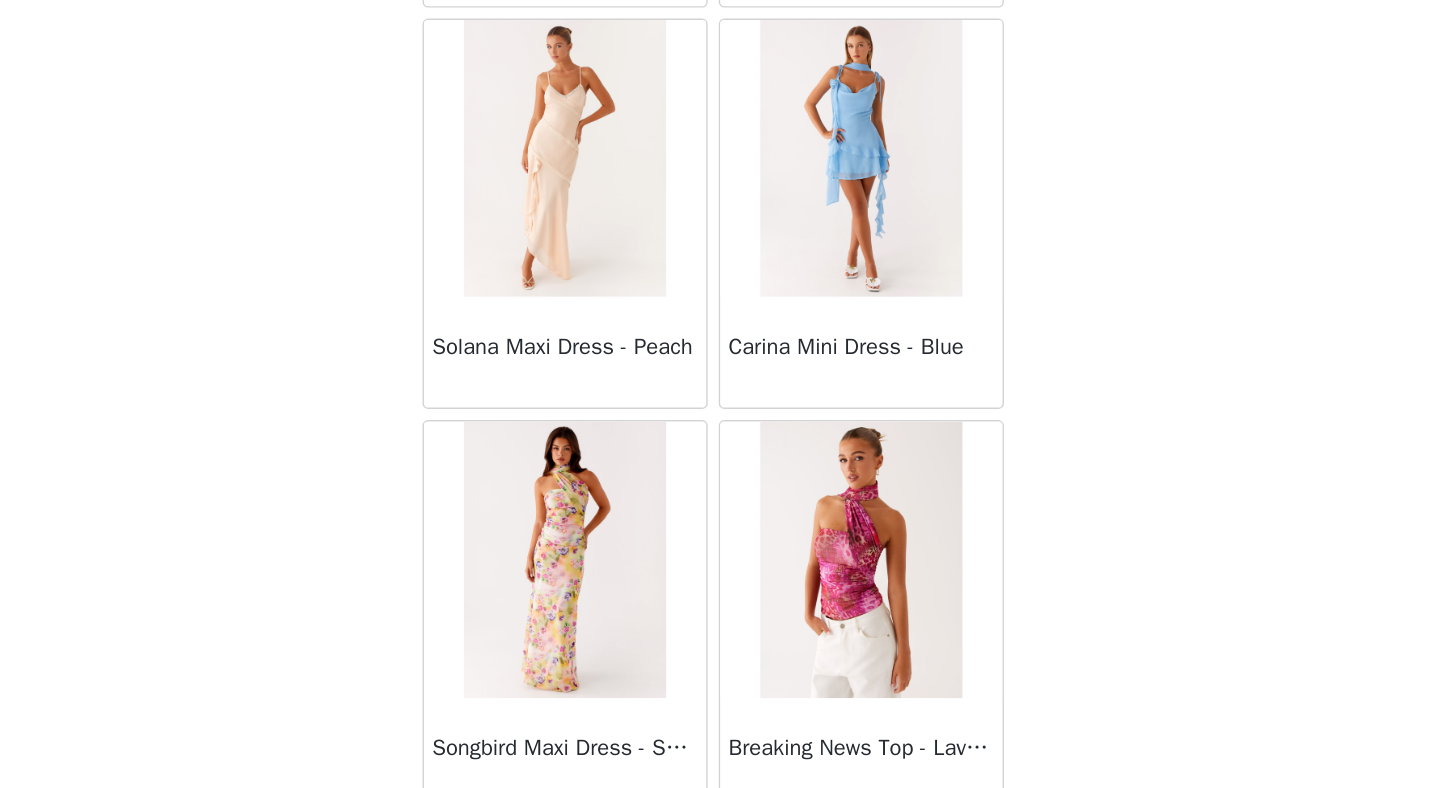 scroll, scrollTop: 66072, scrollLeft: 0, axis: vertical 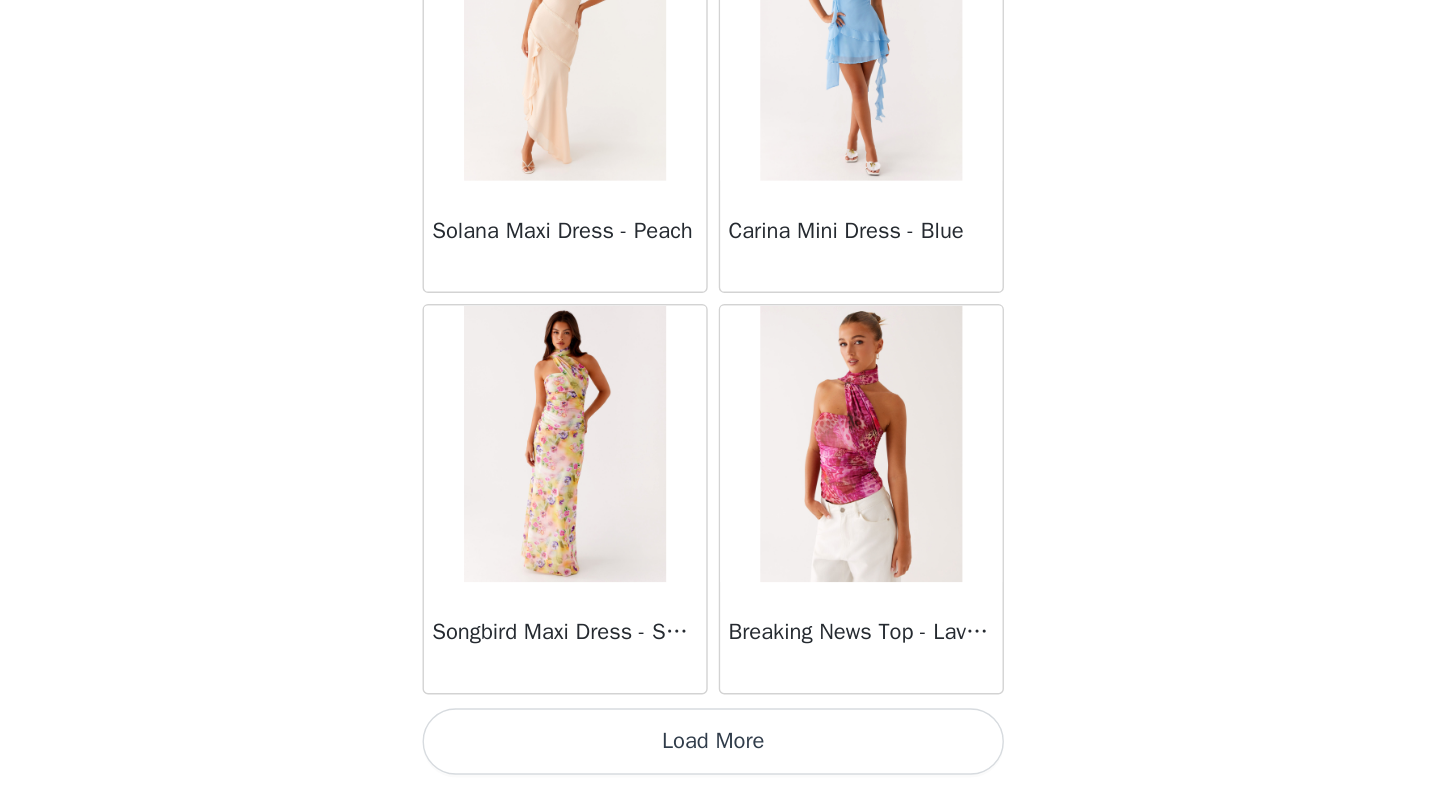 click on "Load More" at bounding box center (720, 754) 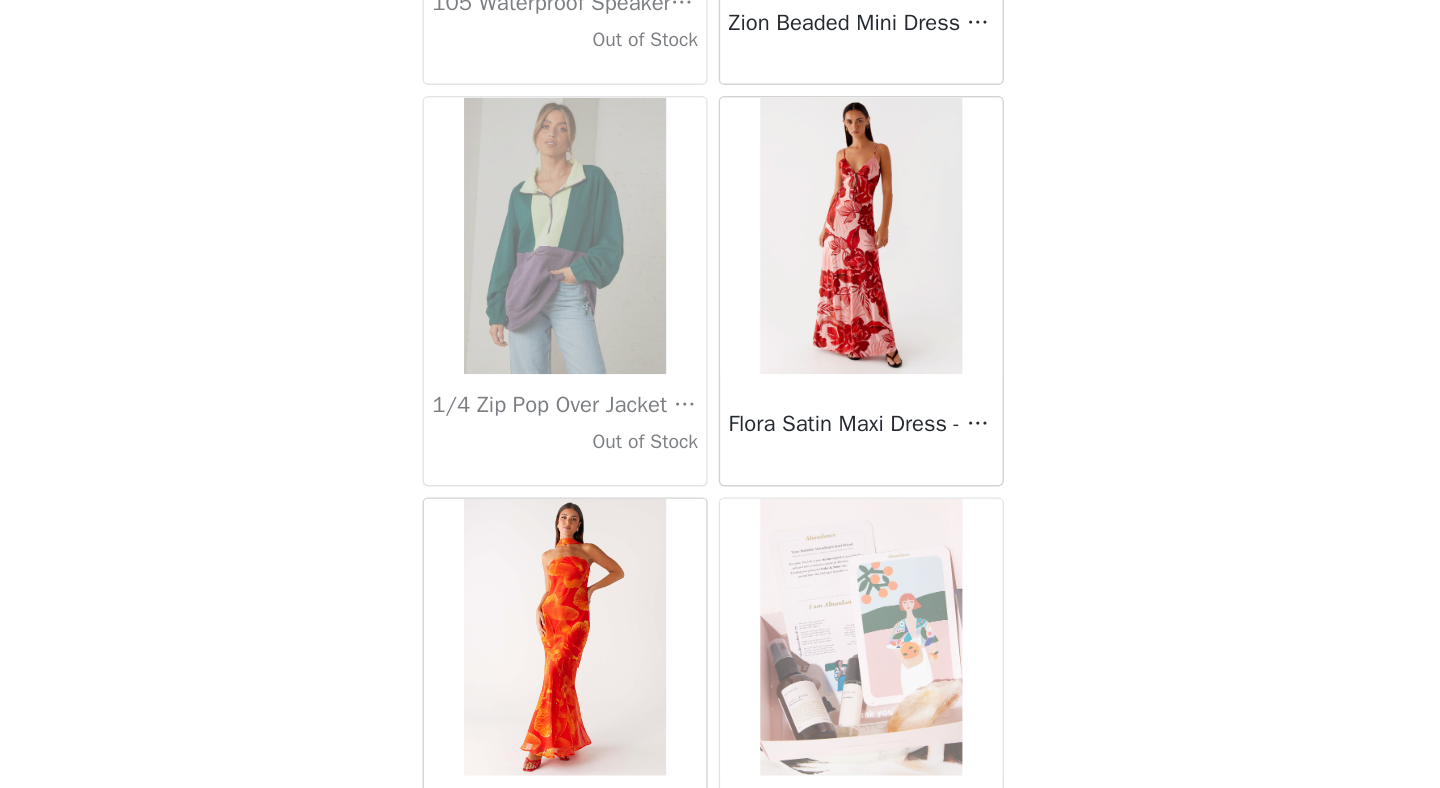 scroll, scrollTop: 68972, scrollLeft: 0, axis: vertical 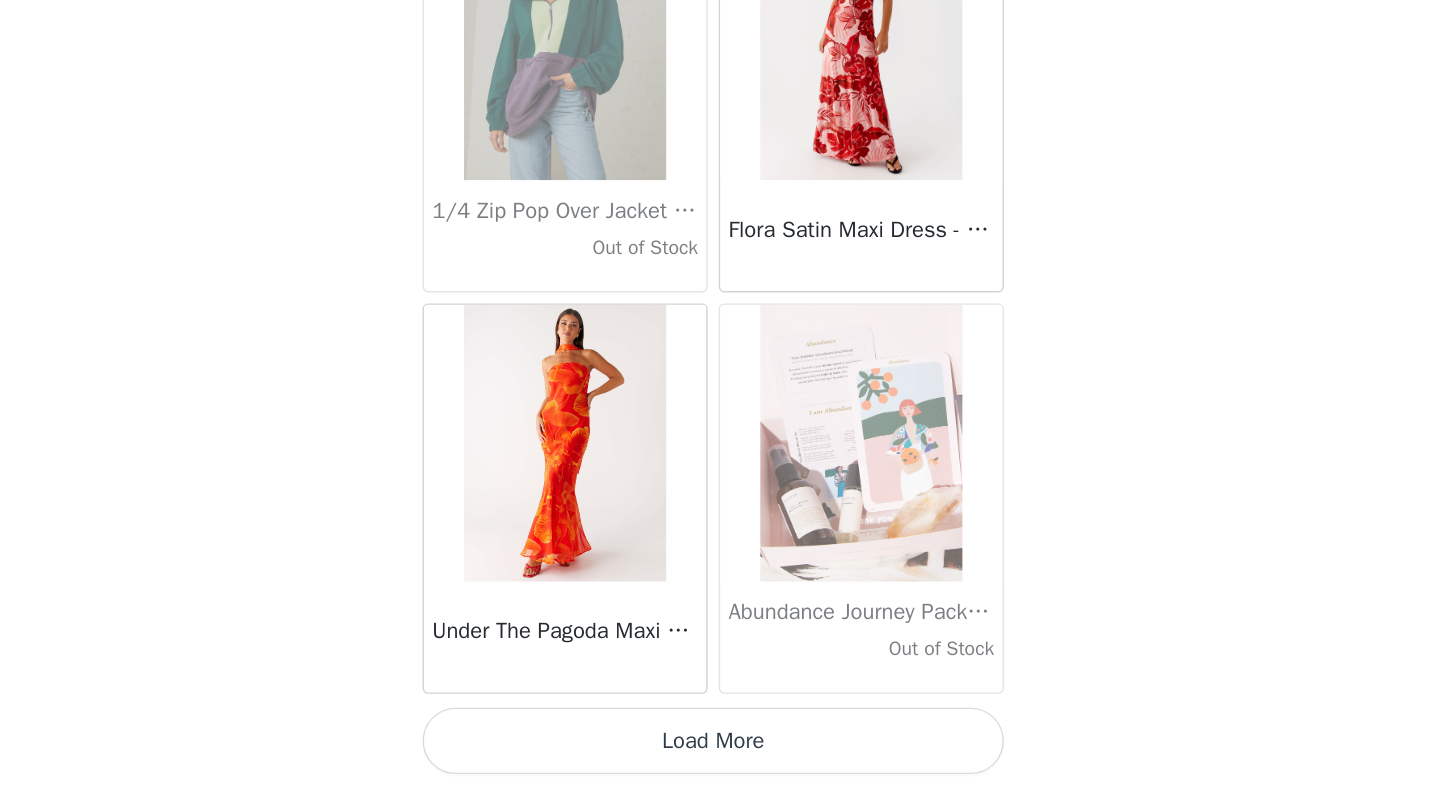 click on "Load More" at bounding box center (720, 754) 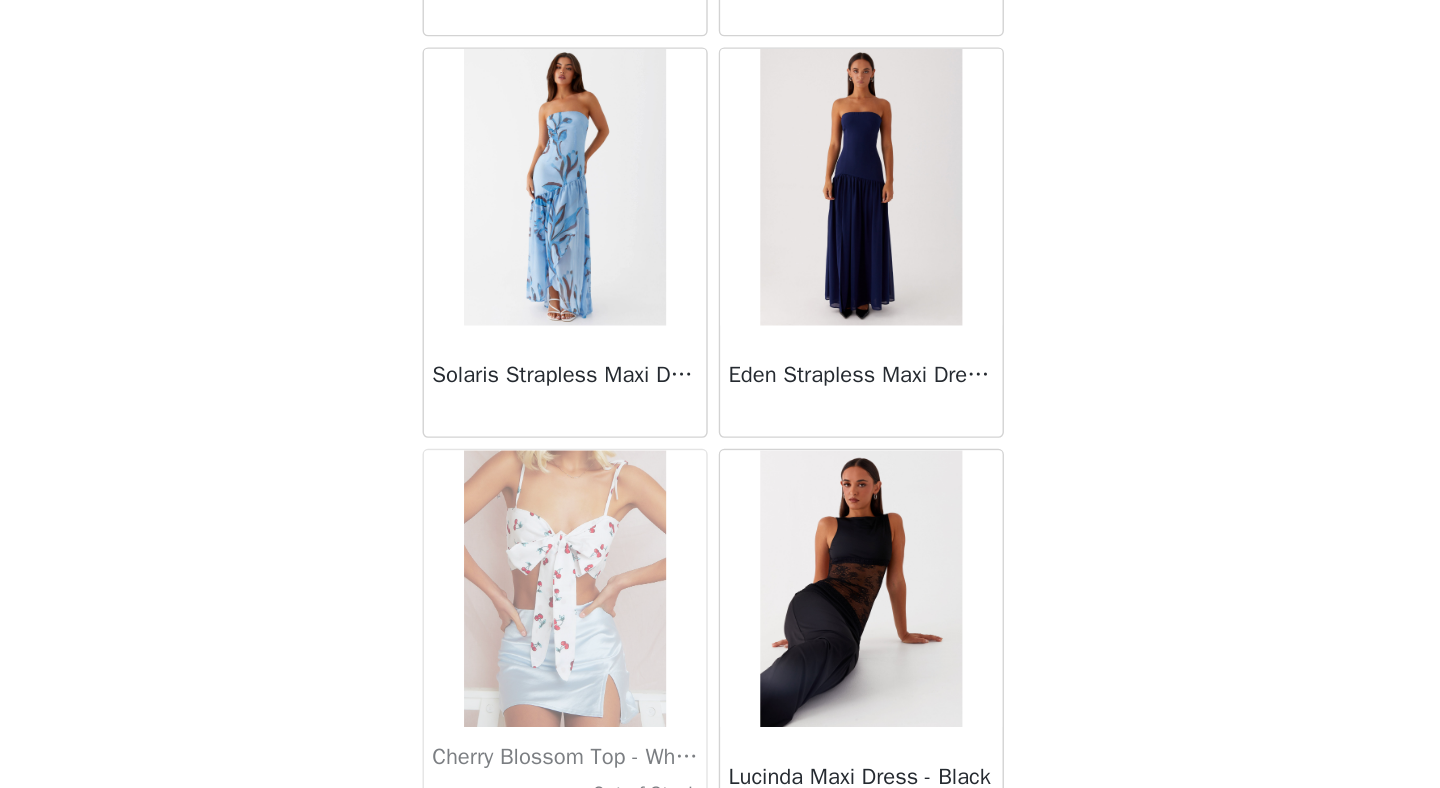 scroll, scrollTop: 71872, scrollLeft: 0, axis: vertical 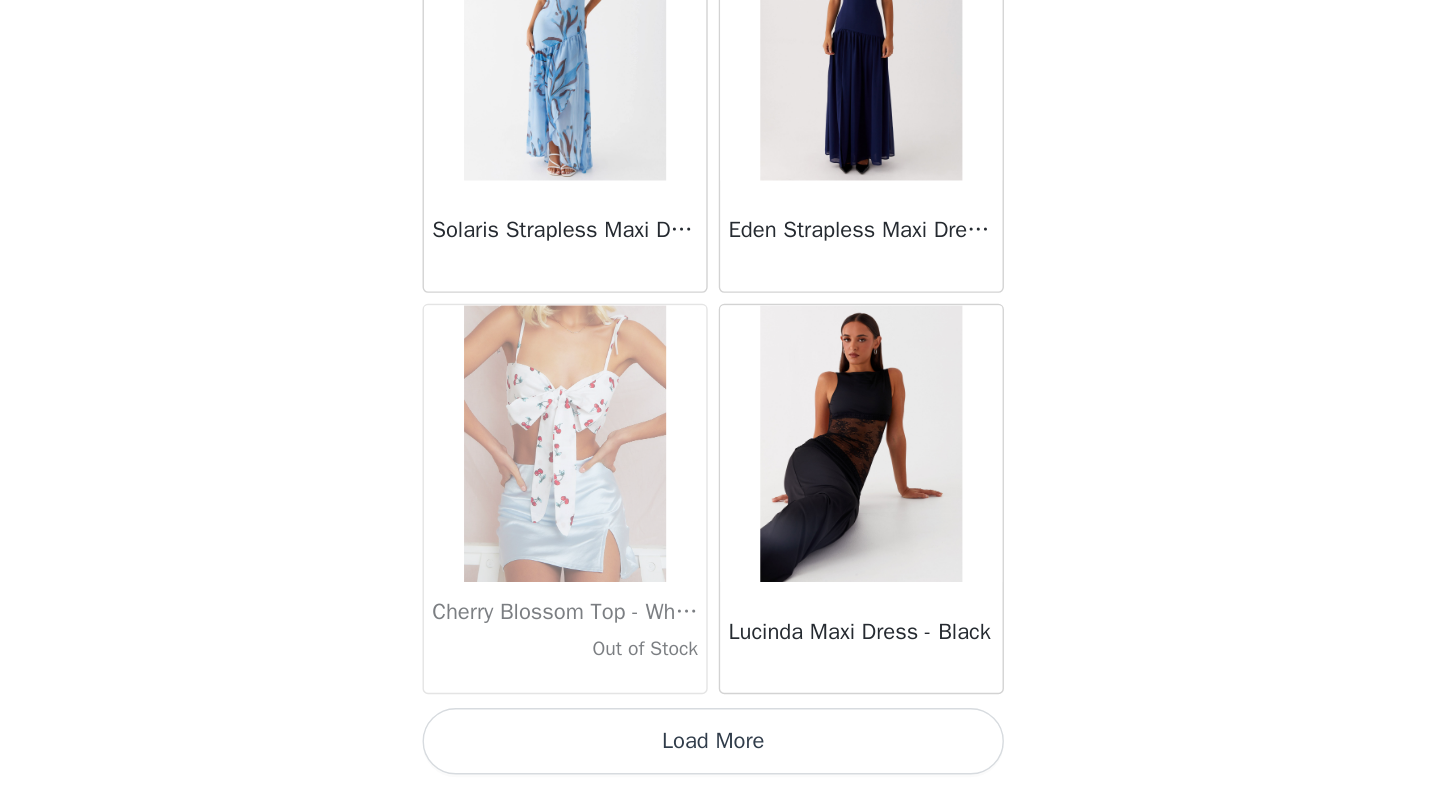 click on "Load More" at bounding box center [720, 754] 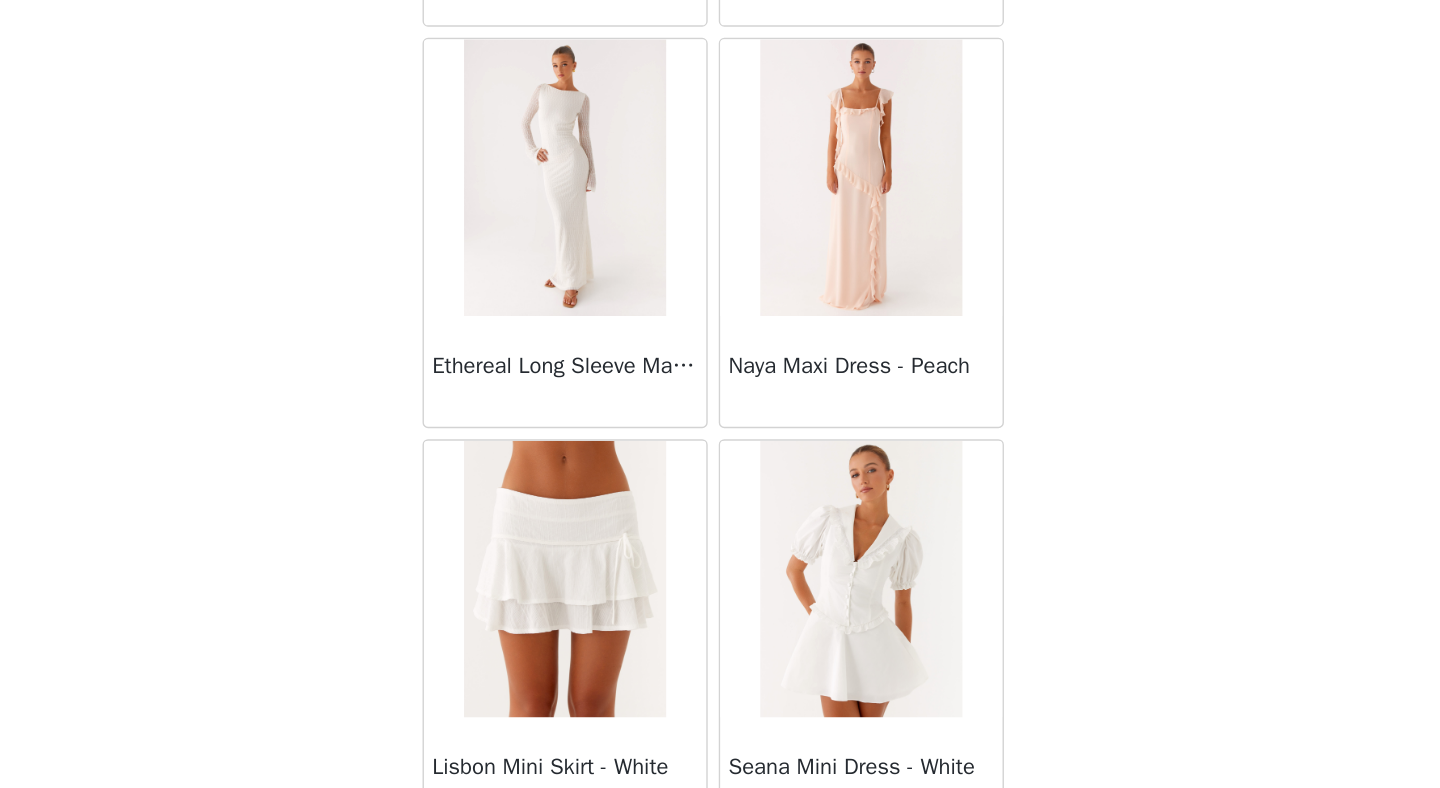 scroll, scrollTop: 74772, scrollLeft: 0, axis: vertical 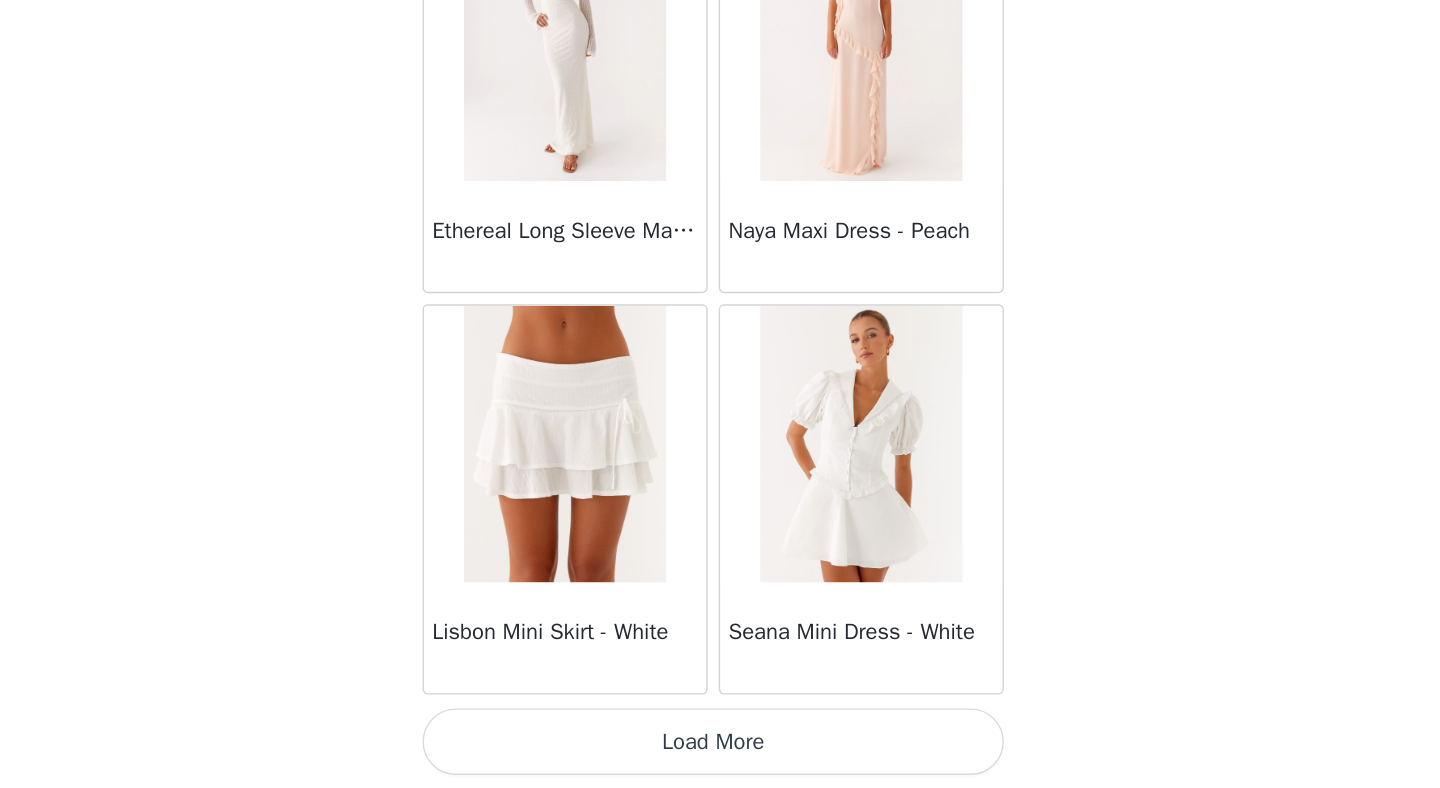 click on "Load More" at bounding box center (720, 754) 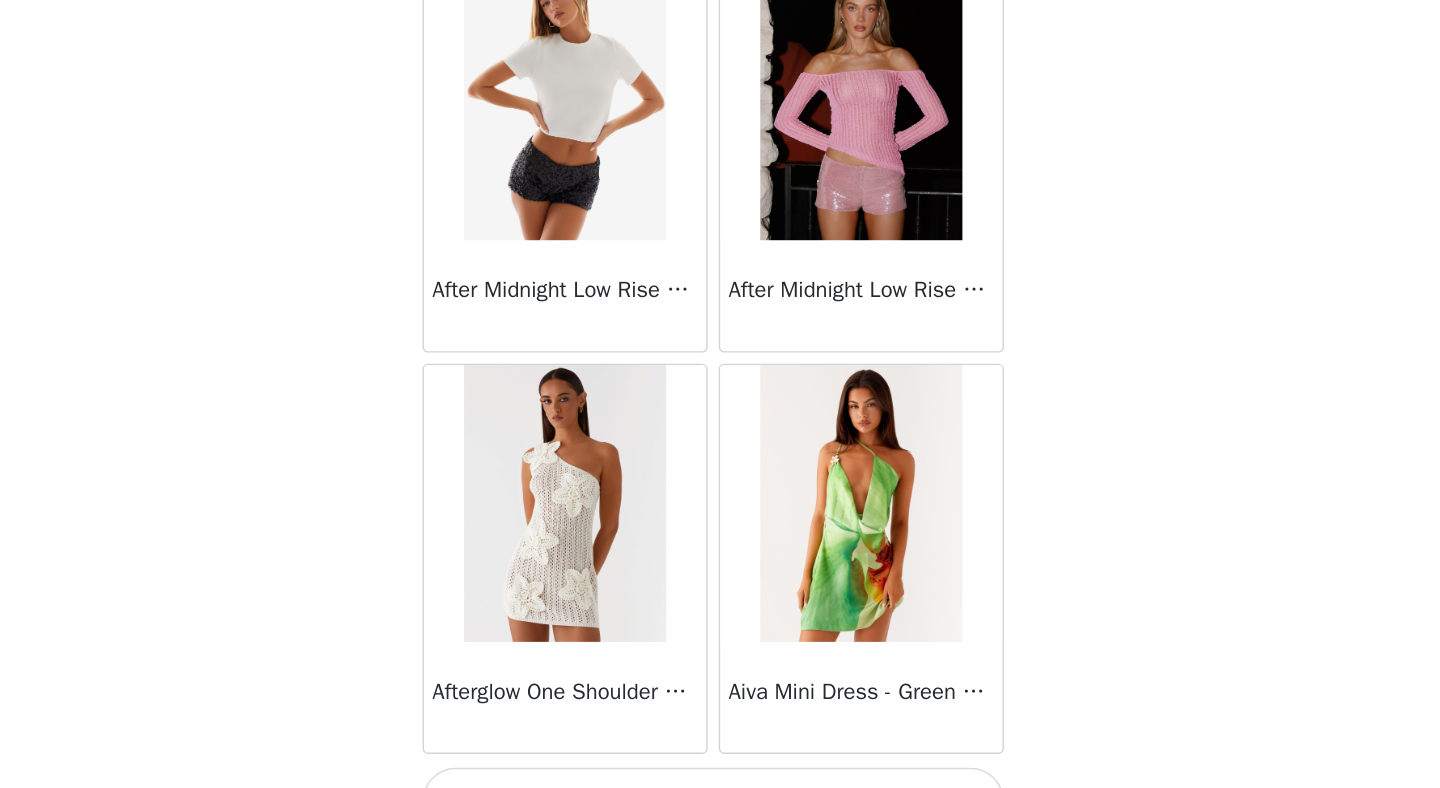 scroll, scrollTop: 77672, scrollLeft: 0, axis: vertical 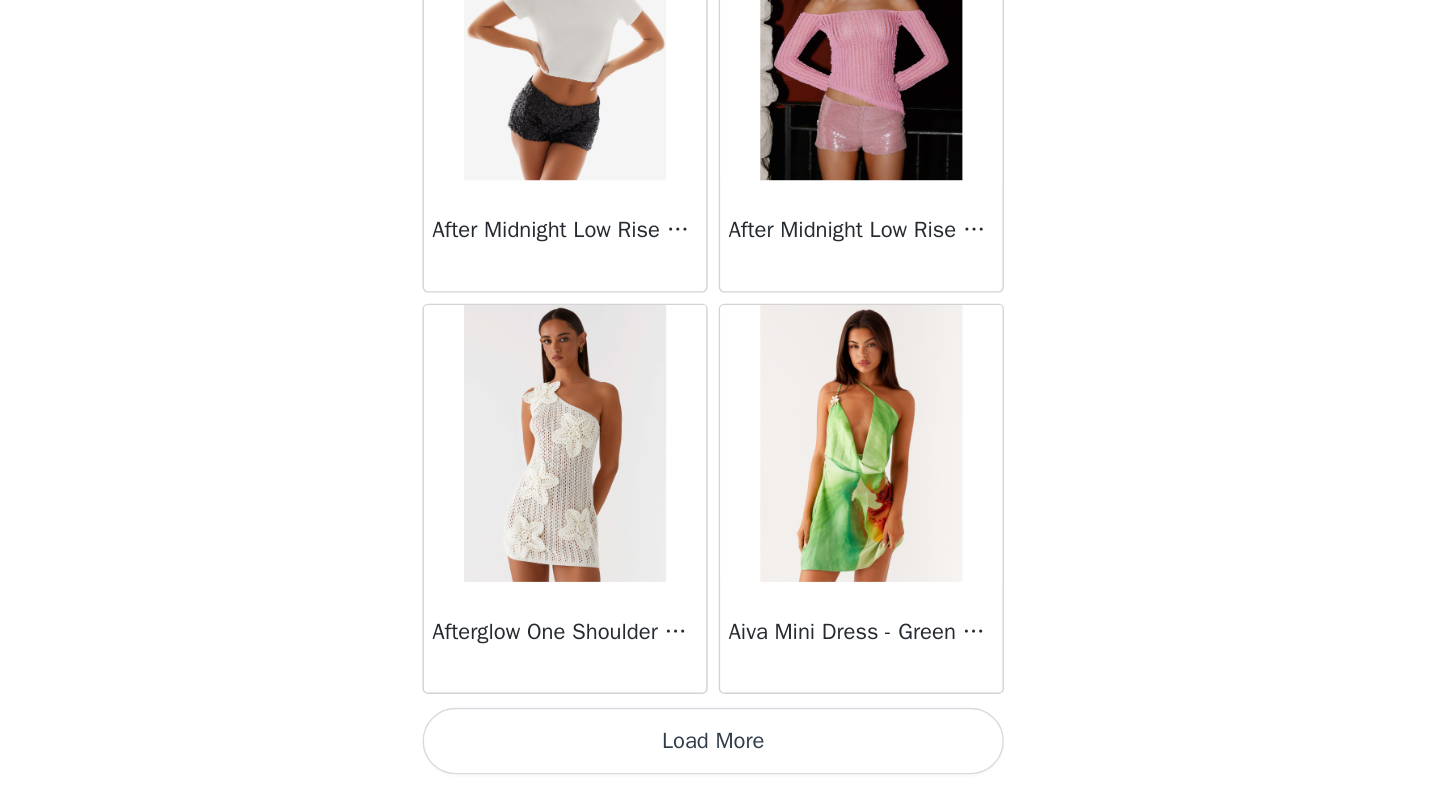 click on "Load More" at bounding box center (720, 754) 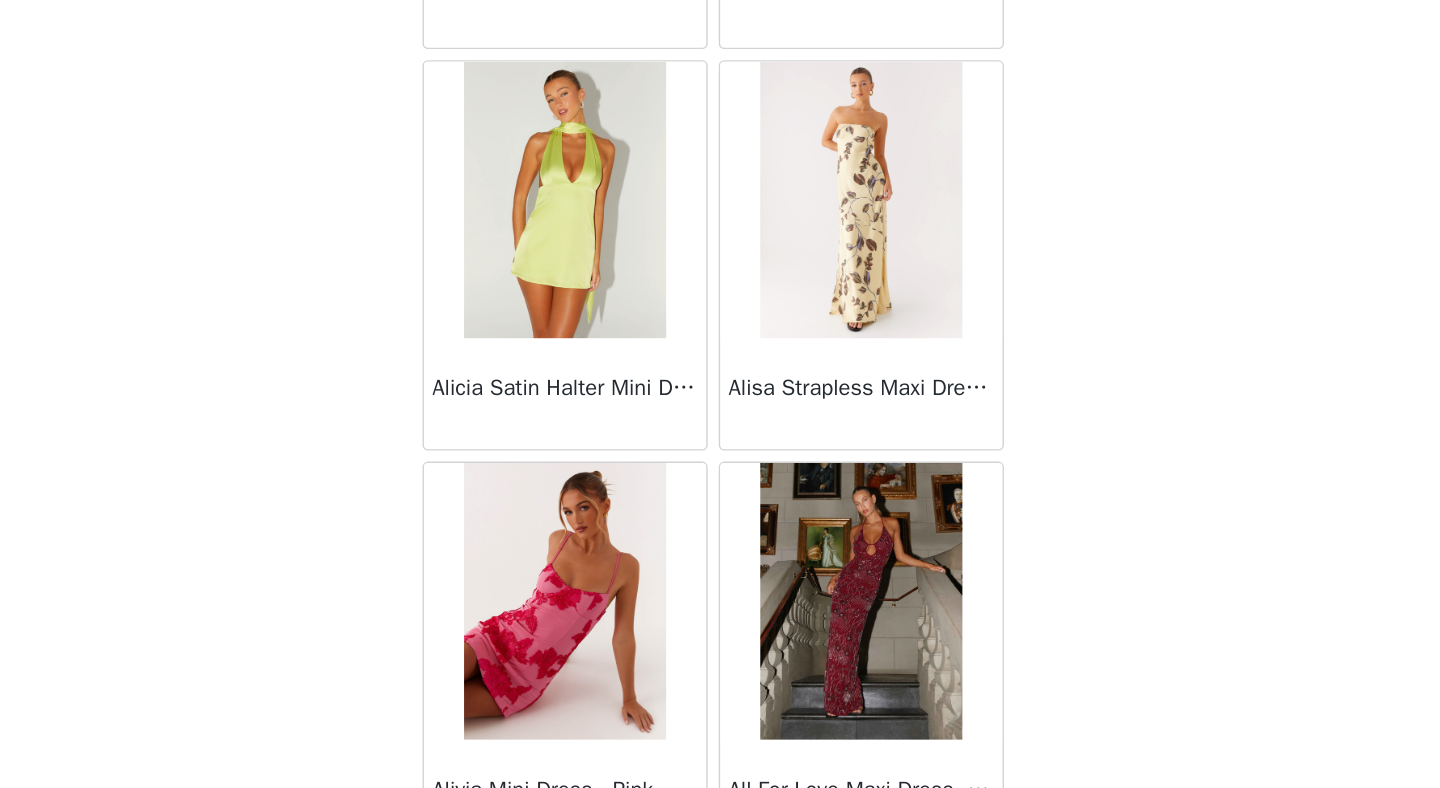 scroll, scrollTop: 80572, scrollLeft: 0, axis: vertical 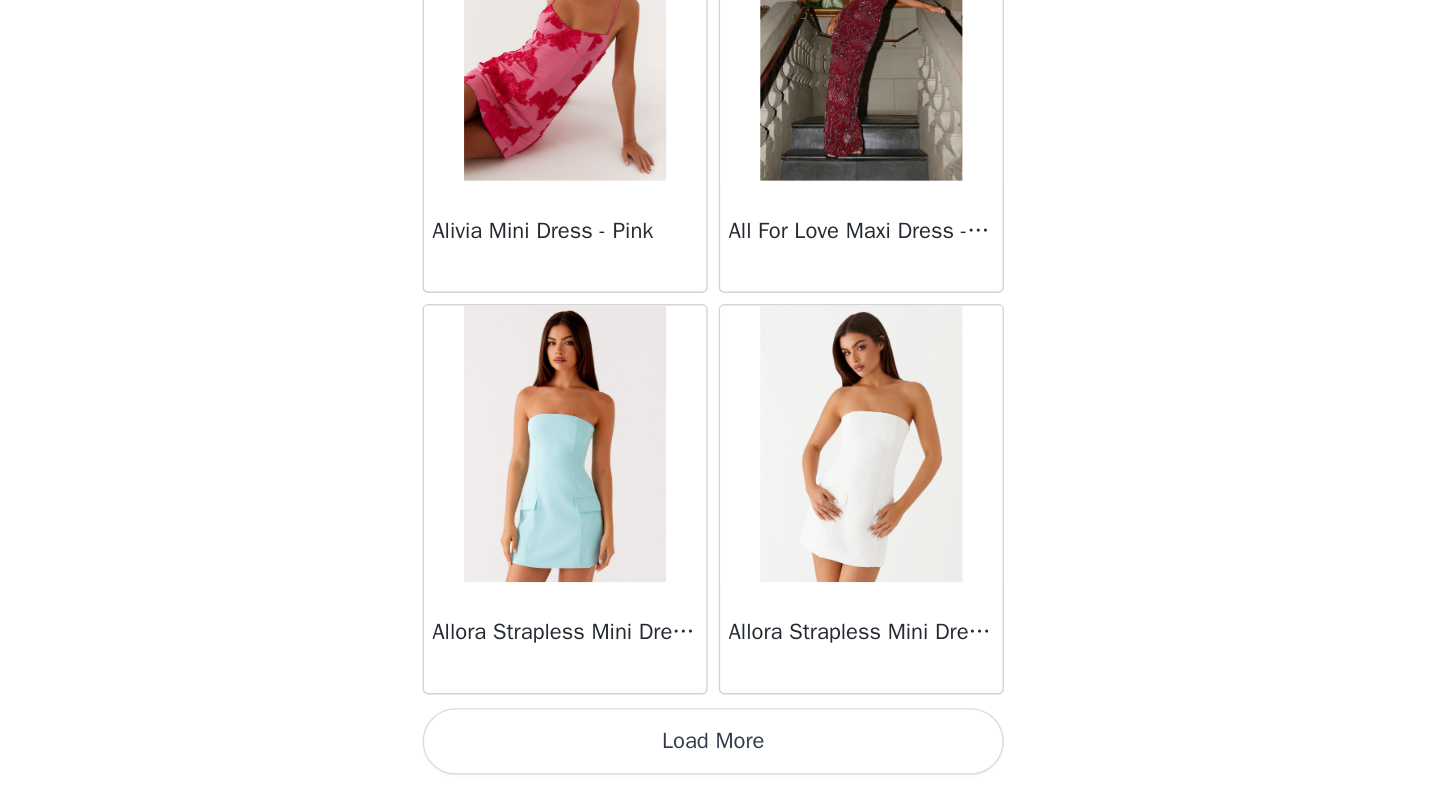 click on "Load More" at bounding box center [720, 754] 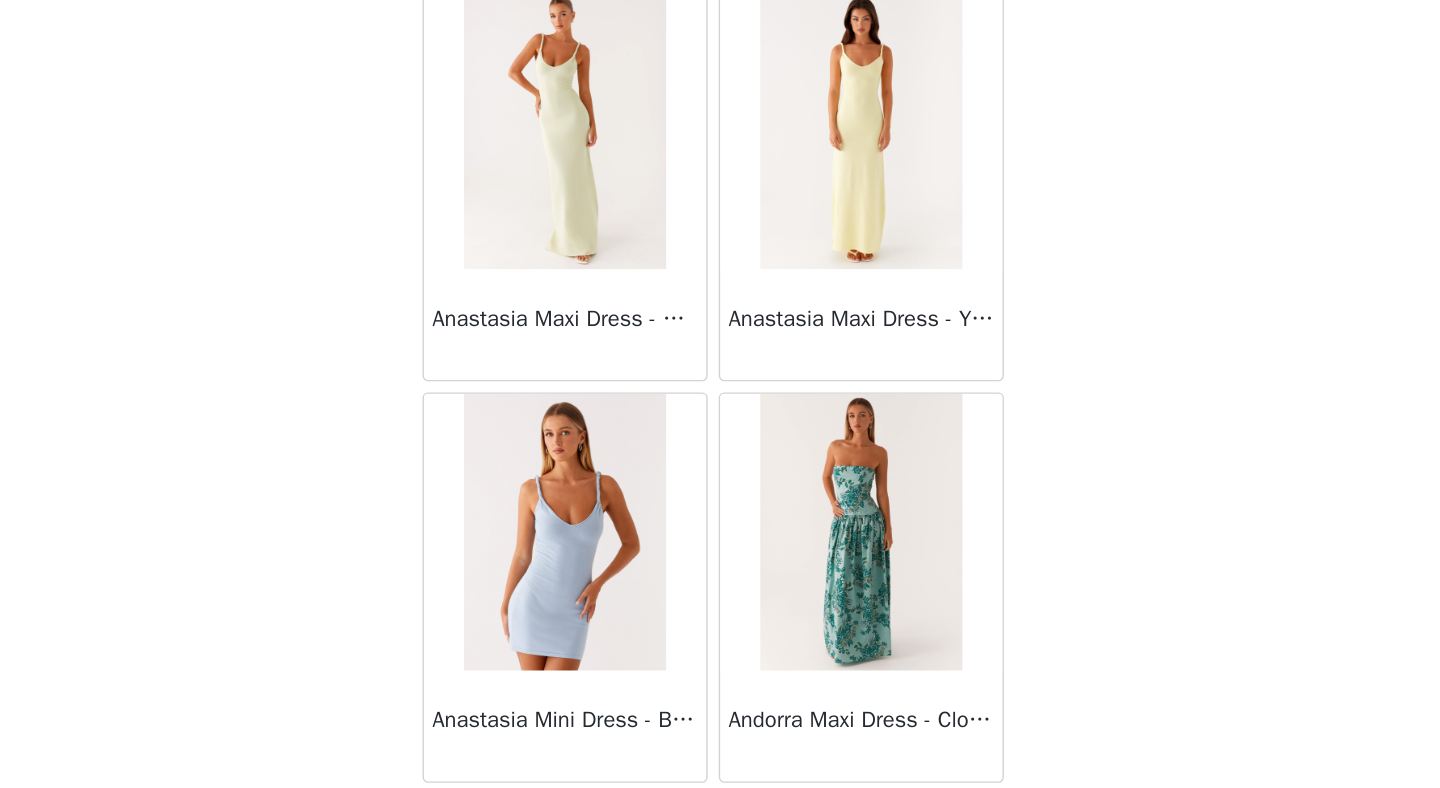 scroll, scrollTop: 83244, scrollLeft: 0, axis: vertical 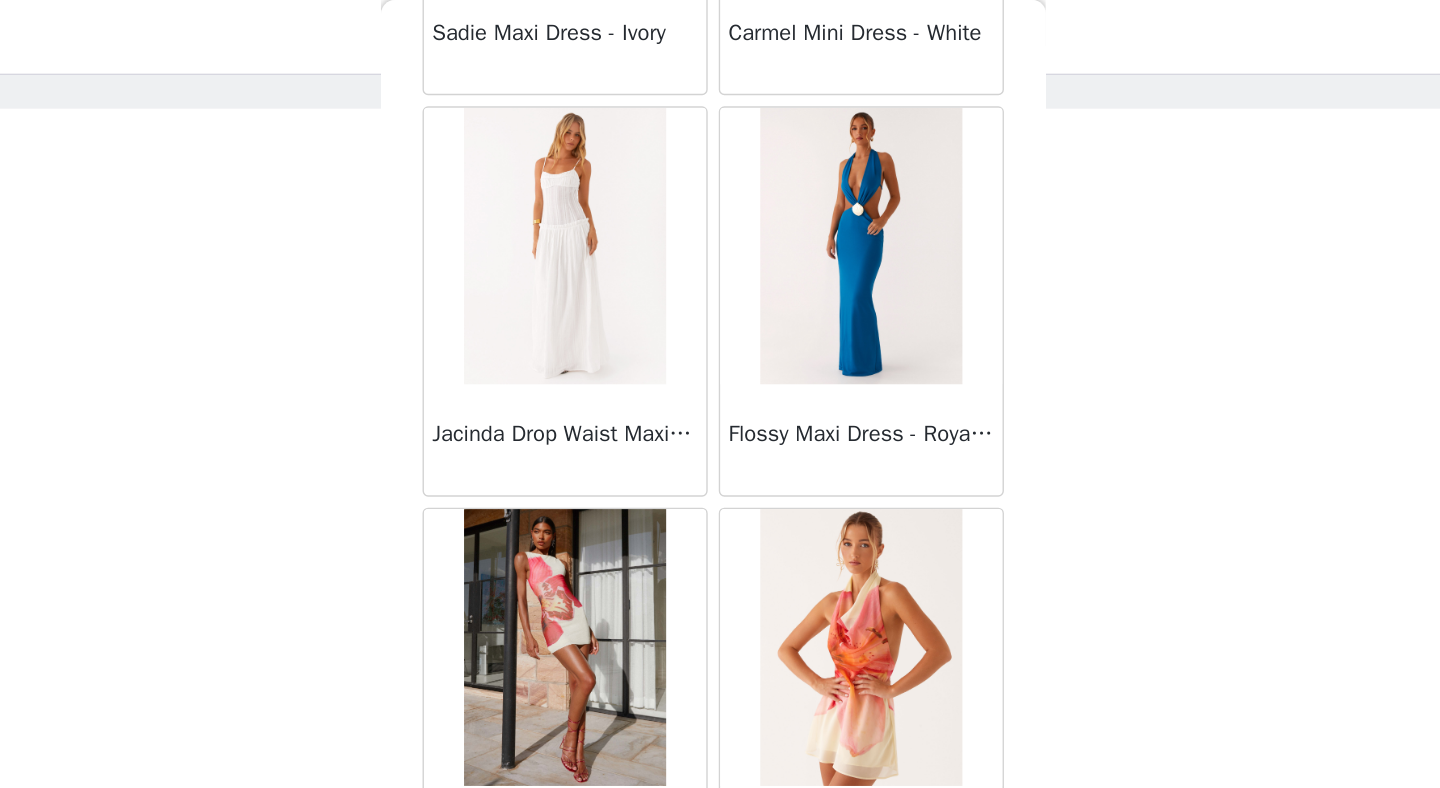 click at bounding box center [826, 178] 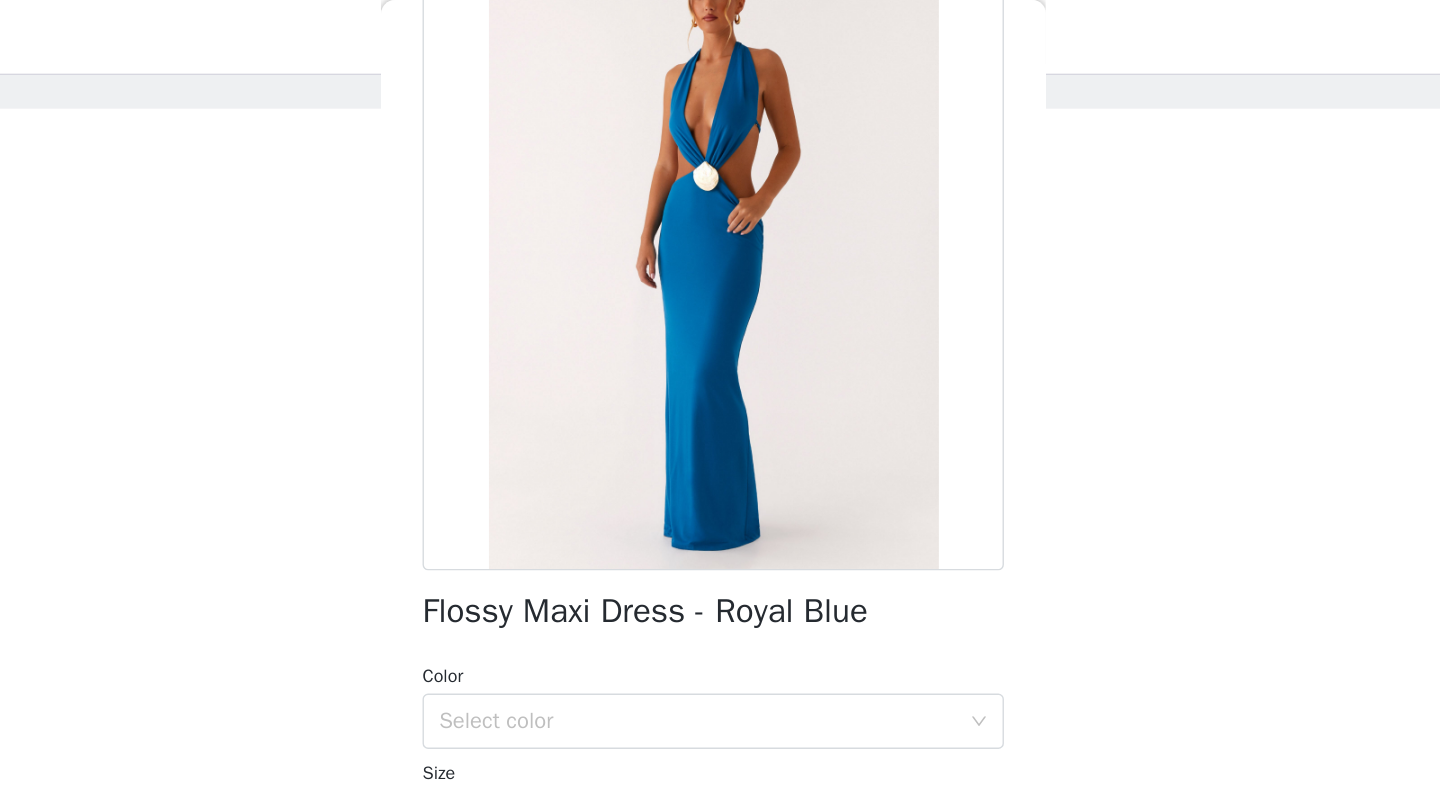 scroll, scrollTop: 245, scrollLeft: 0, axis: vertical 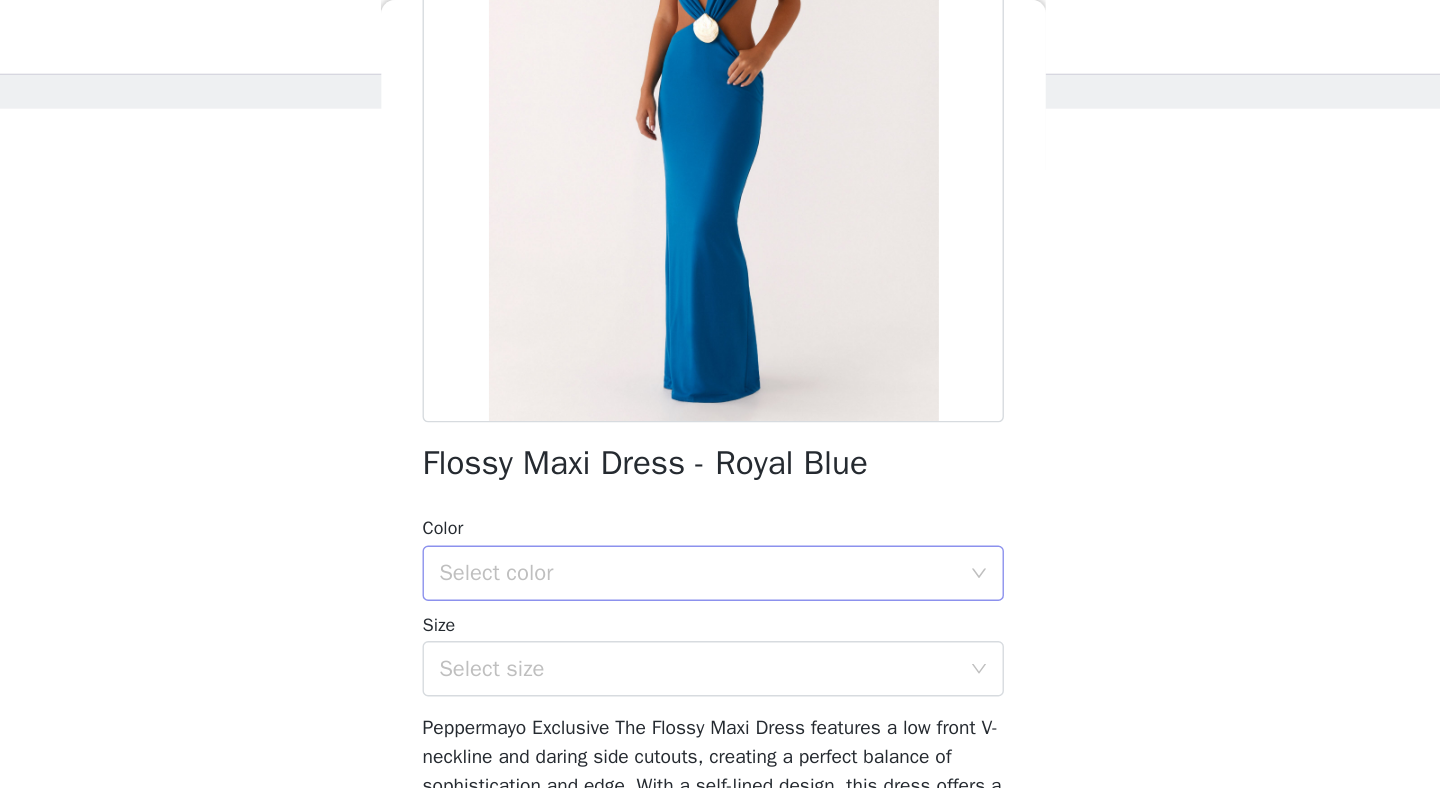 click on "Select color" at bounding box center [713, 414] 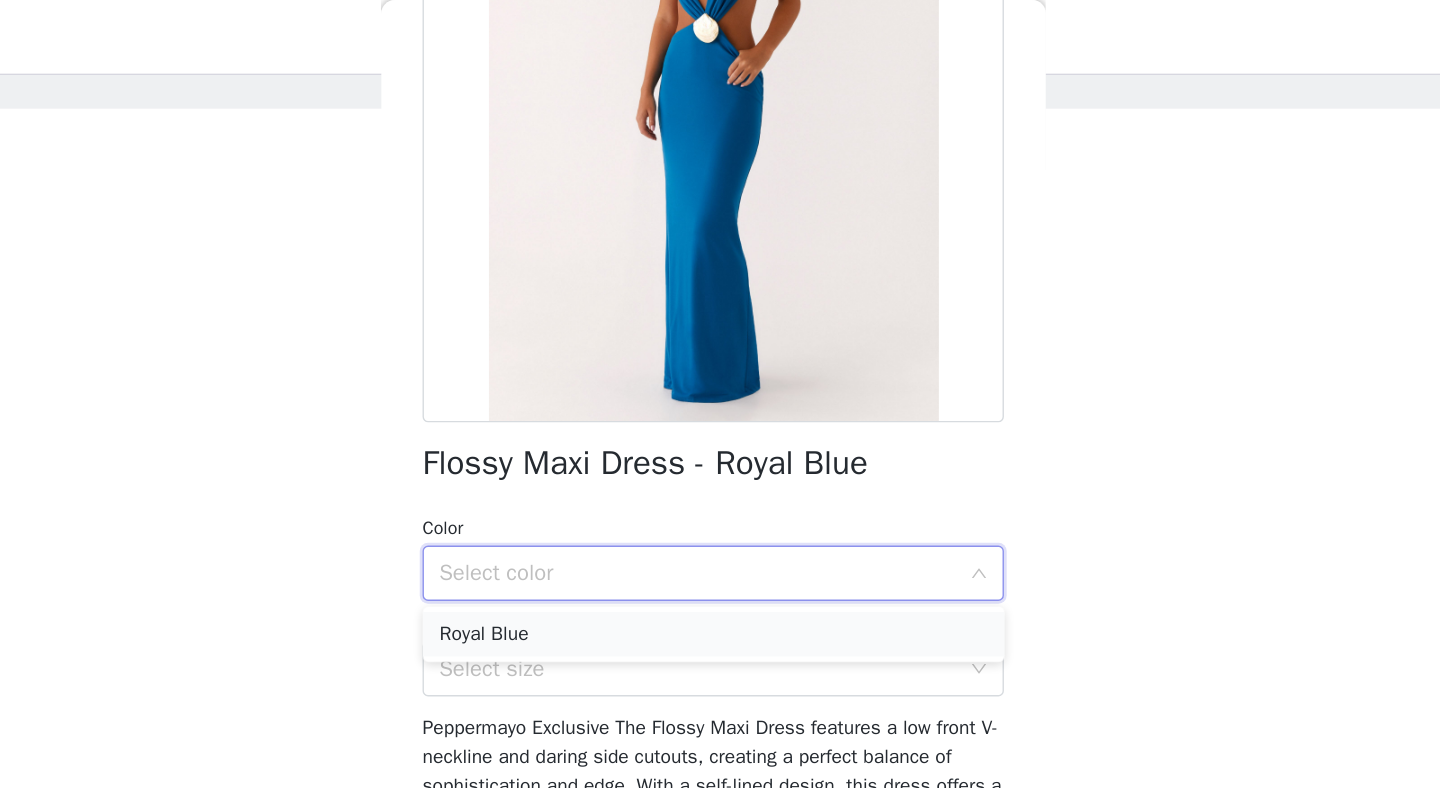 click on "Royal Blue" at bounding box center (720, 458) 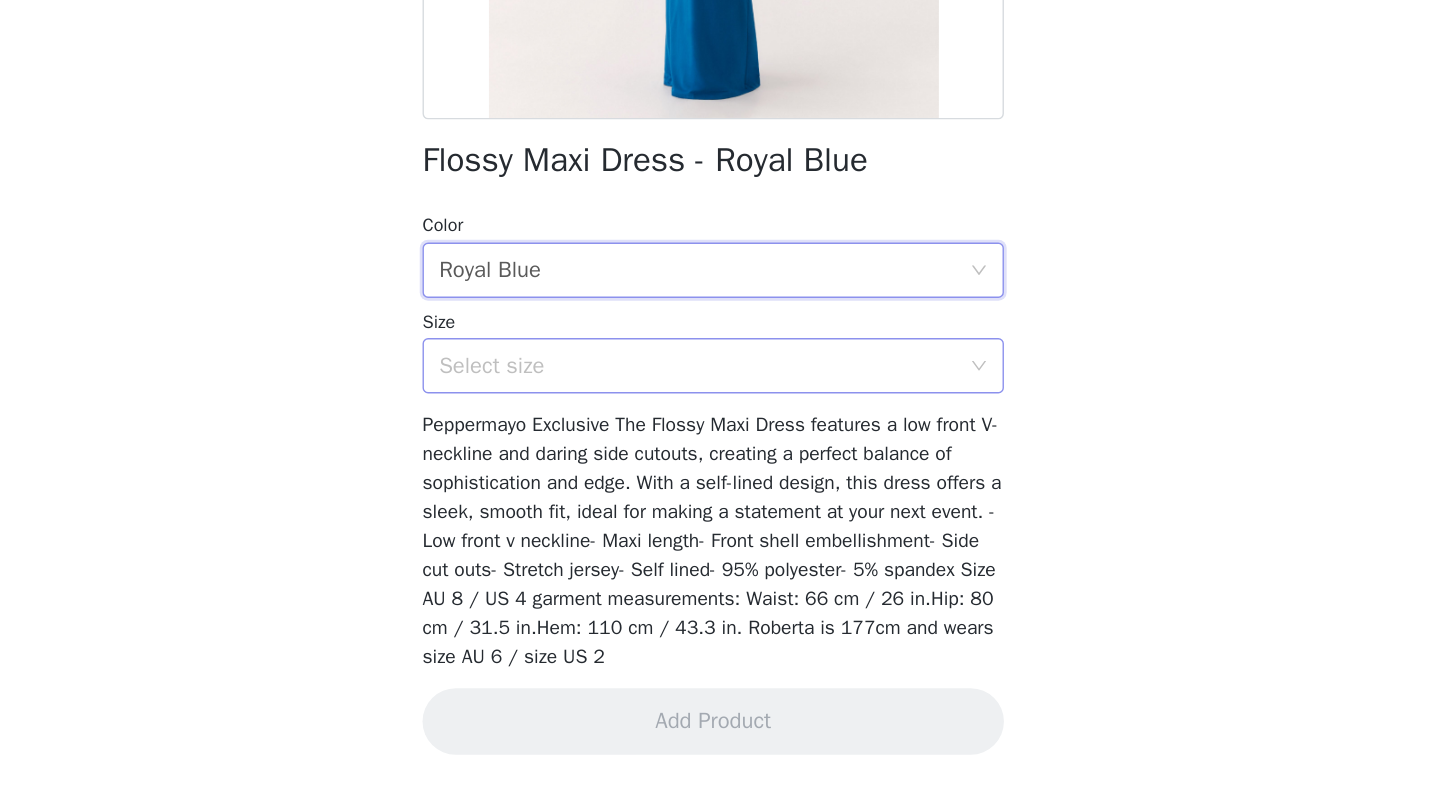 click on "Select size" at bounding box center [709, 483] 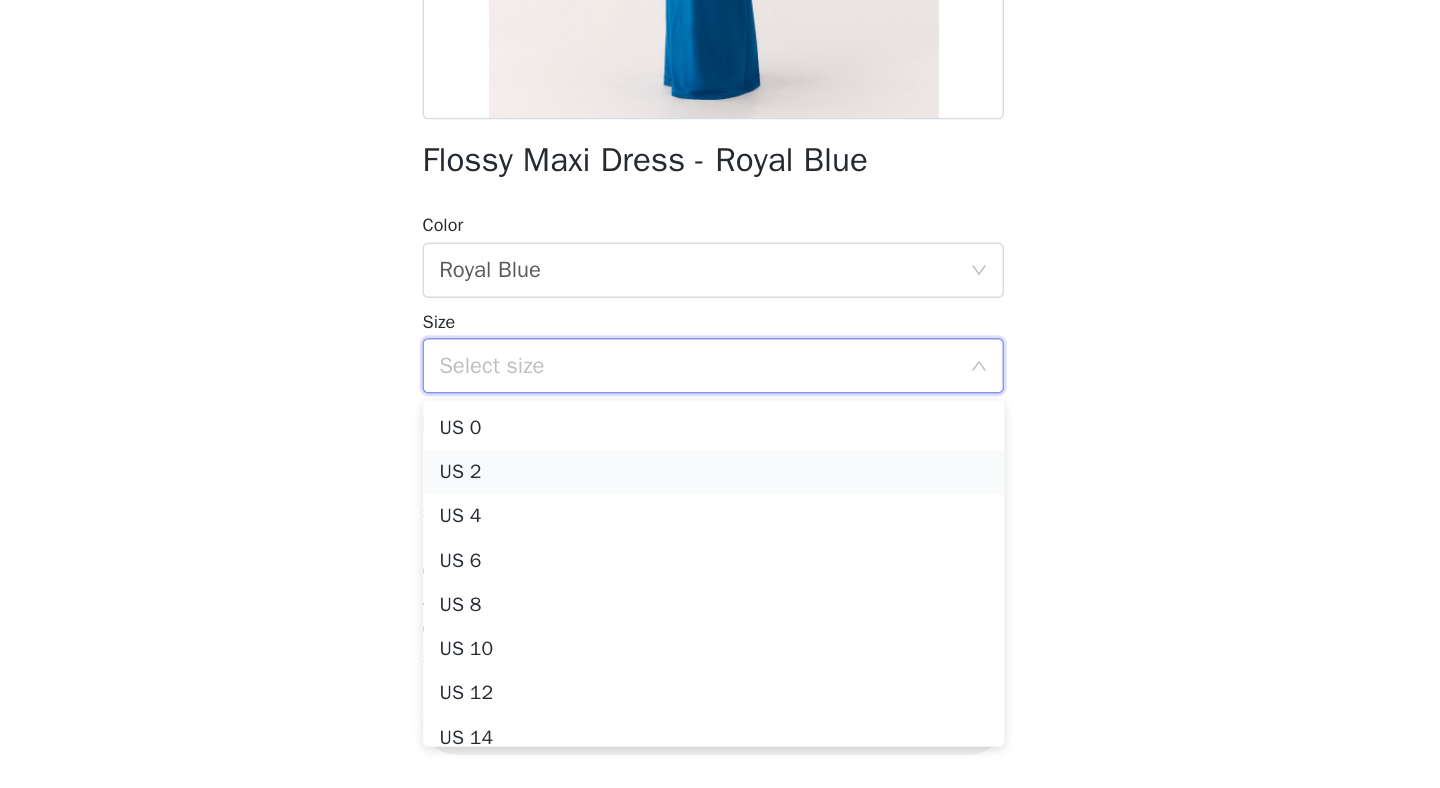 click on "US 2" at bounding box center [720, 560] 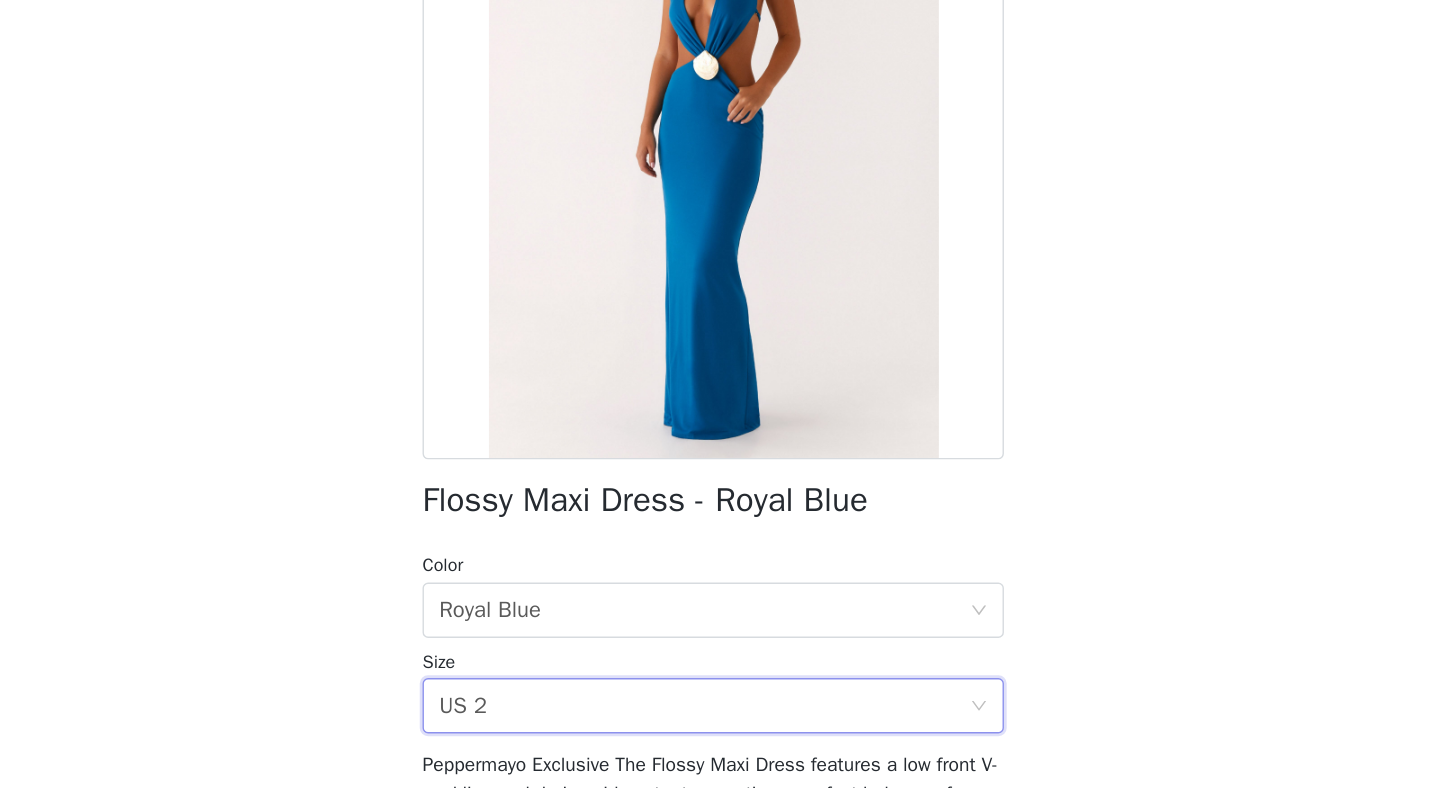 scroll, scrollTop: 245, scrollLeft: 0, axis: vertical 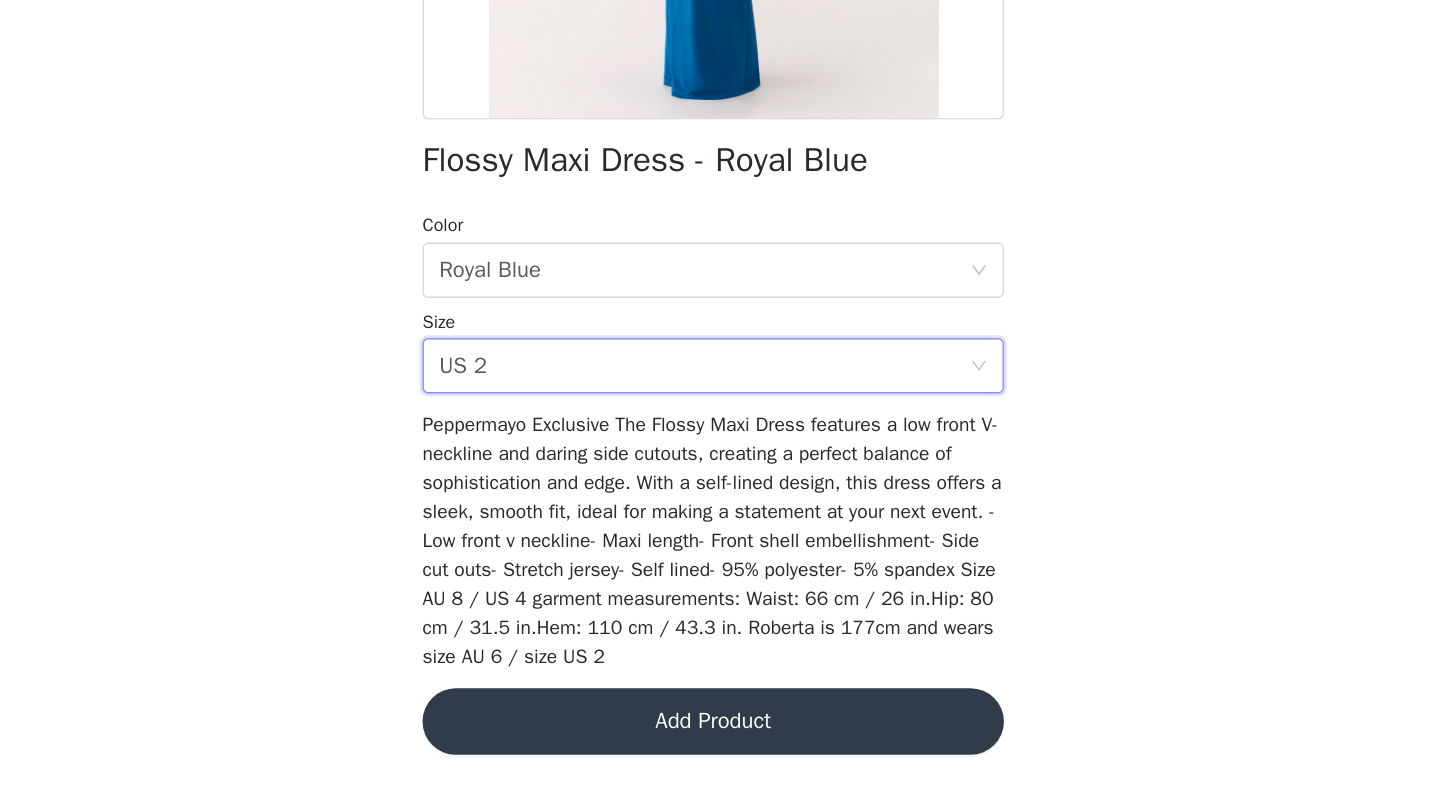 click on "Add Product" at bounding box center (720, 740) 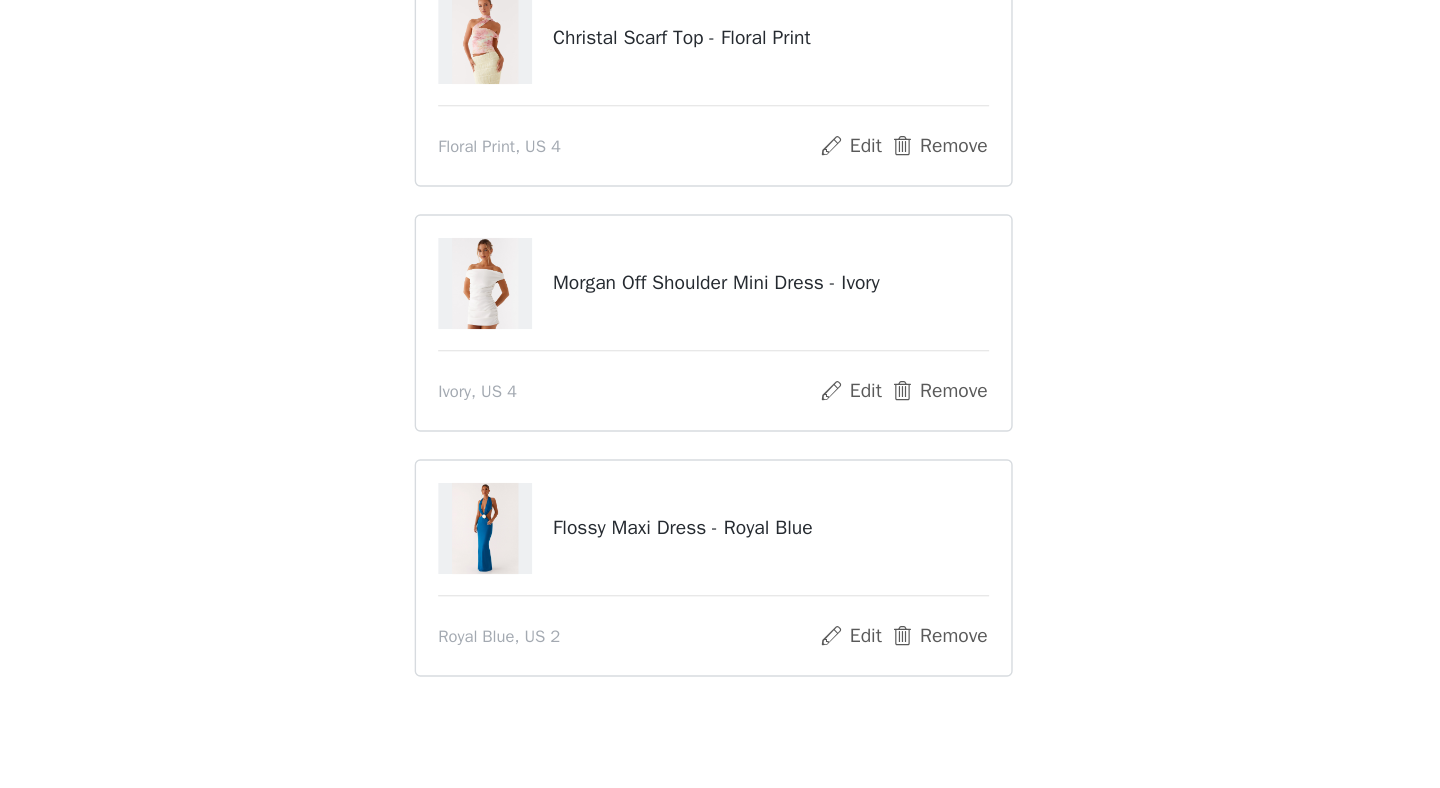scroll, scrollTop: 132, scrollLeft: 0, axis: vertical 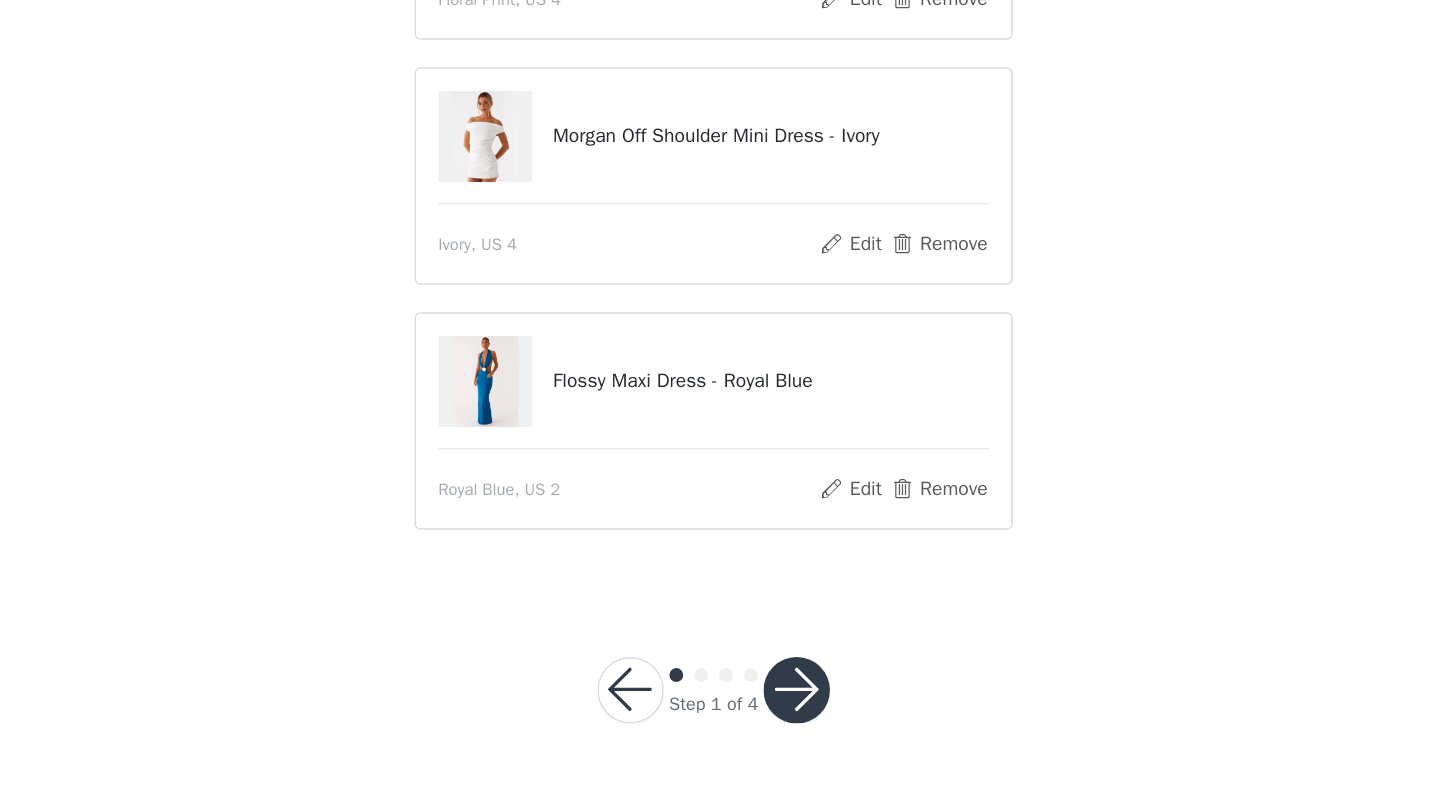 click at bounding box center [780, 717] 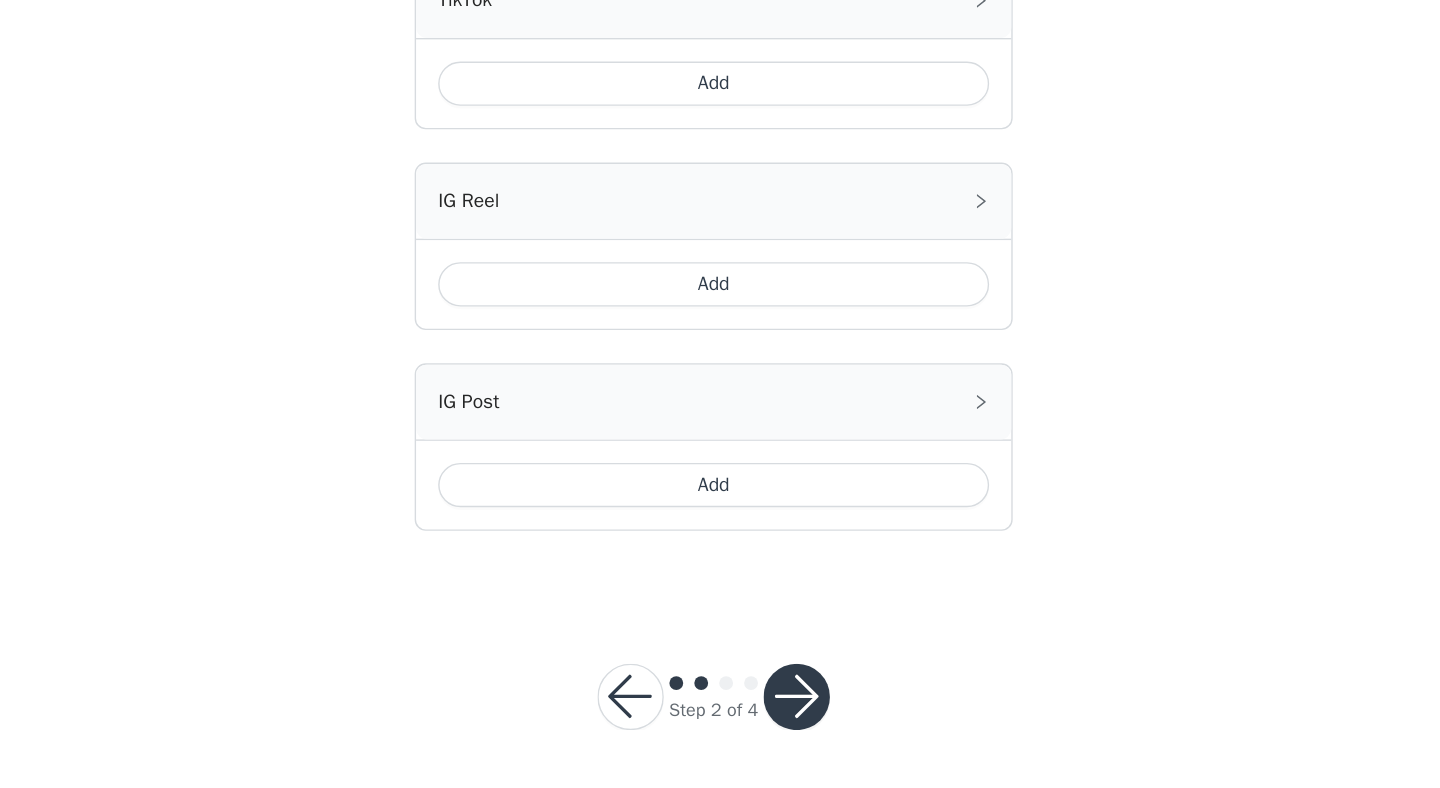scroll, scrollTop: 1160, scrollLeft: 0, axis: vertical 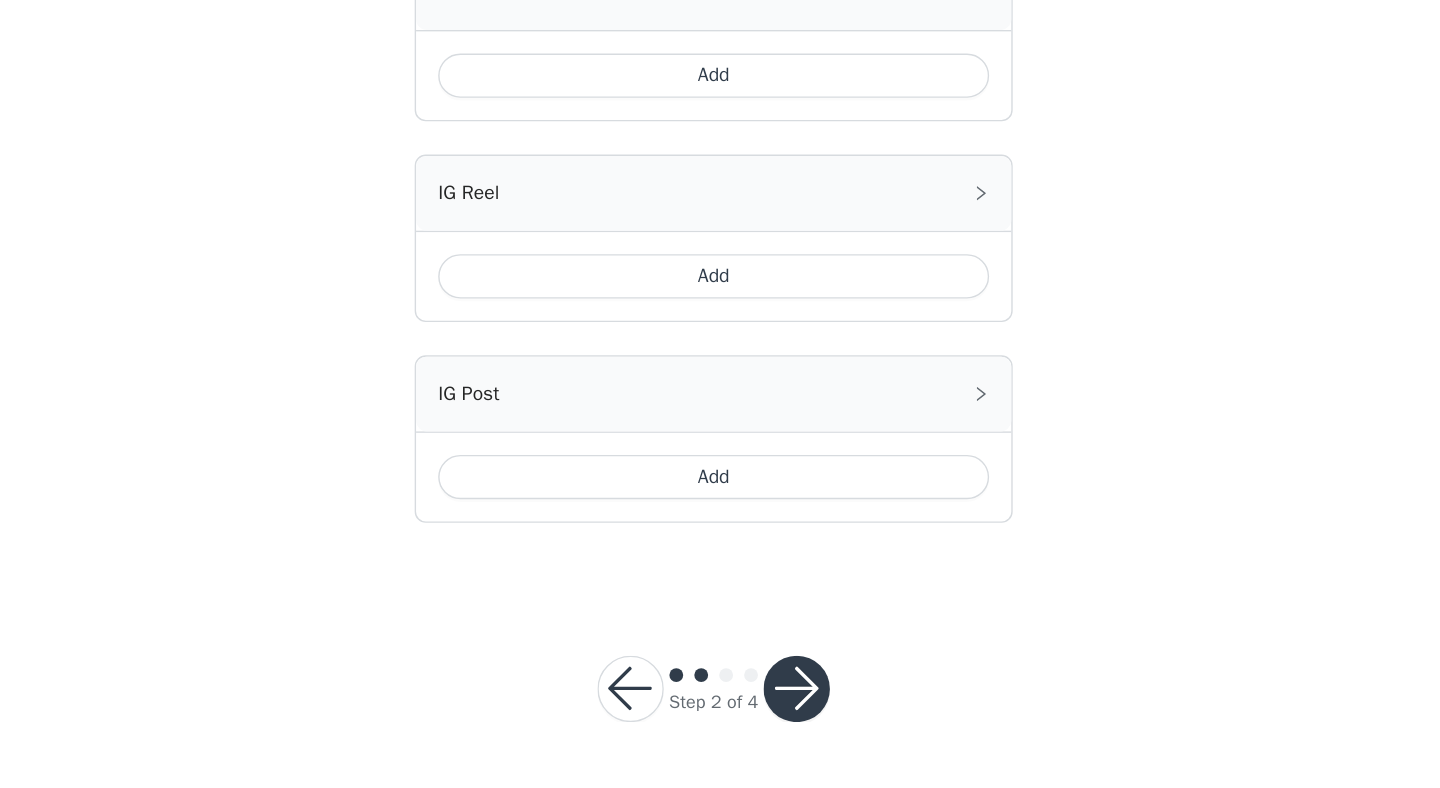 click at bounding box center (780, 716) 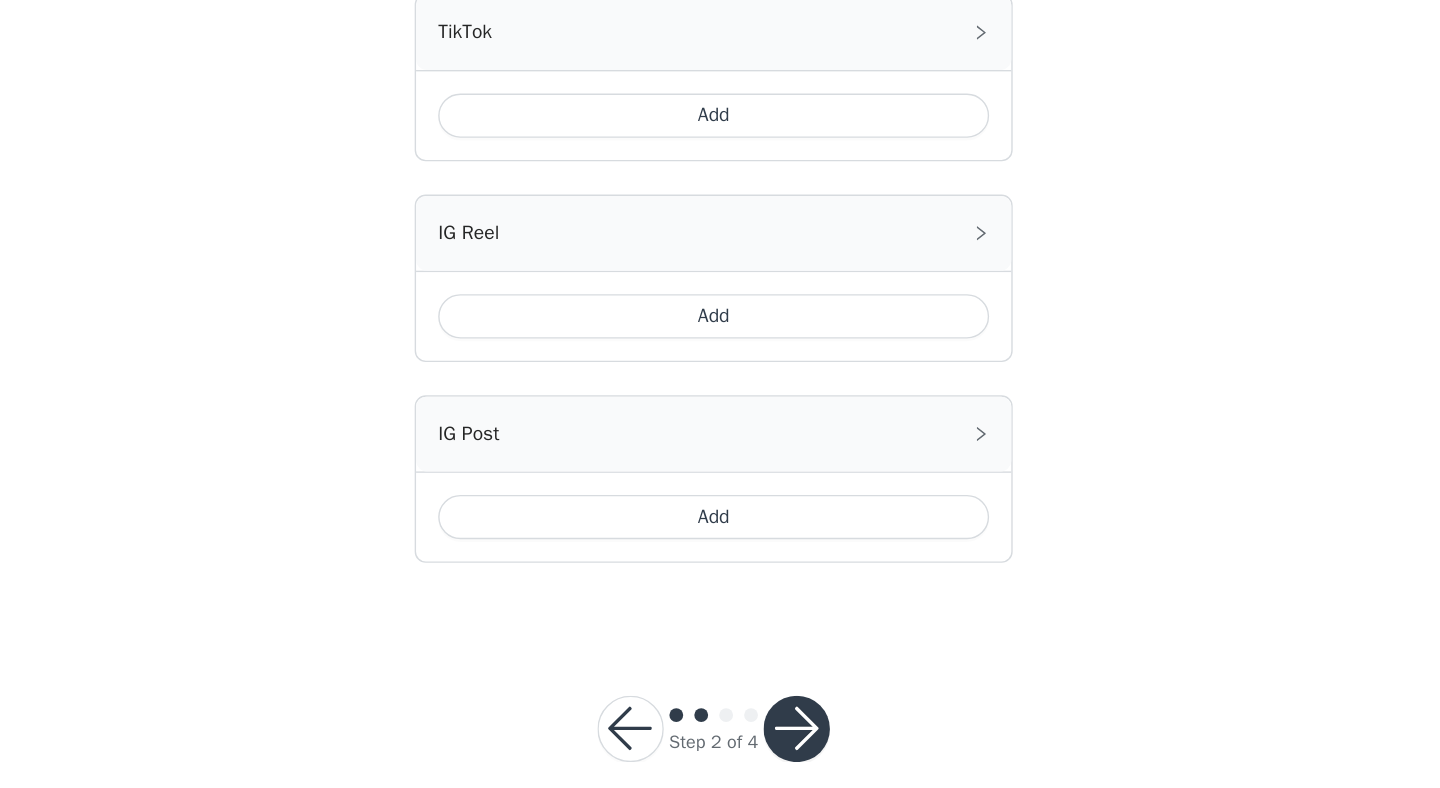 scroll, scrollTop: 1160, scrollLeft: 0, axis: vertical 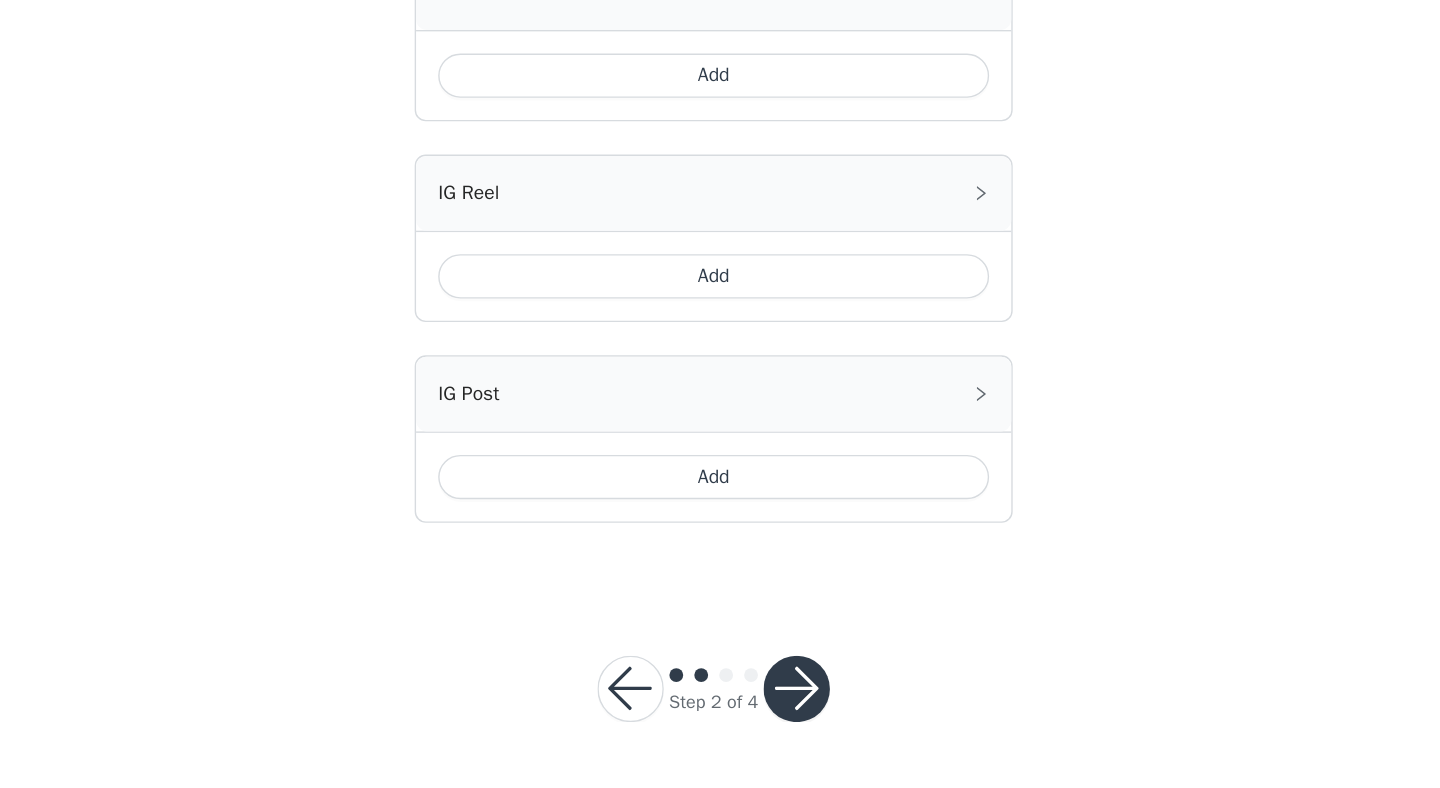 click at bounding box center (780, 716) 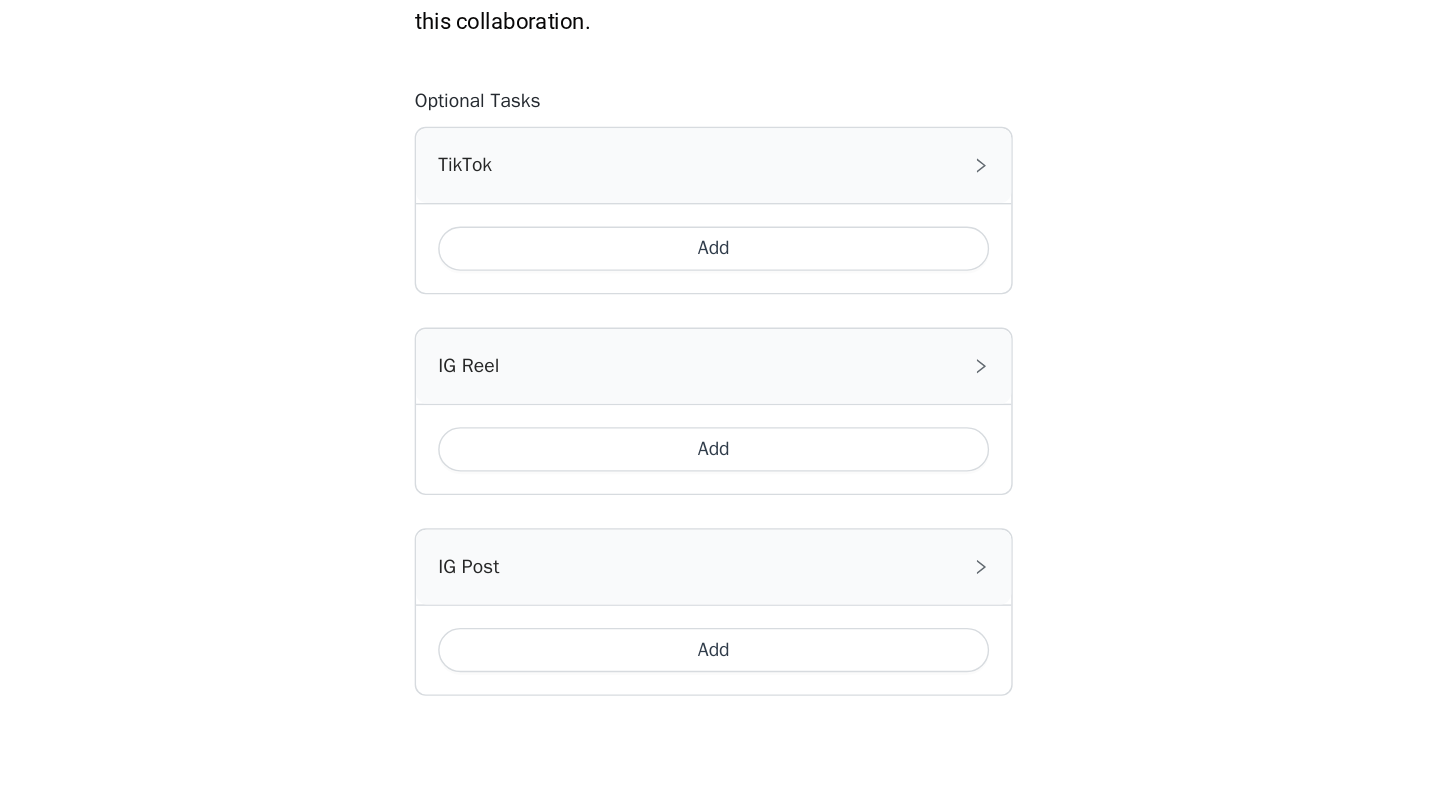 click on "Add" at bounding box center (720, 273) 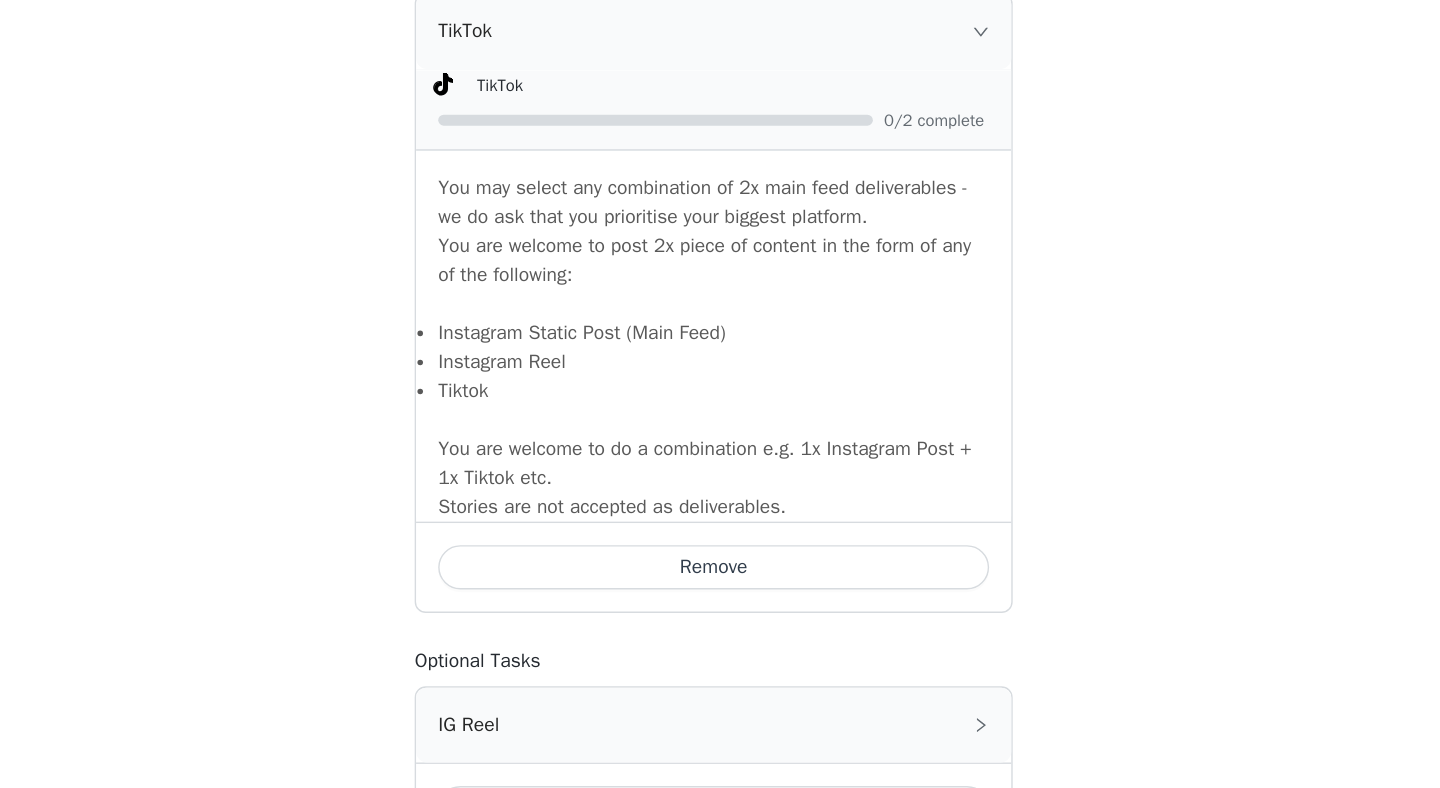 scroll, scrollTop: 1516, scrollLeft: 0, axis: vertical 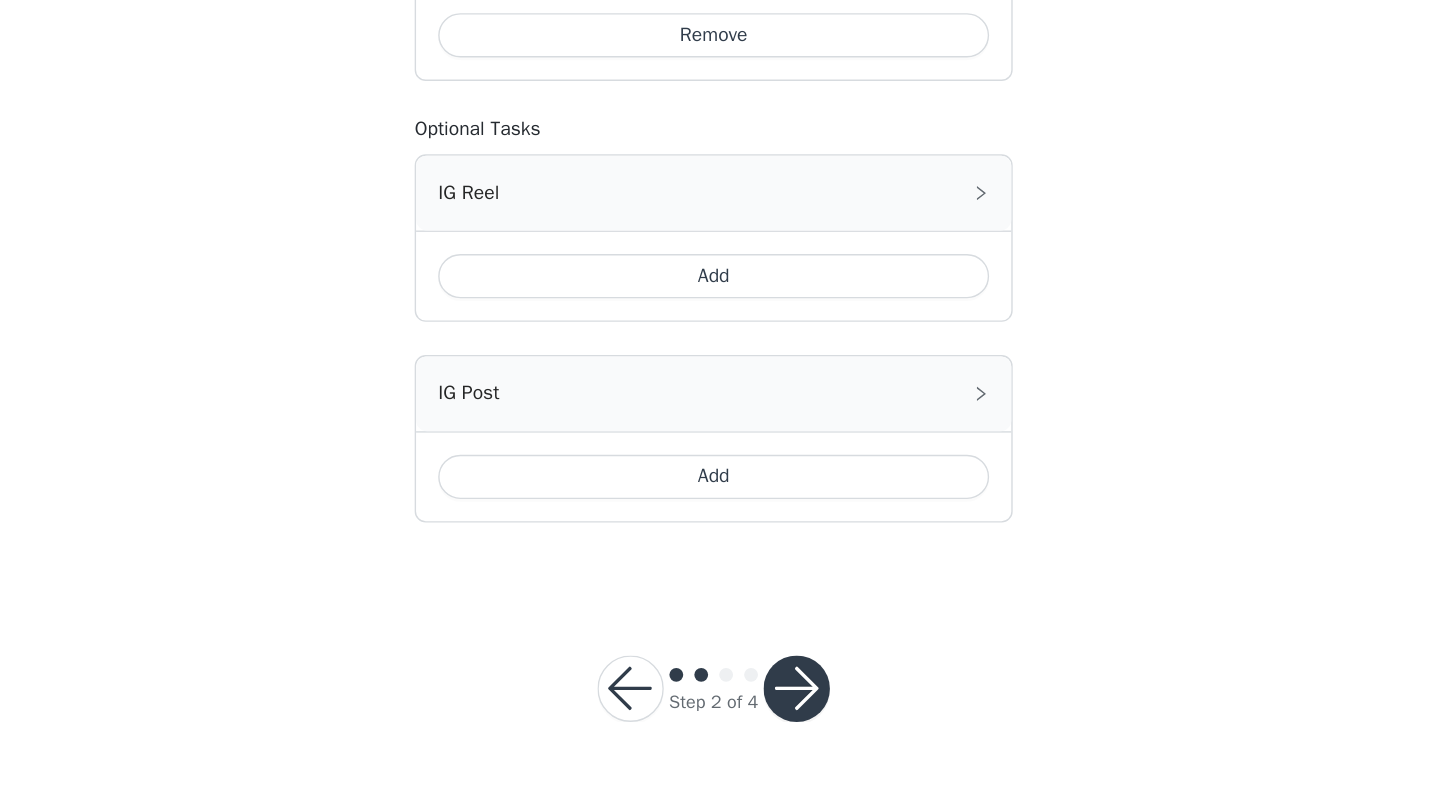 click at bounding box center [780, 716] 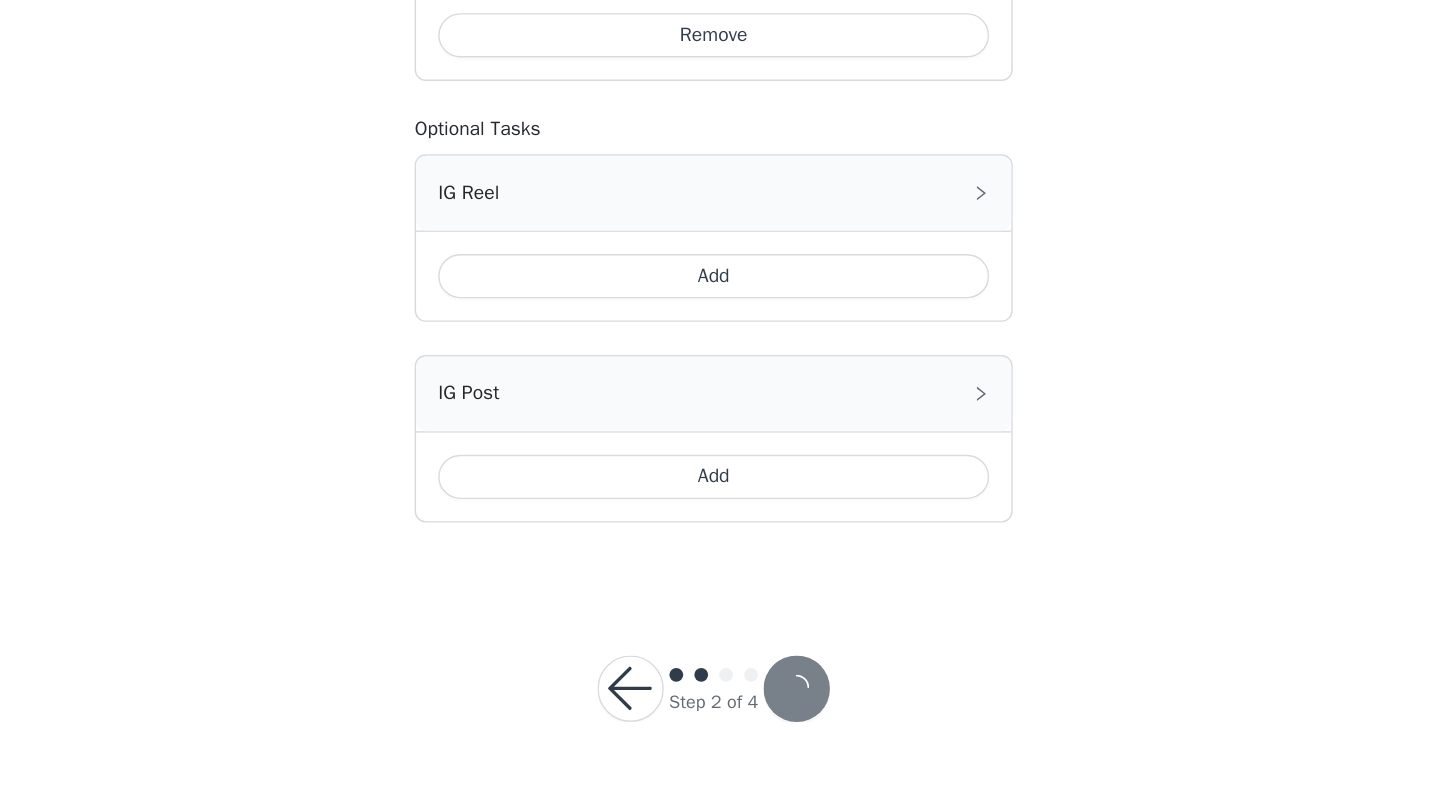 scroll, scrollTop: 0, scrollLeft: 0, axis: both 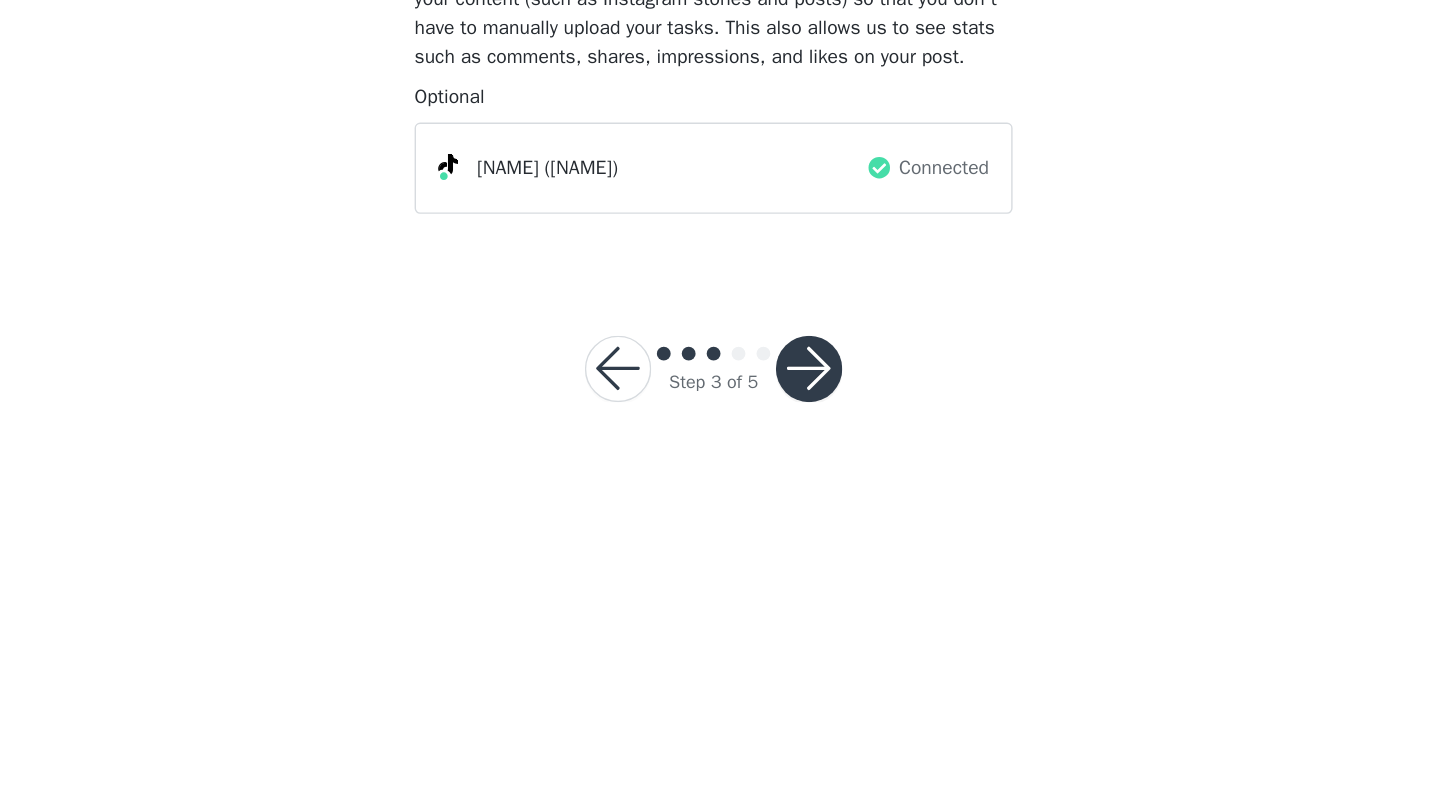 click on "Step 3 of 5" at bounding box center [720, 485] 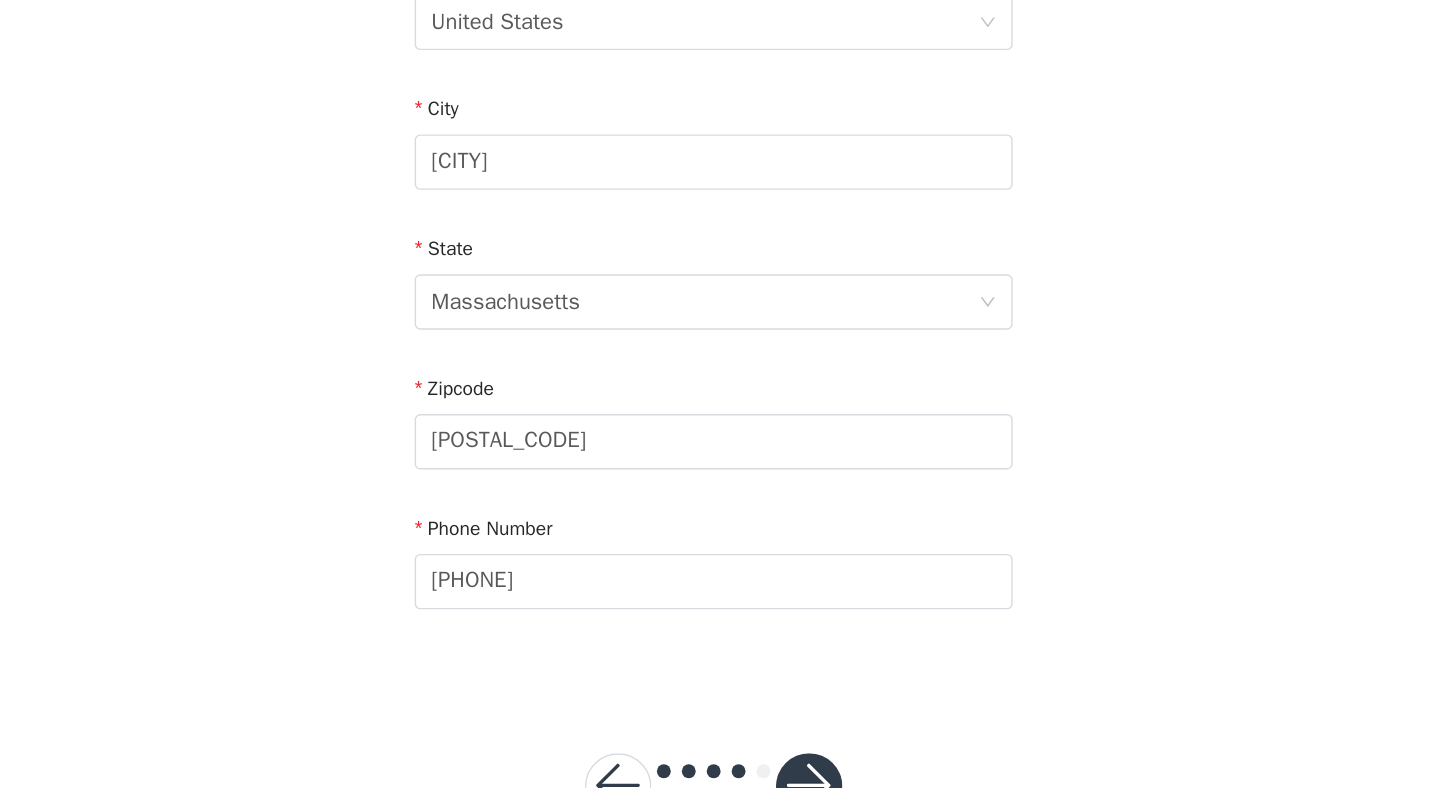 scroll, scrollTop: 575, scrollLeft: 0, axis: vertical 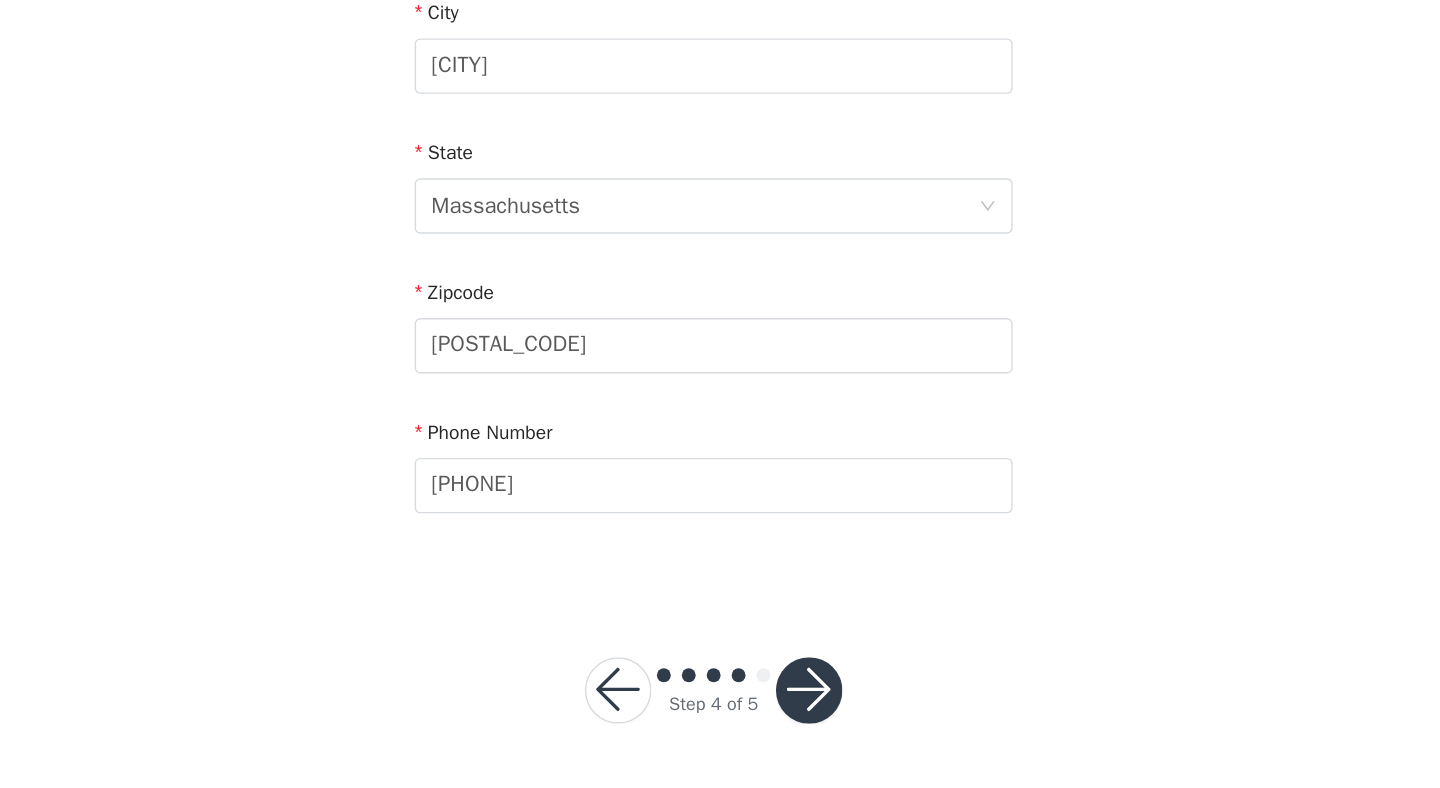 click at bounding box center [789, 717] 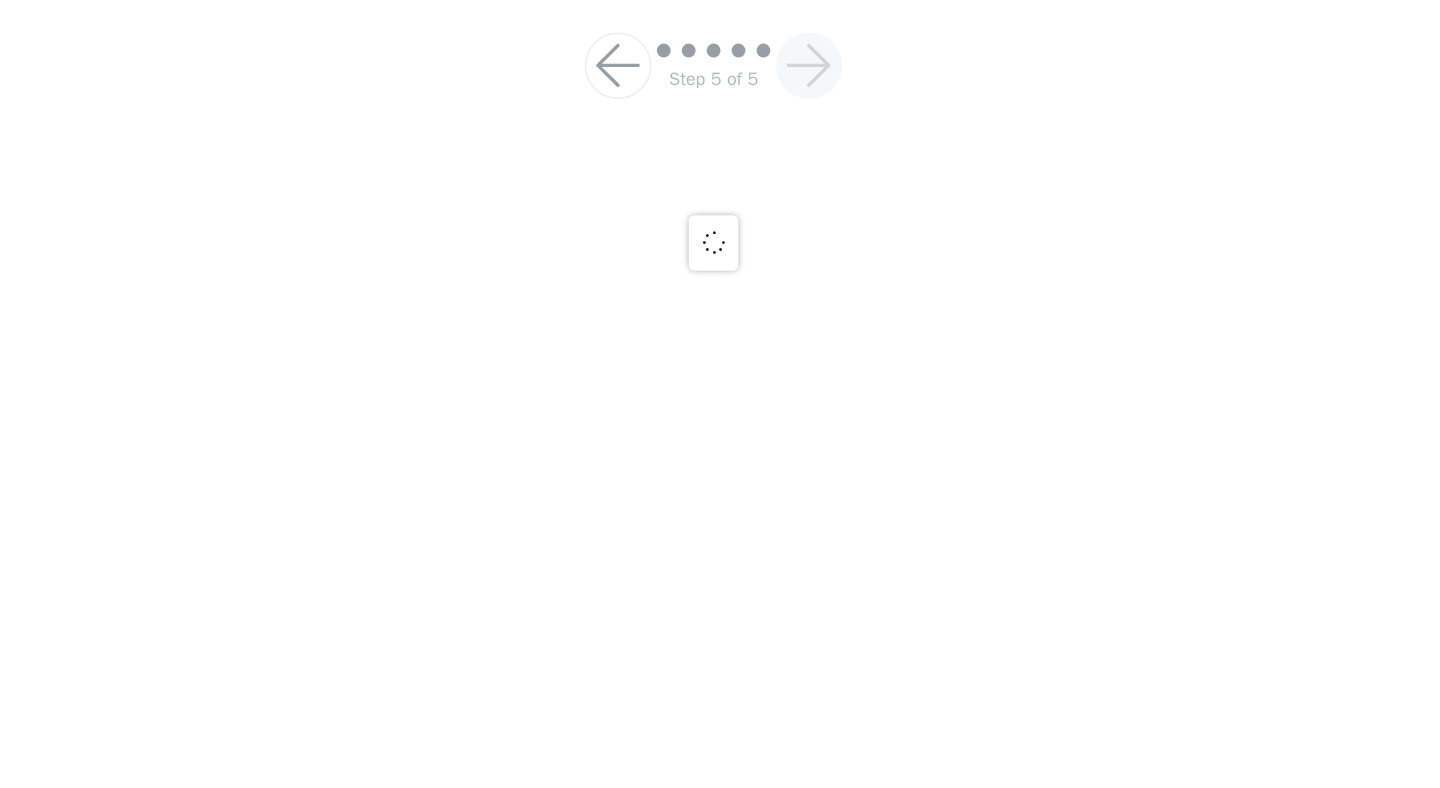 scroll, scrollTop: 136, scrollLeft: 0, axis: vertical 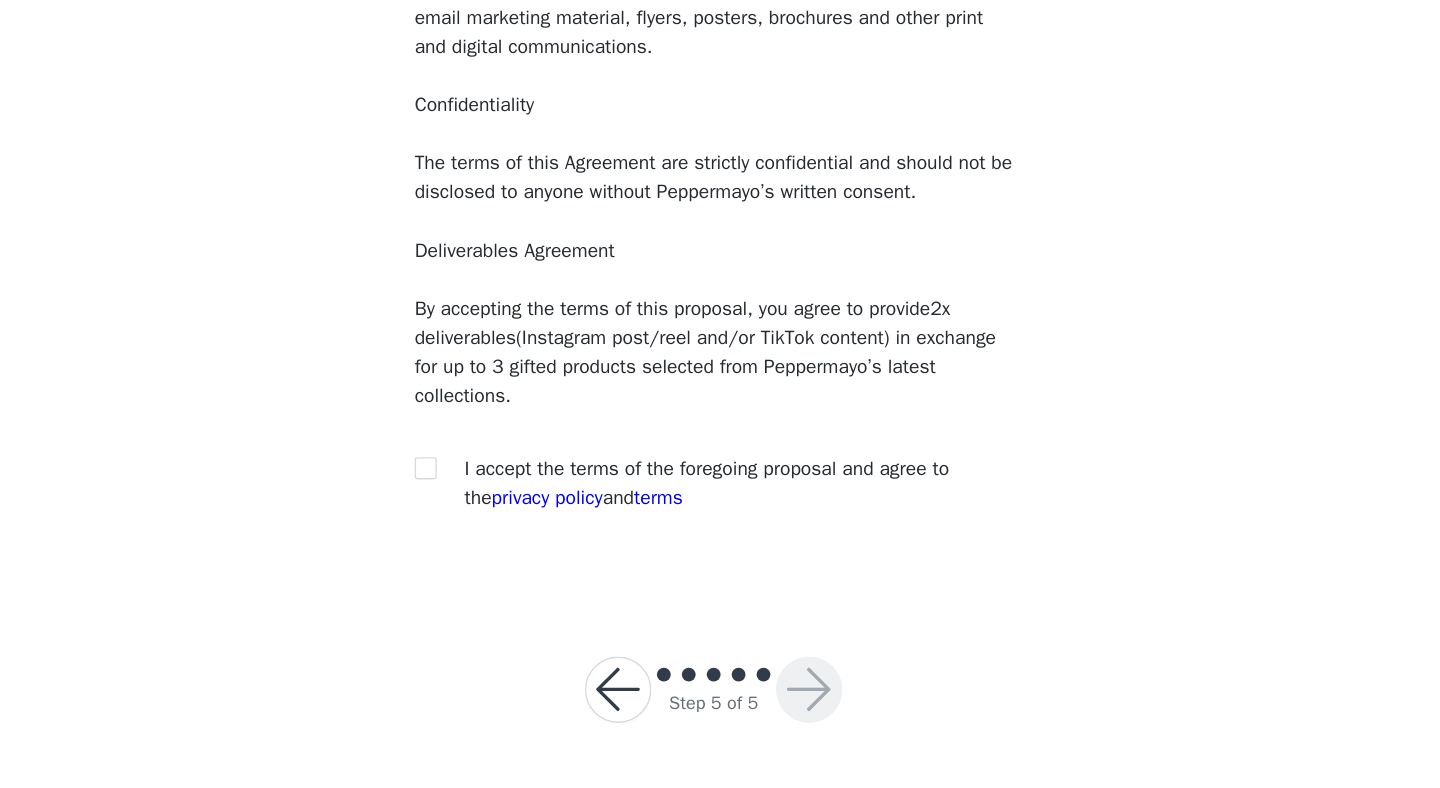 click at bounding box center (518, 557) 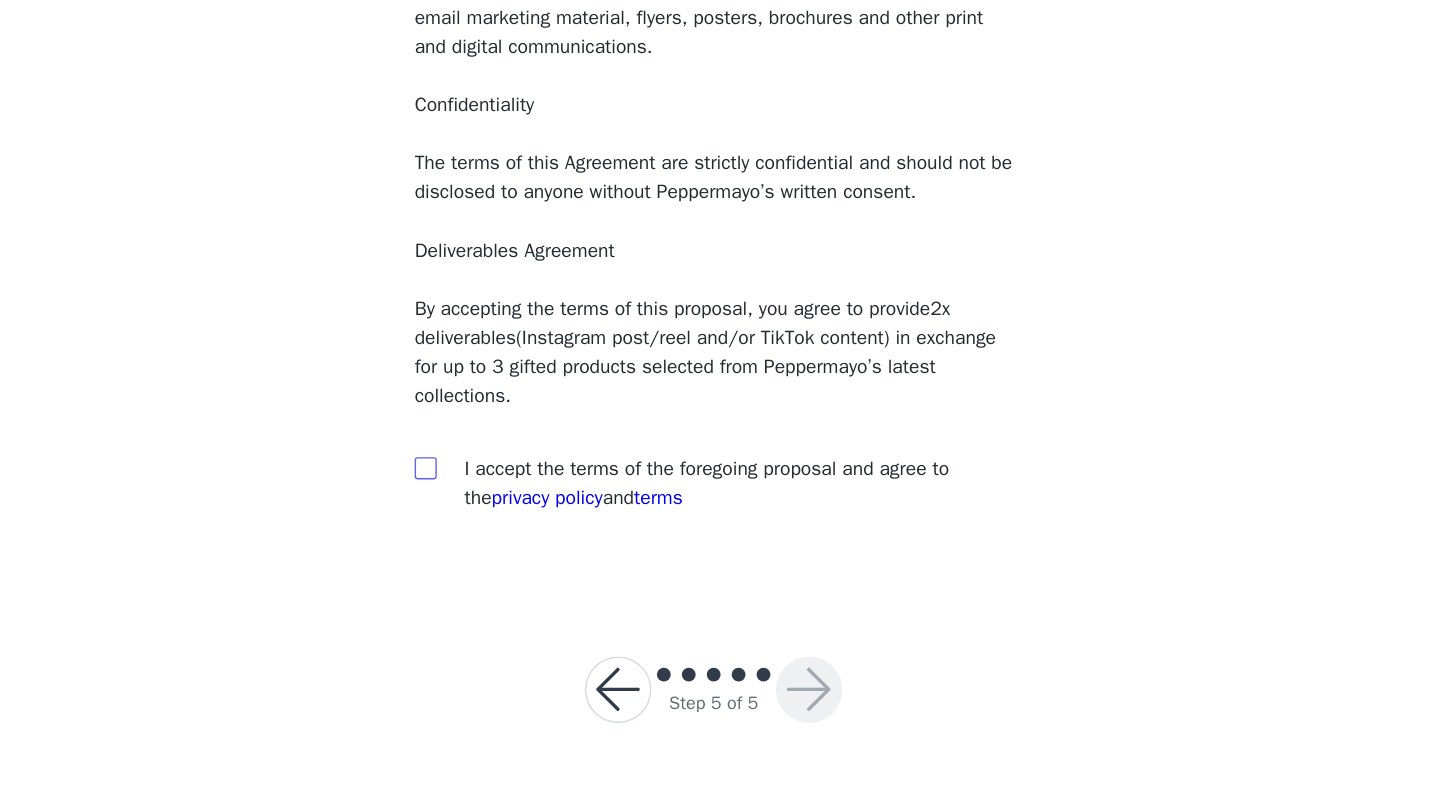 click at bounding box center (511, 556) 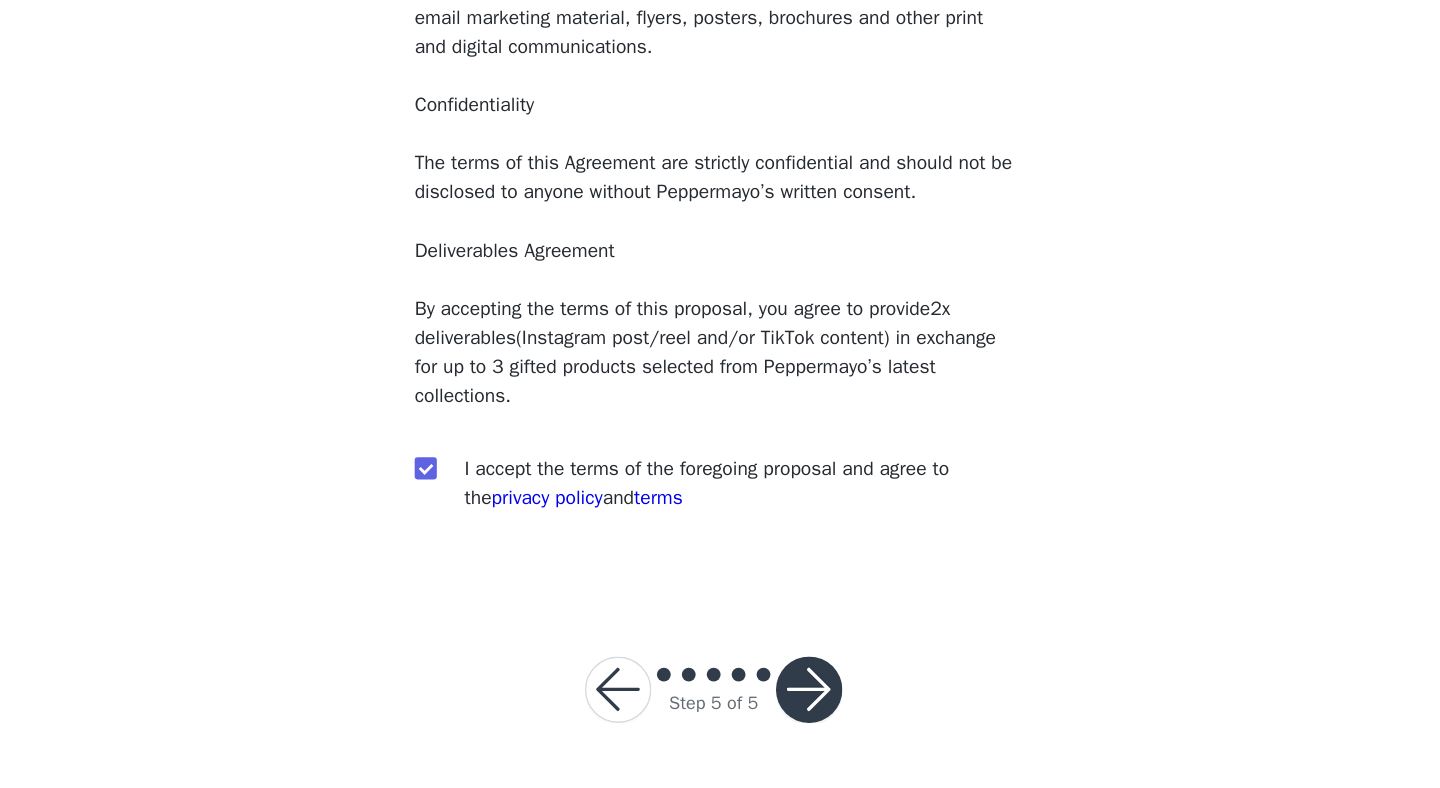 click at bounding box center [789, 717] 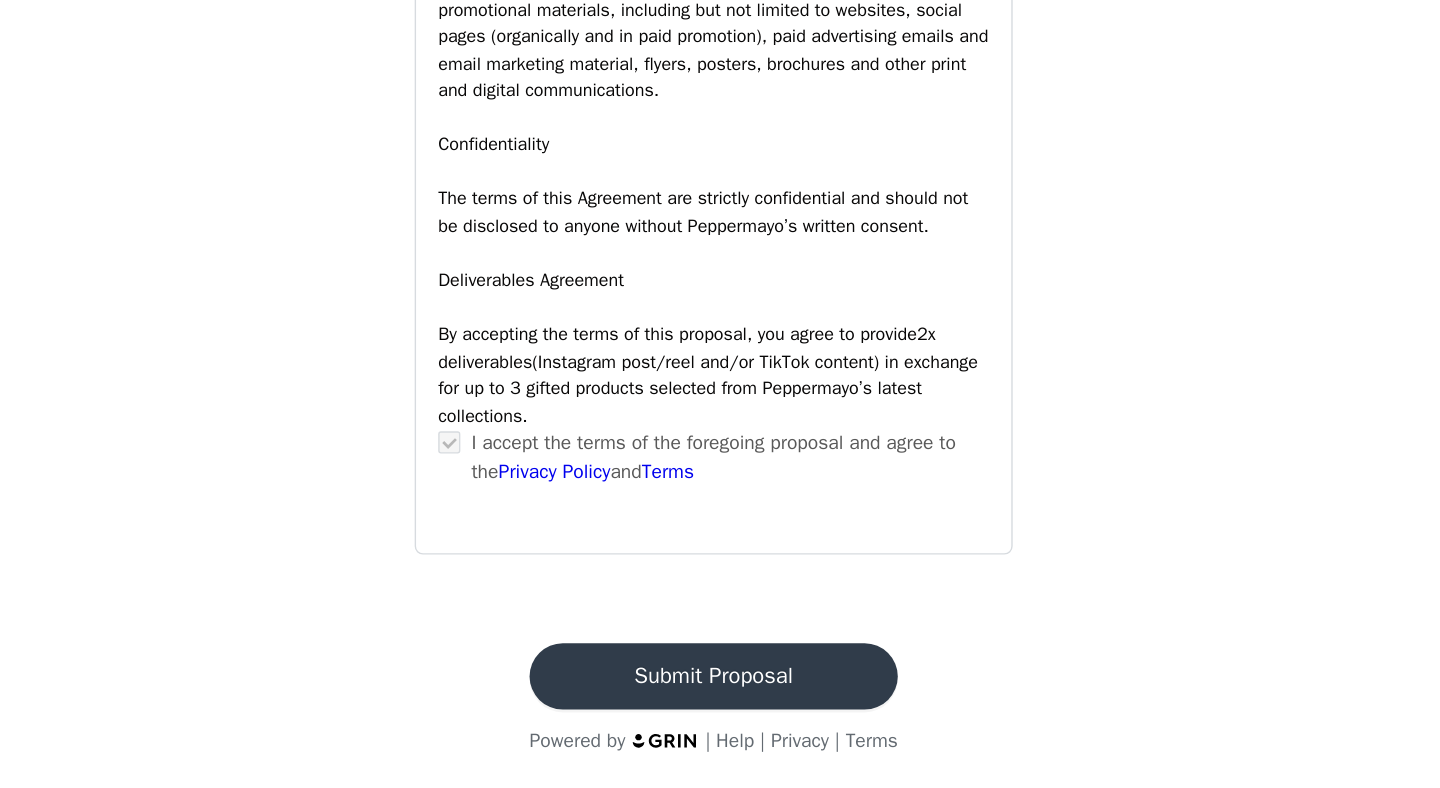 scroll, scrollTop: 1564, scrollLeft: 0, axis: vertical 